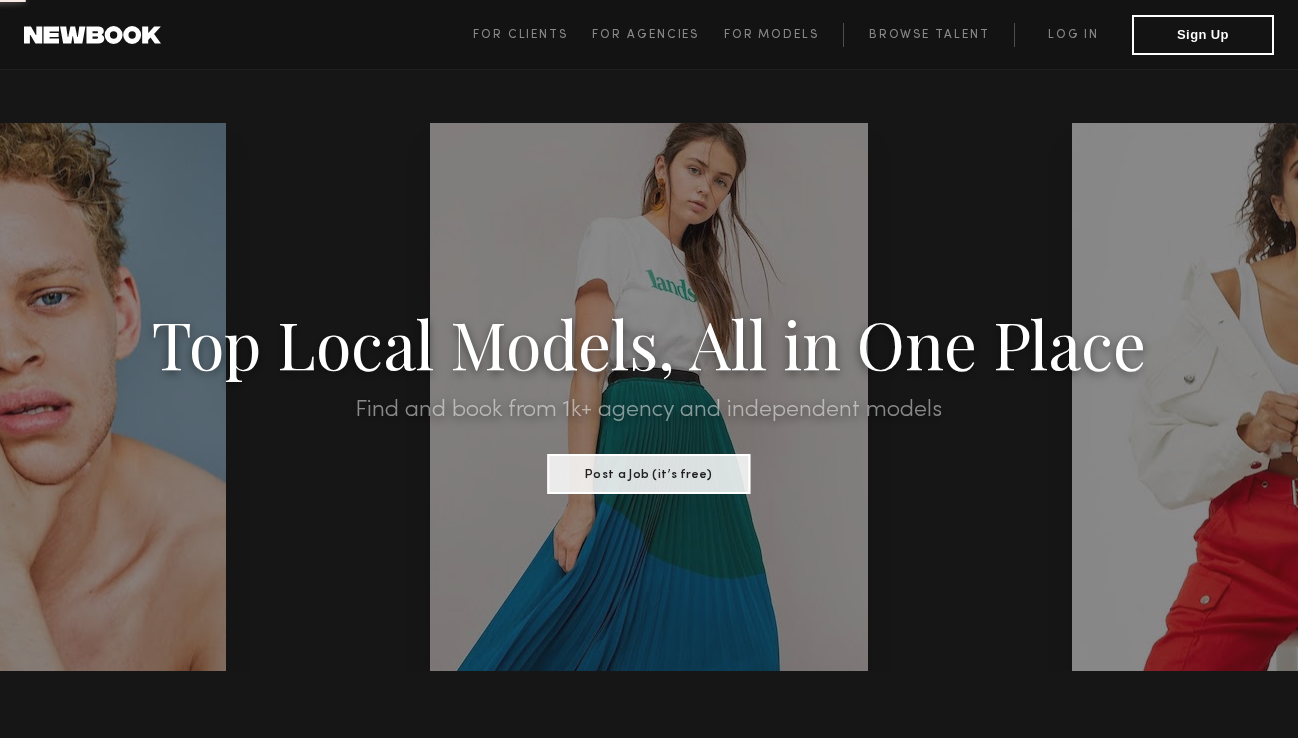 scroll, scrollTop: 0, scrollLeft: 0, axis: both 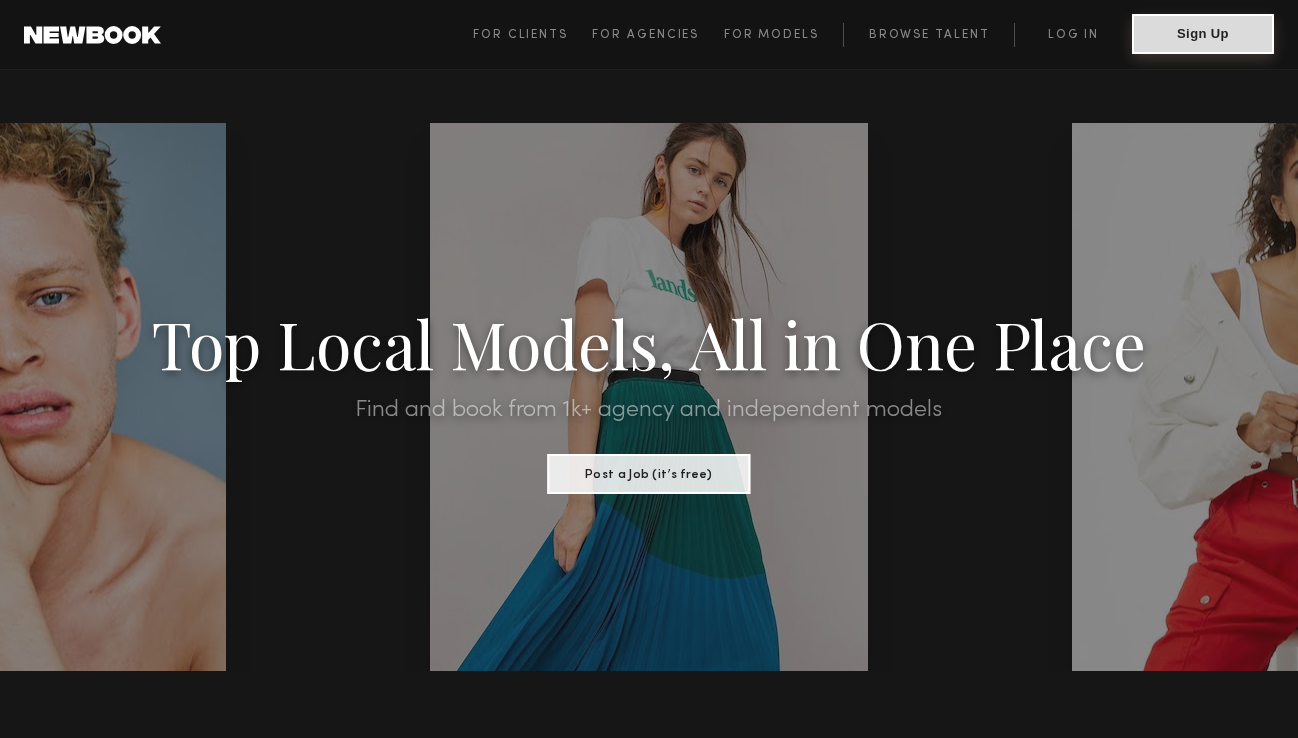 click on "Sign Up" 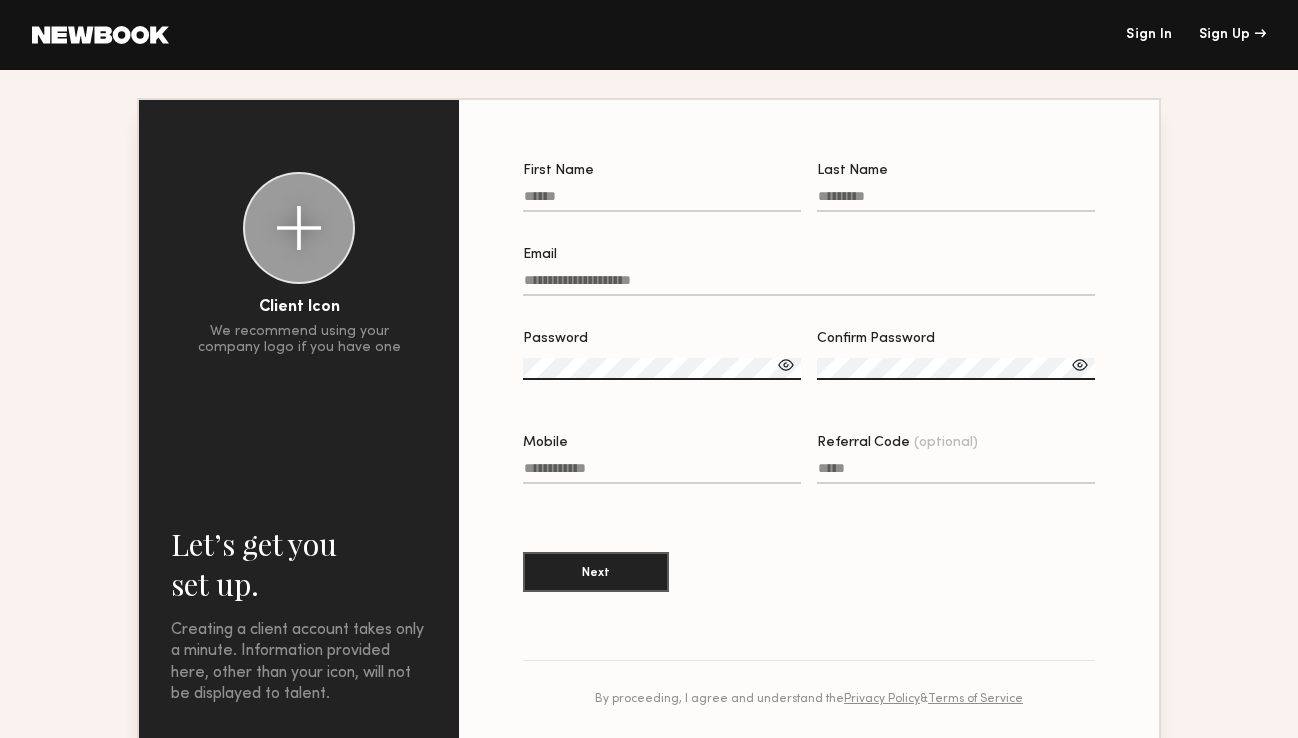 scroll, scrollTop: 91, scrollLeft: 0, axis: vertical 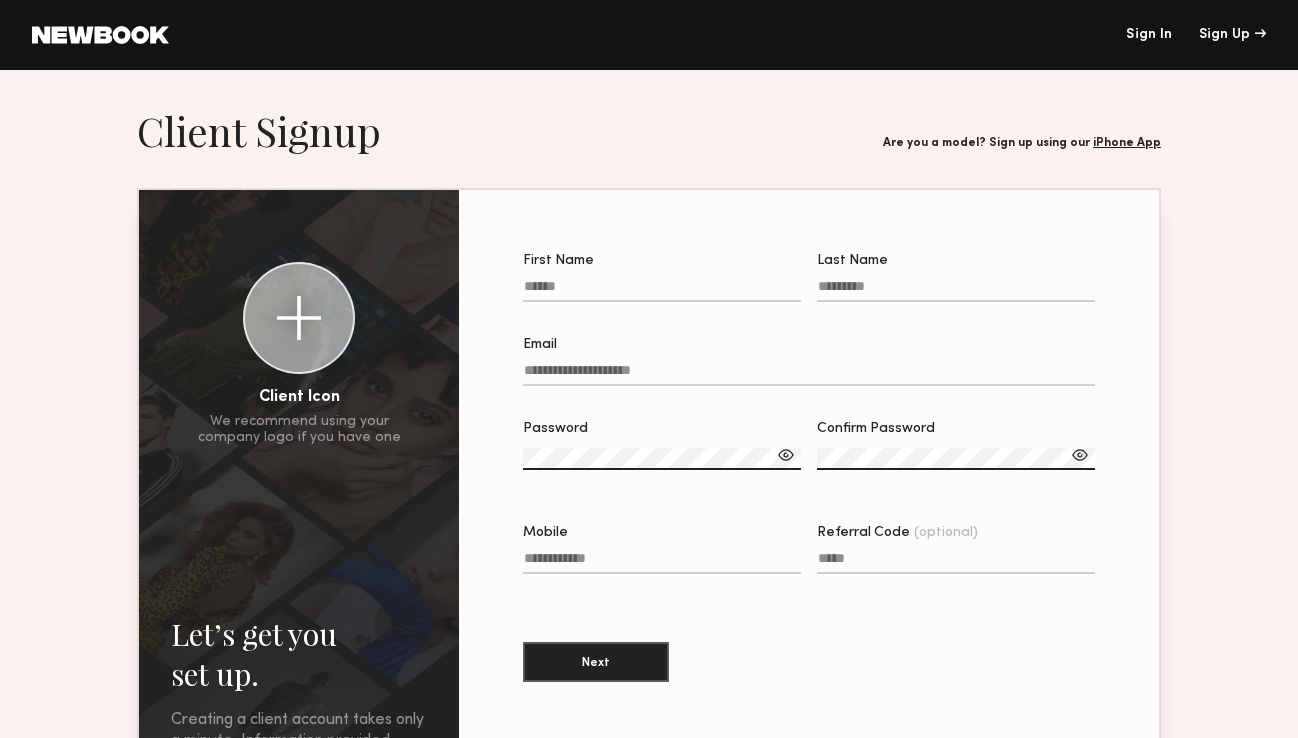 click on "Sign In" 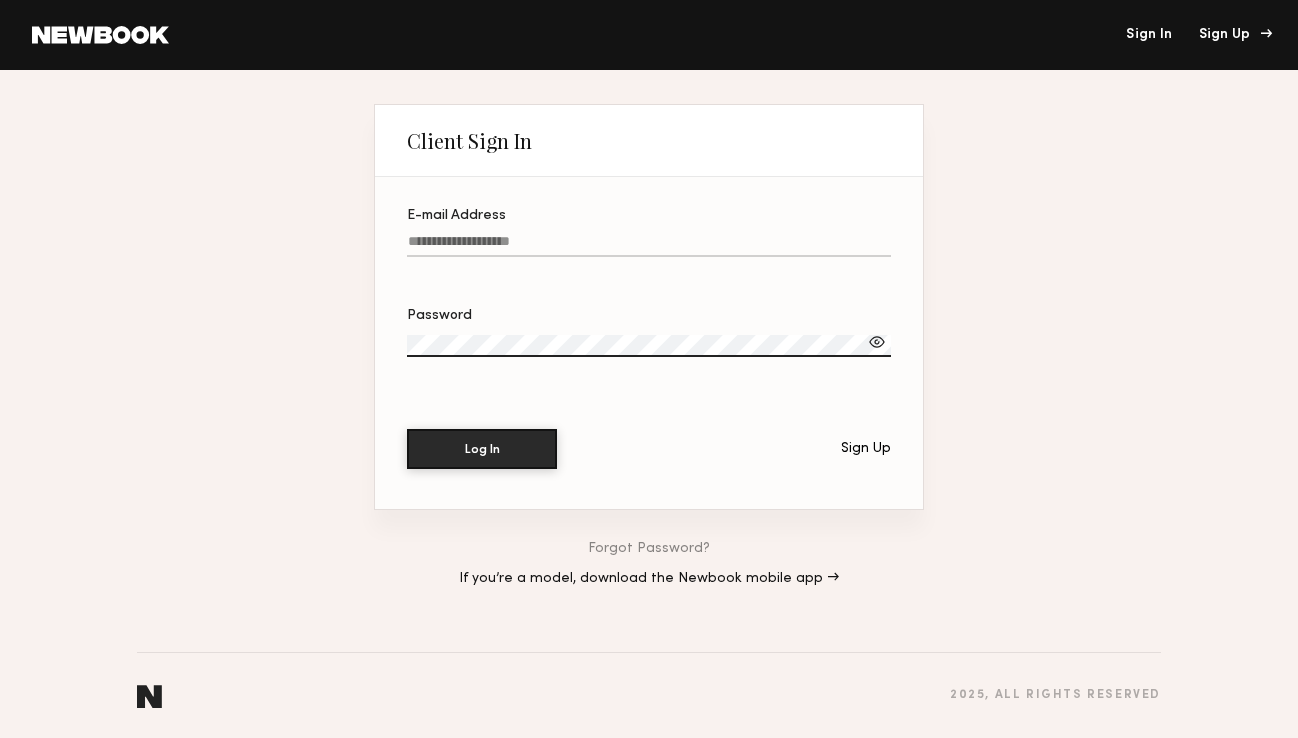click on "Sign Up" 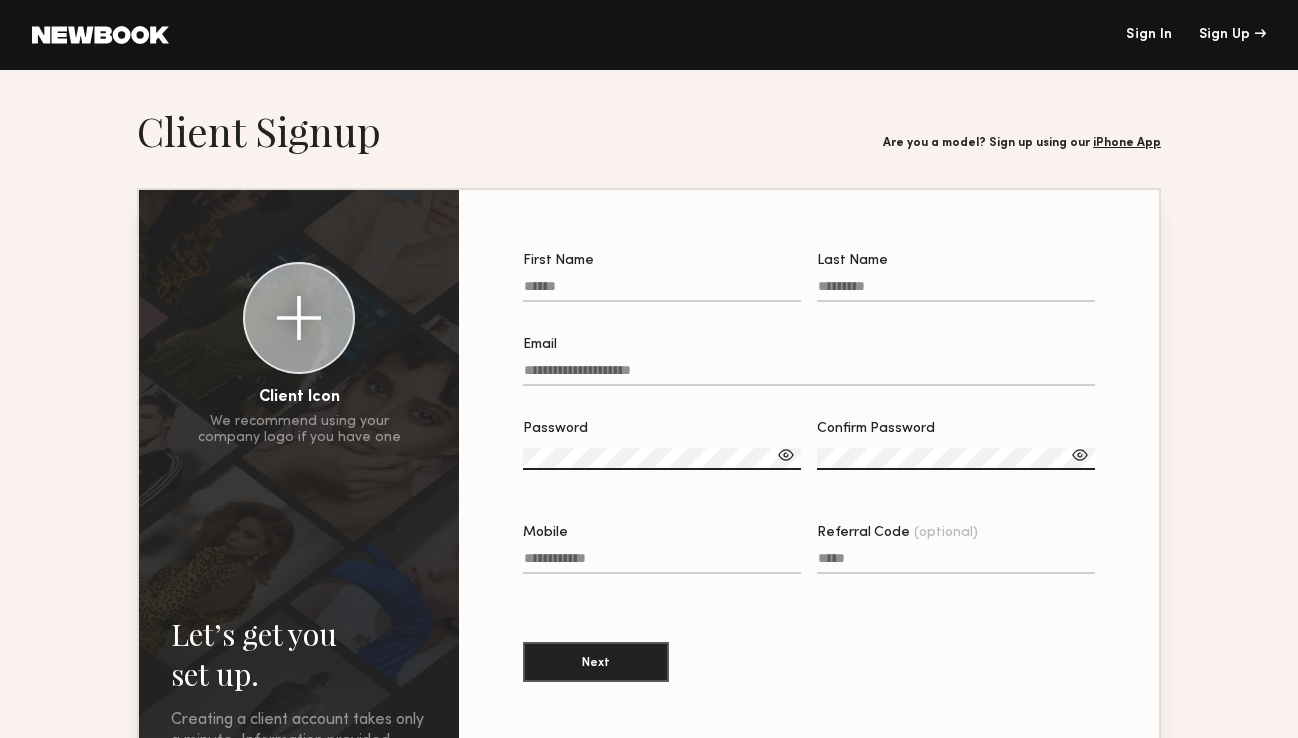 click on "First Name" 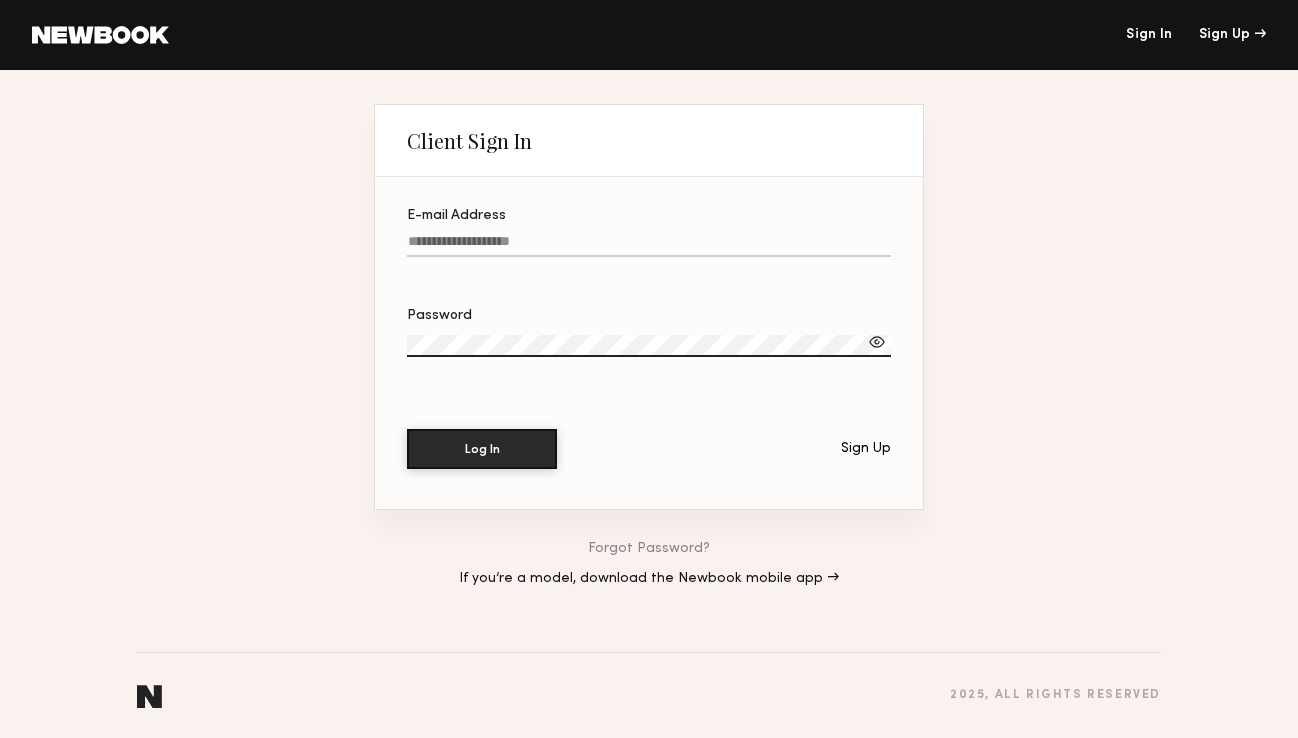 click on "E-mail Address" 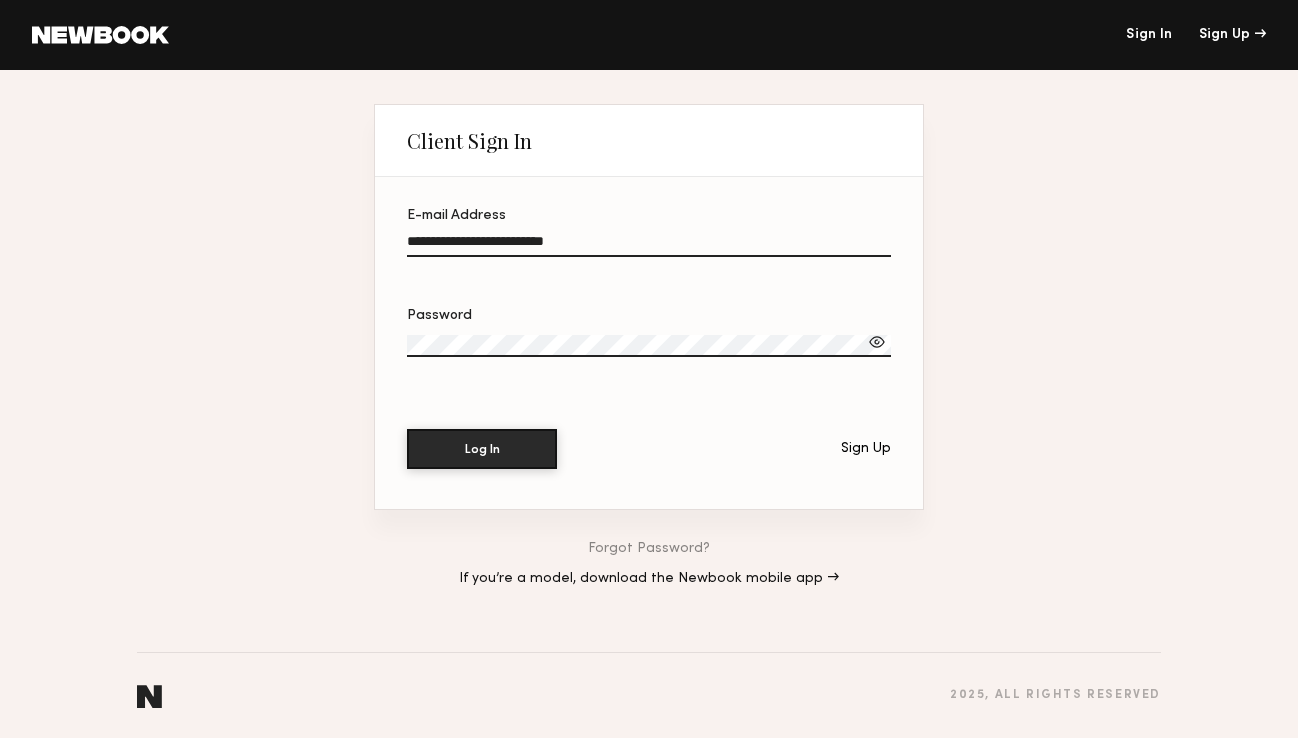 type on "**********" 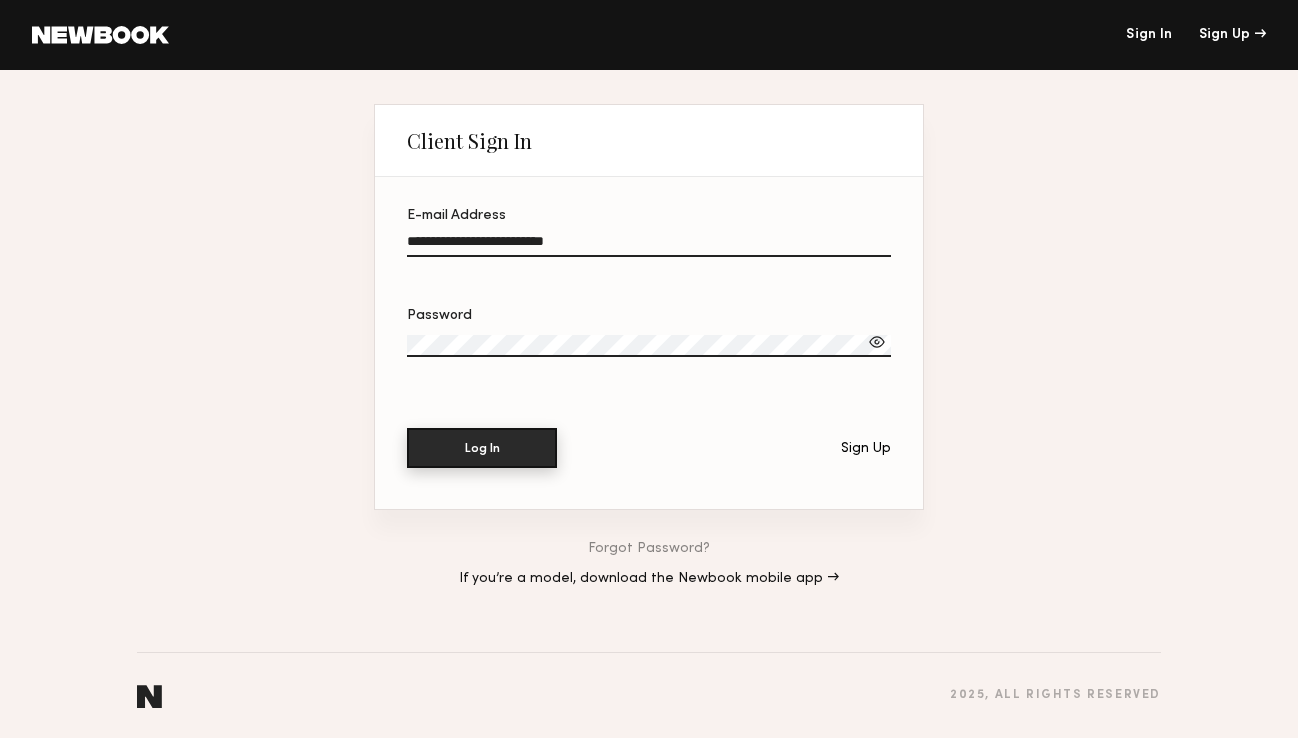 click on "Log In" 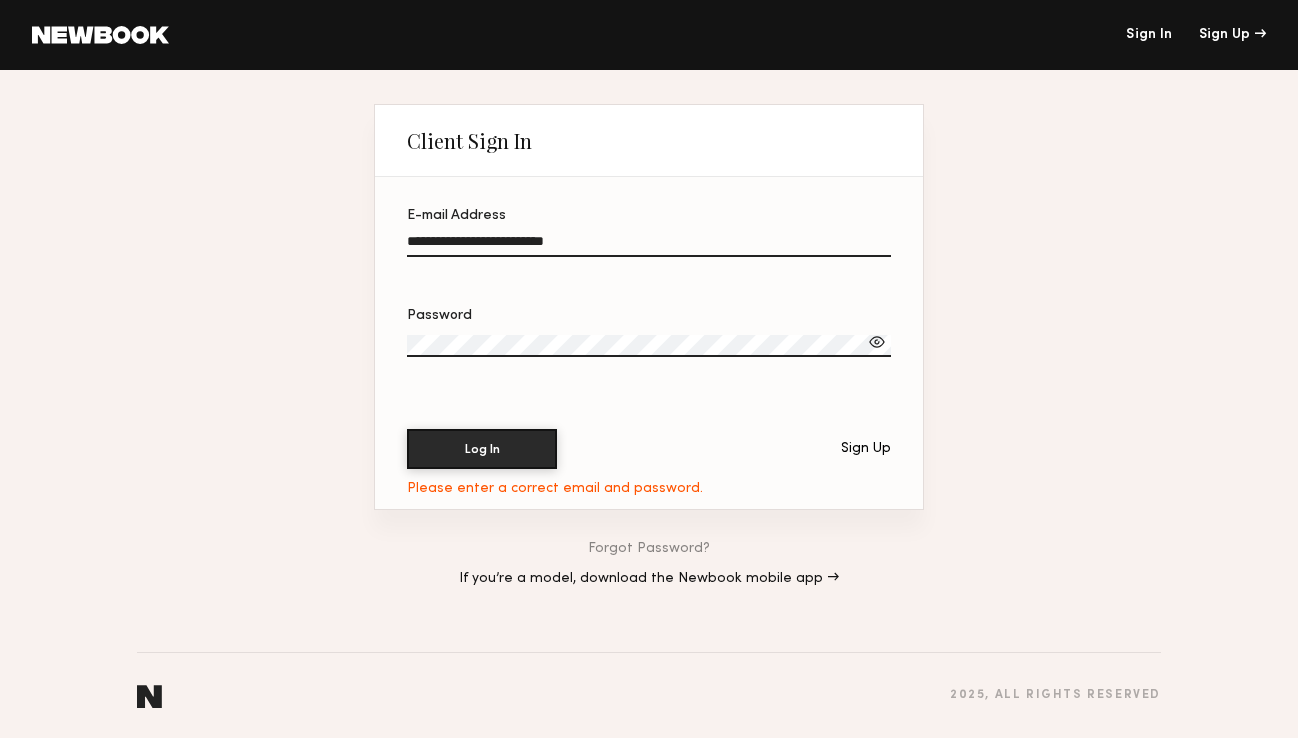 click on "Log In" 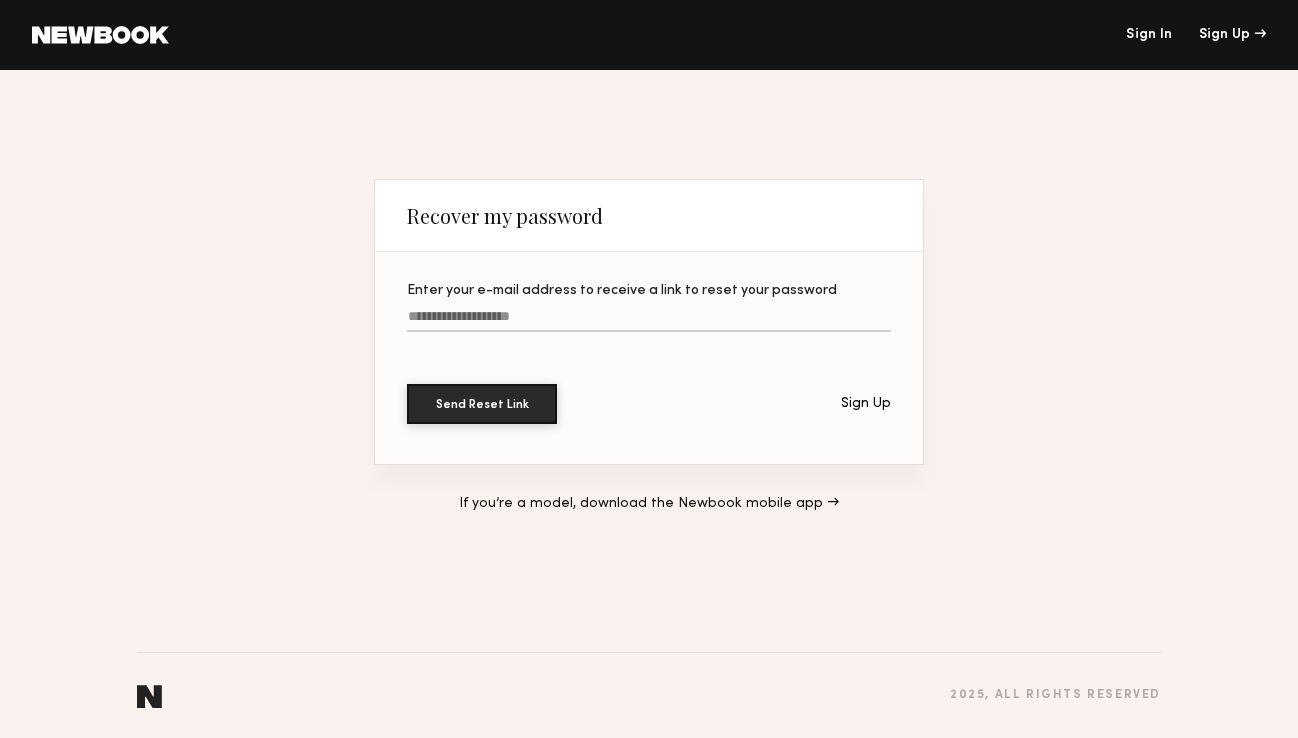 click on "Enter your e-mail address to receive a link to reset your password" 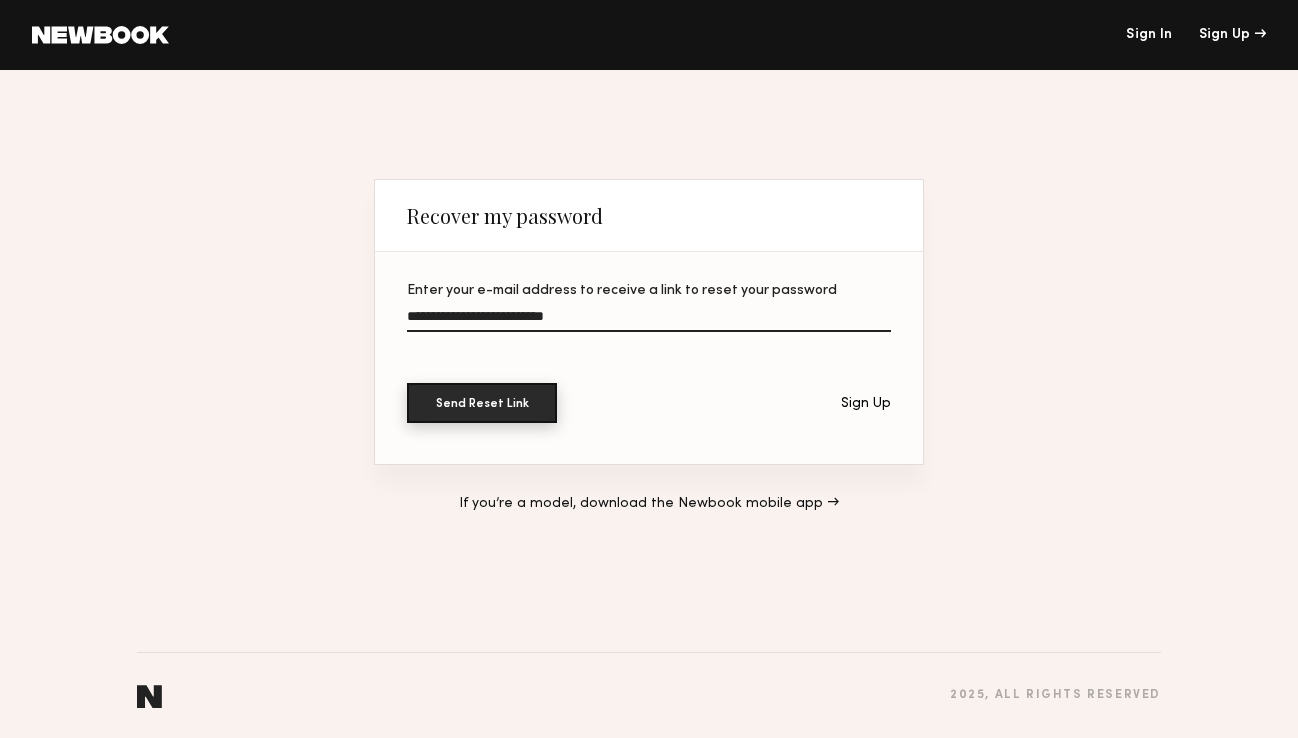 type on "**********" 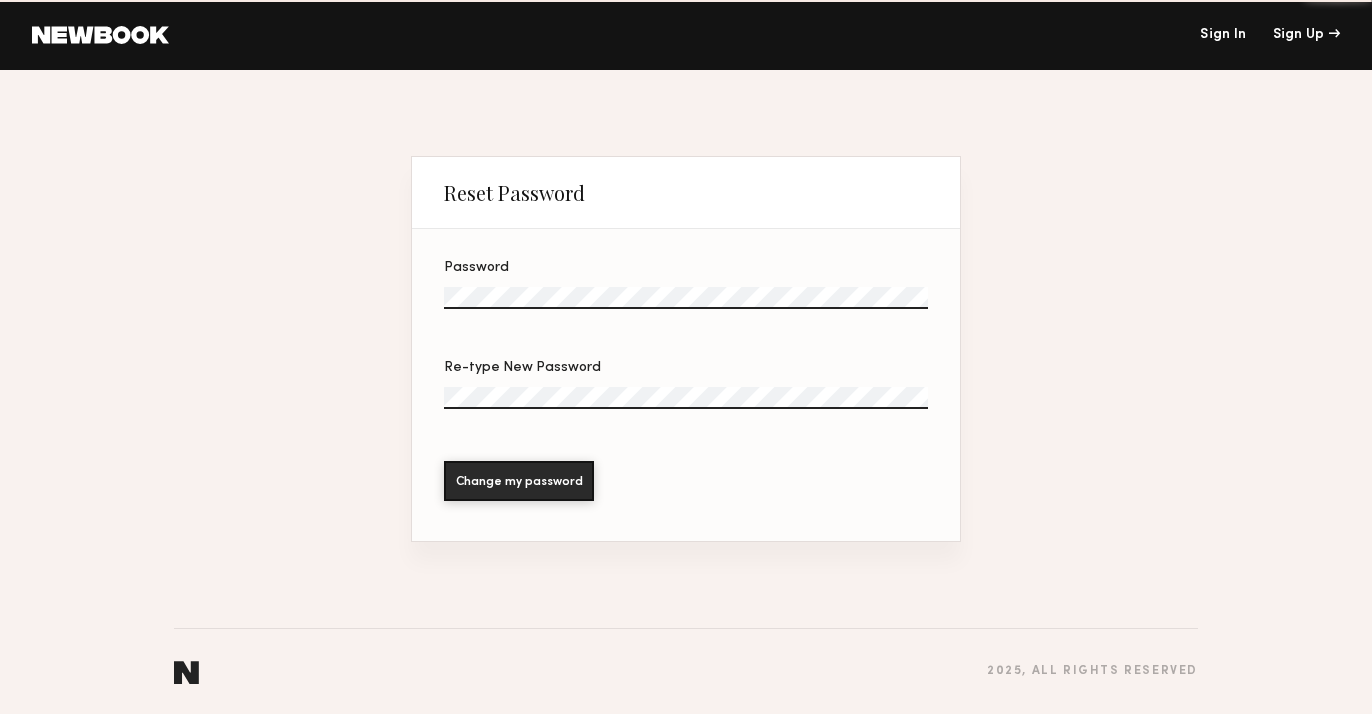 scroll, scrollTop: 0, scrollLeft: 0, axis: both 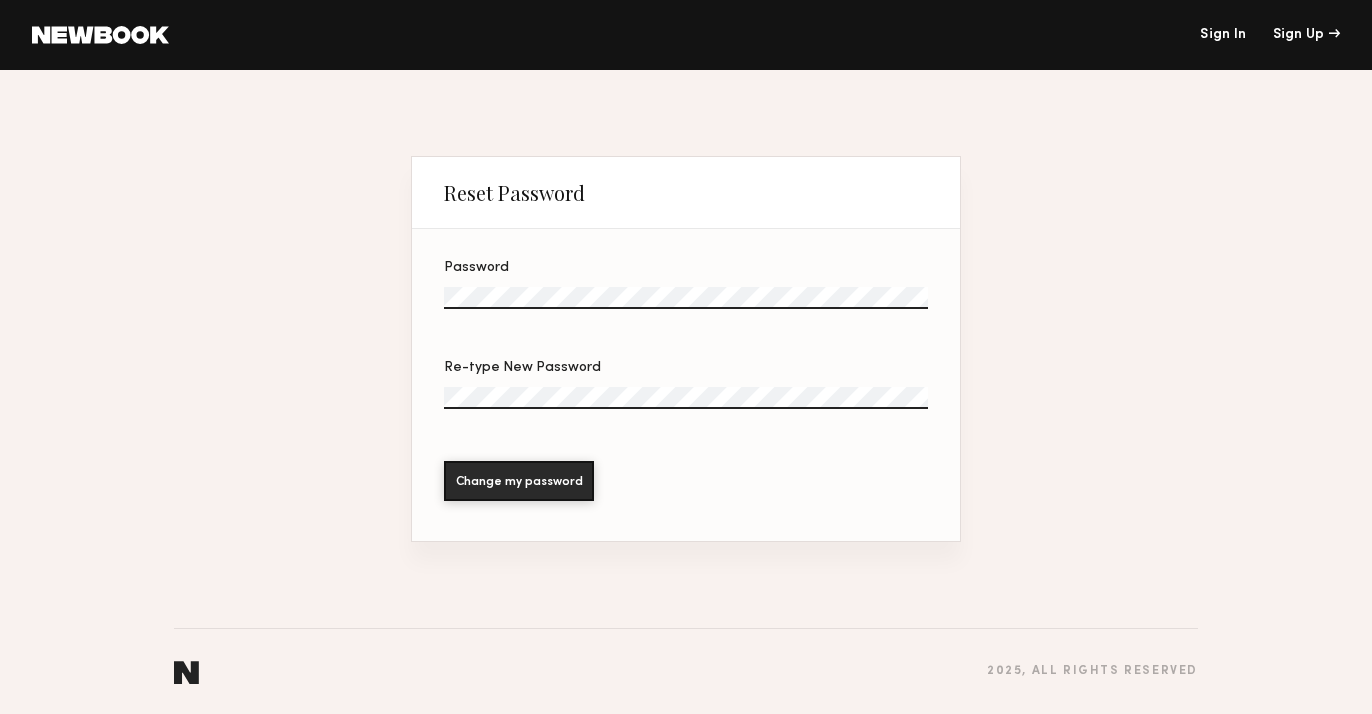 click on "Password" 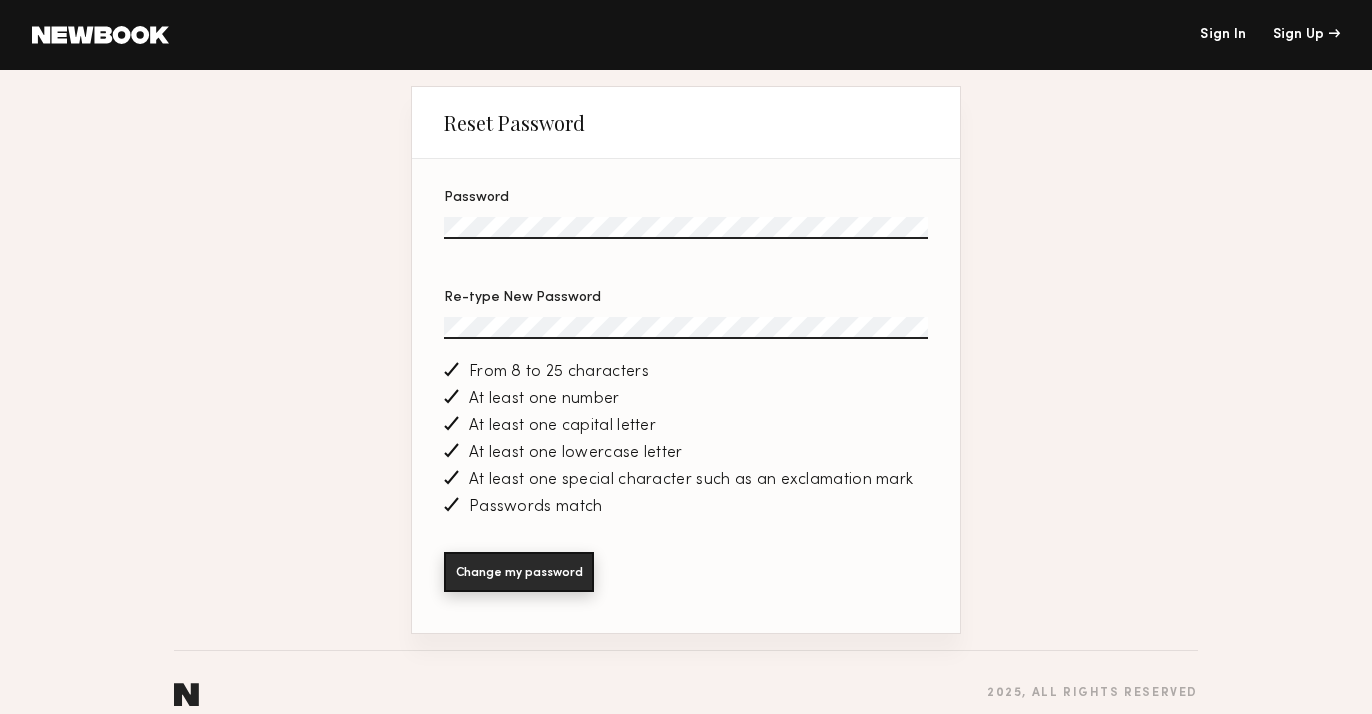 click on "Change my password" 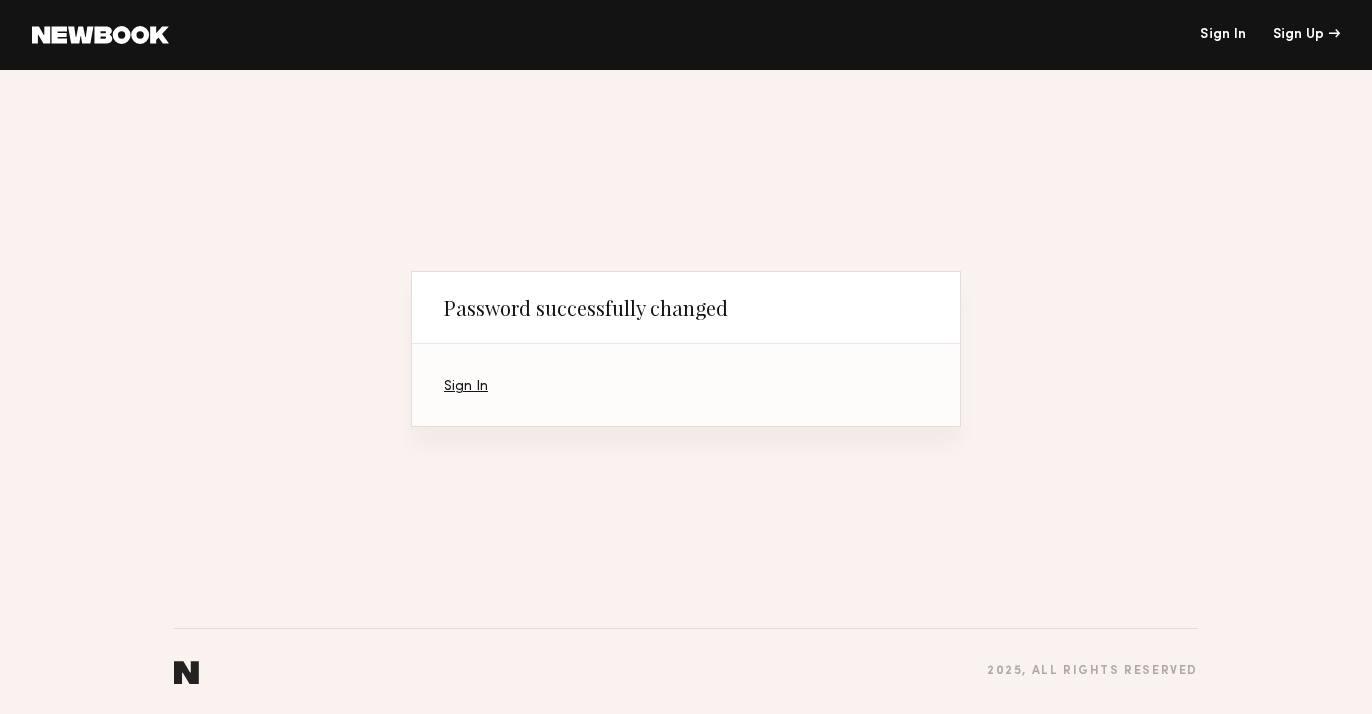 click on "Sign In" 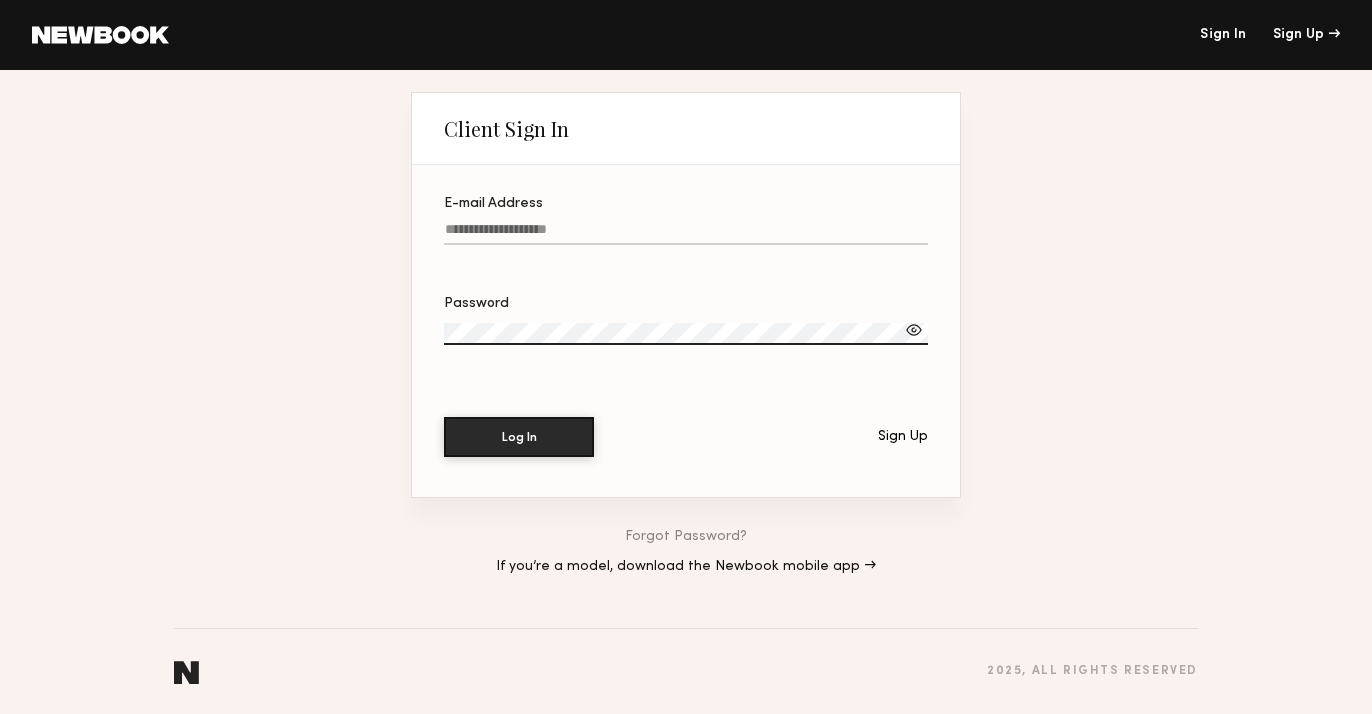 click on "E-mail Address" 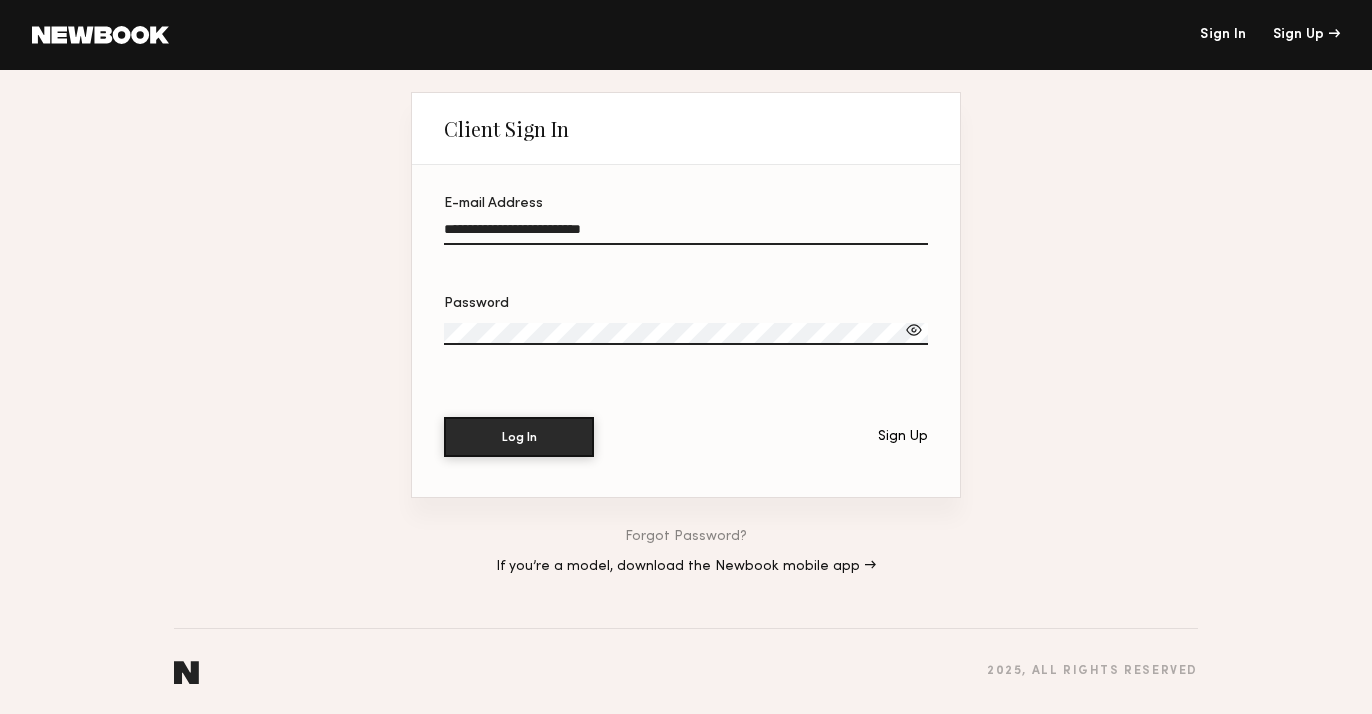type on "**********" 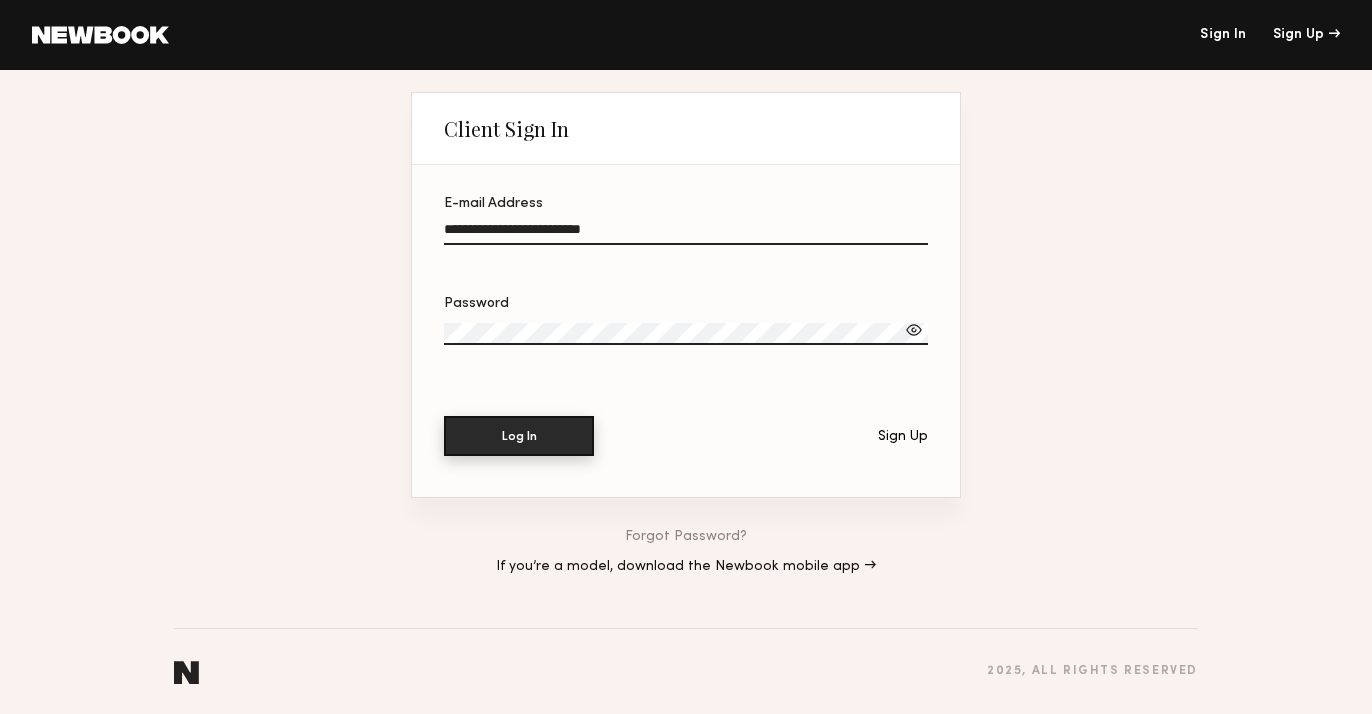 click on "Log In" 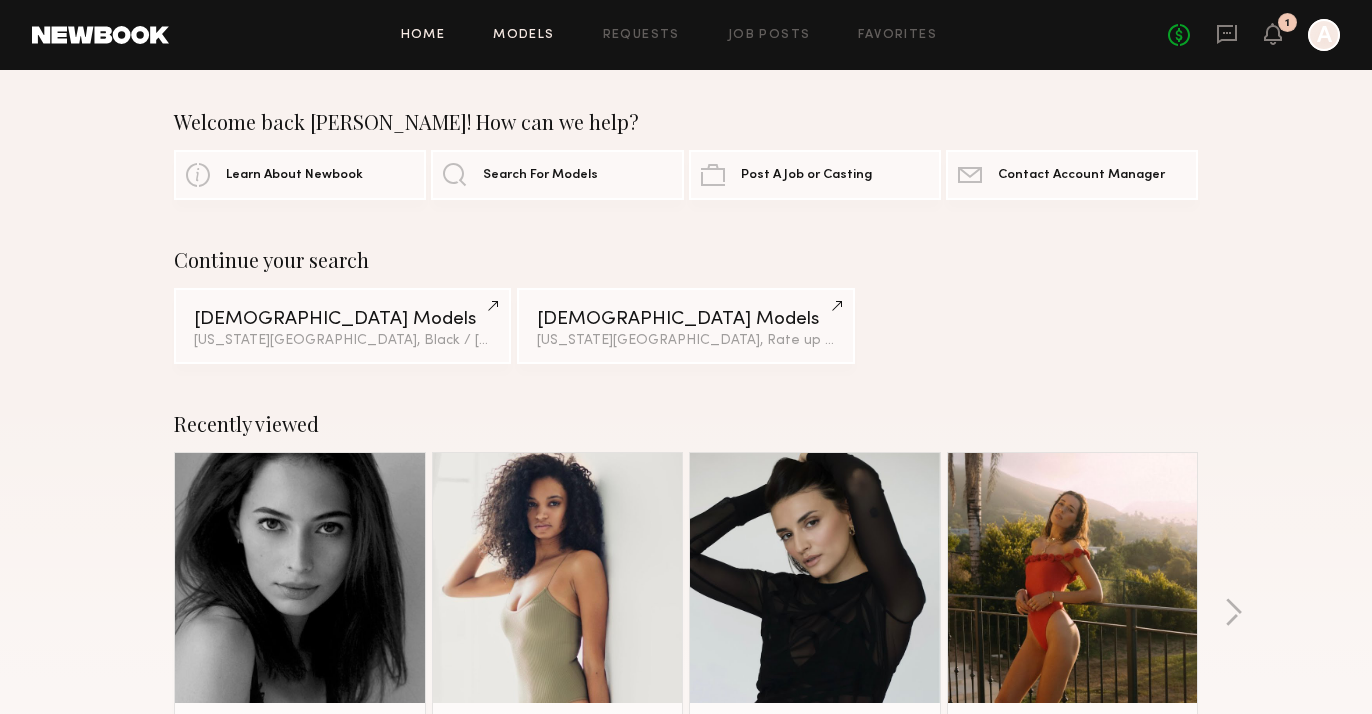 click on "Models" 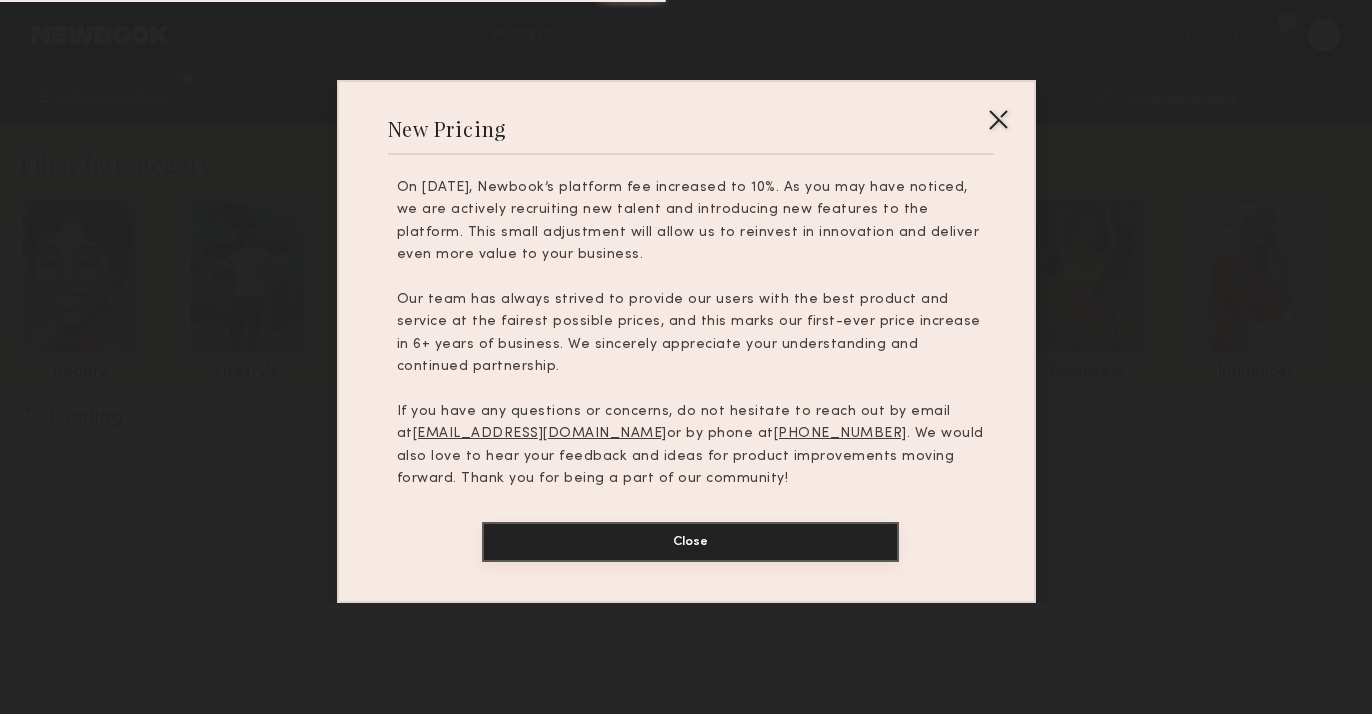 click on "Close" at bounding box center [690, 542] 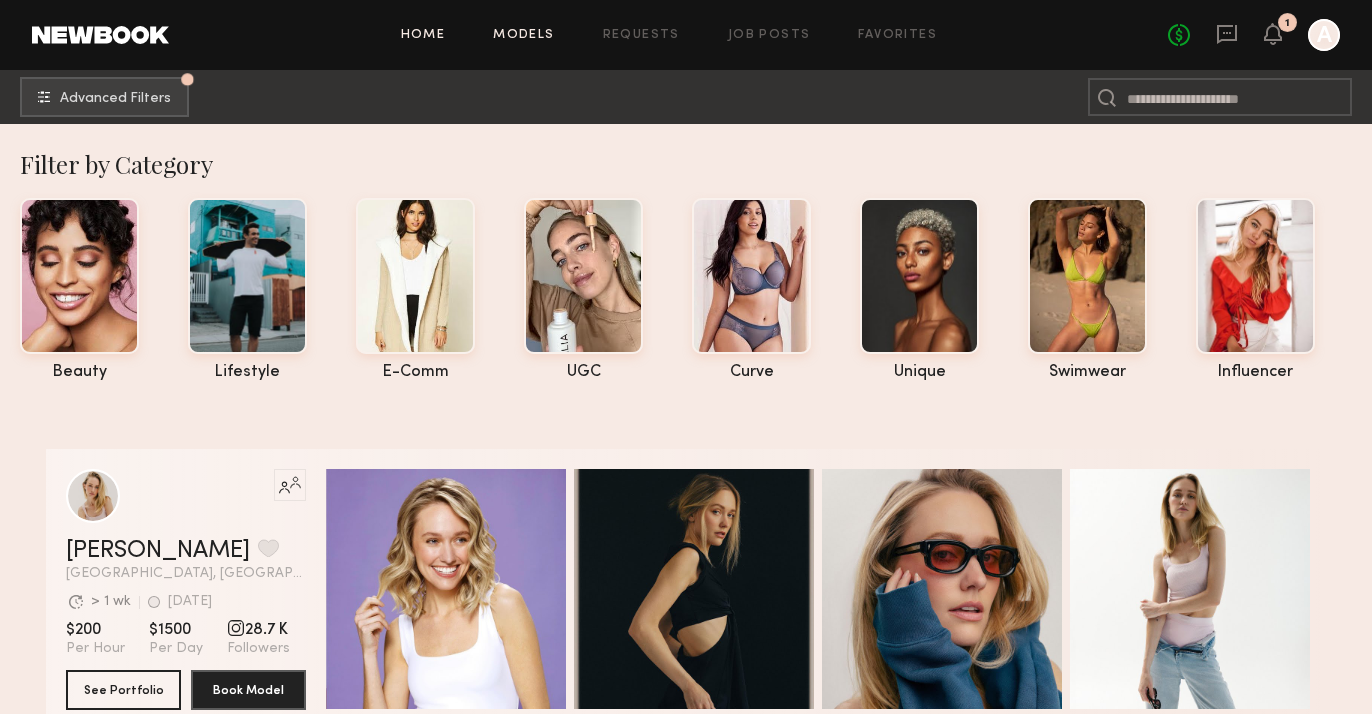 click on "Home" 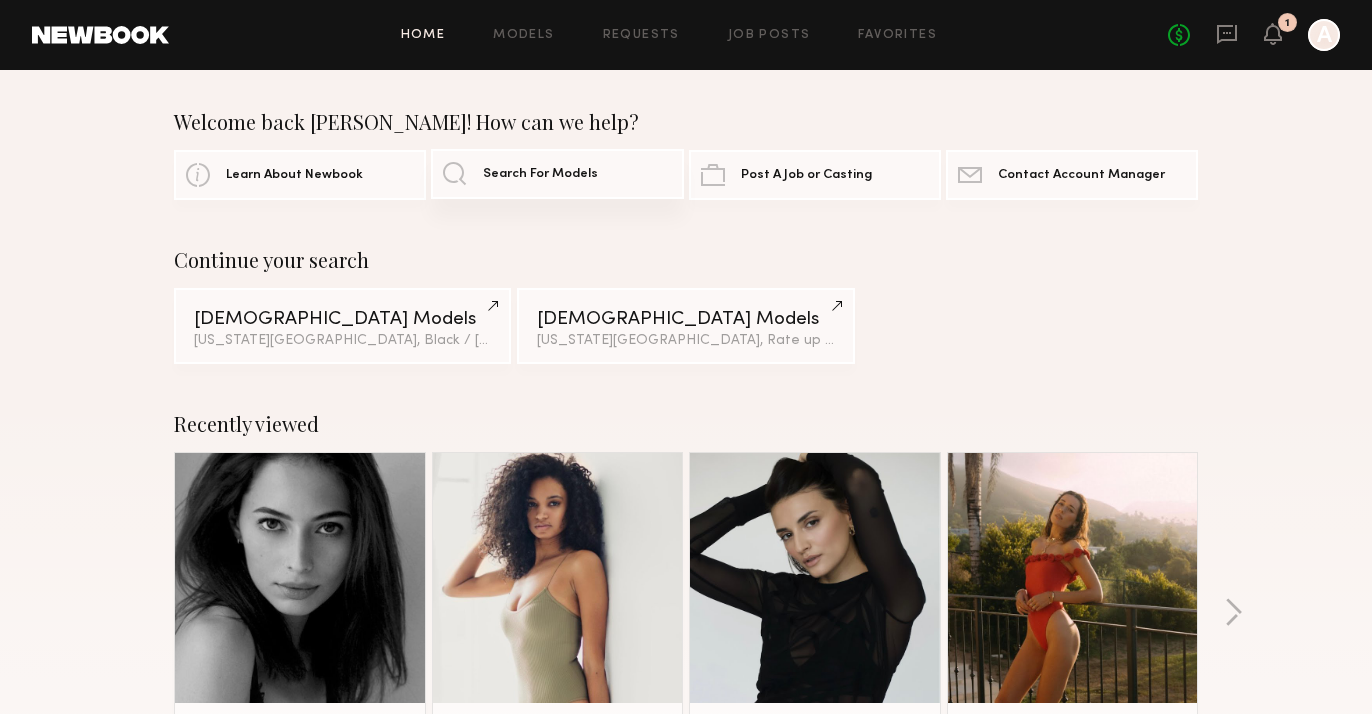click on "Search For Models" 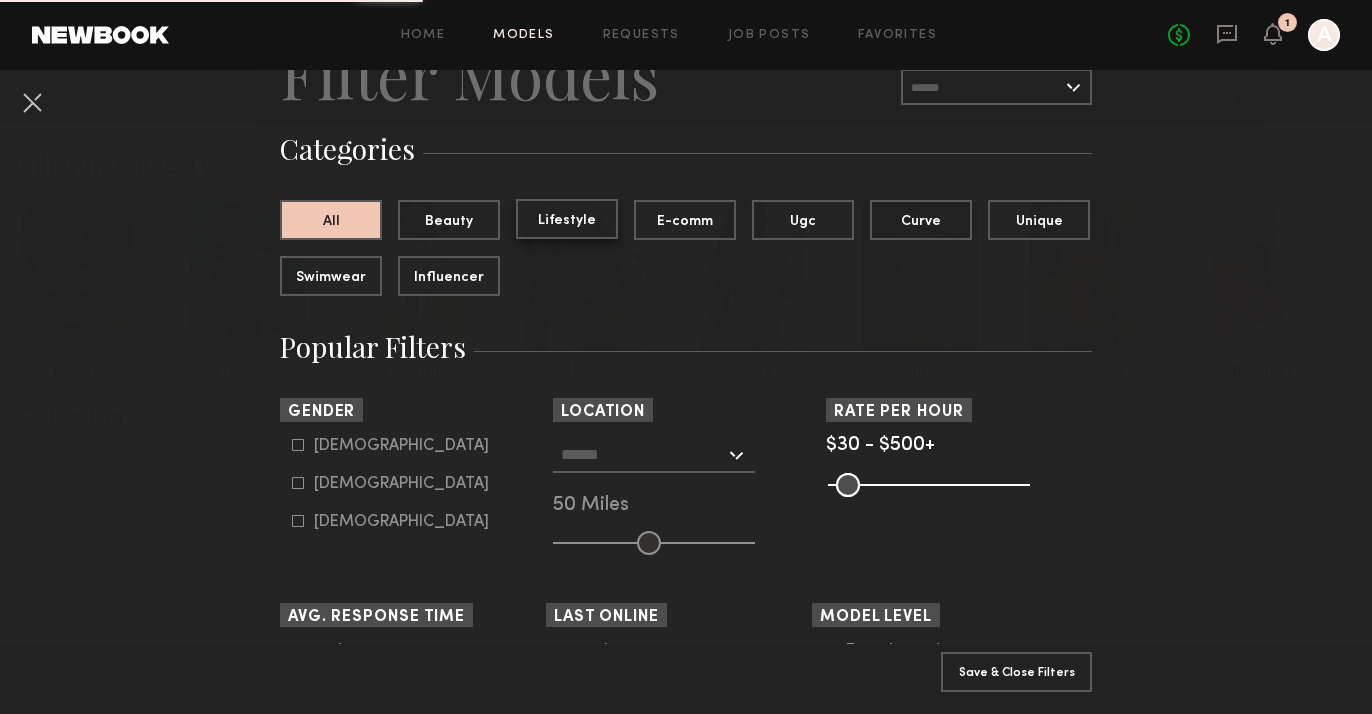 scroll, scrollTop: 104, scrollLeft: 0, axis: vertical 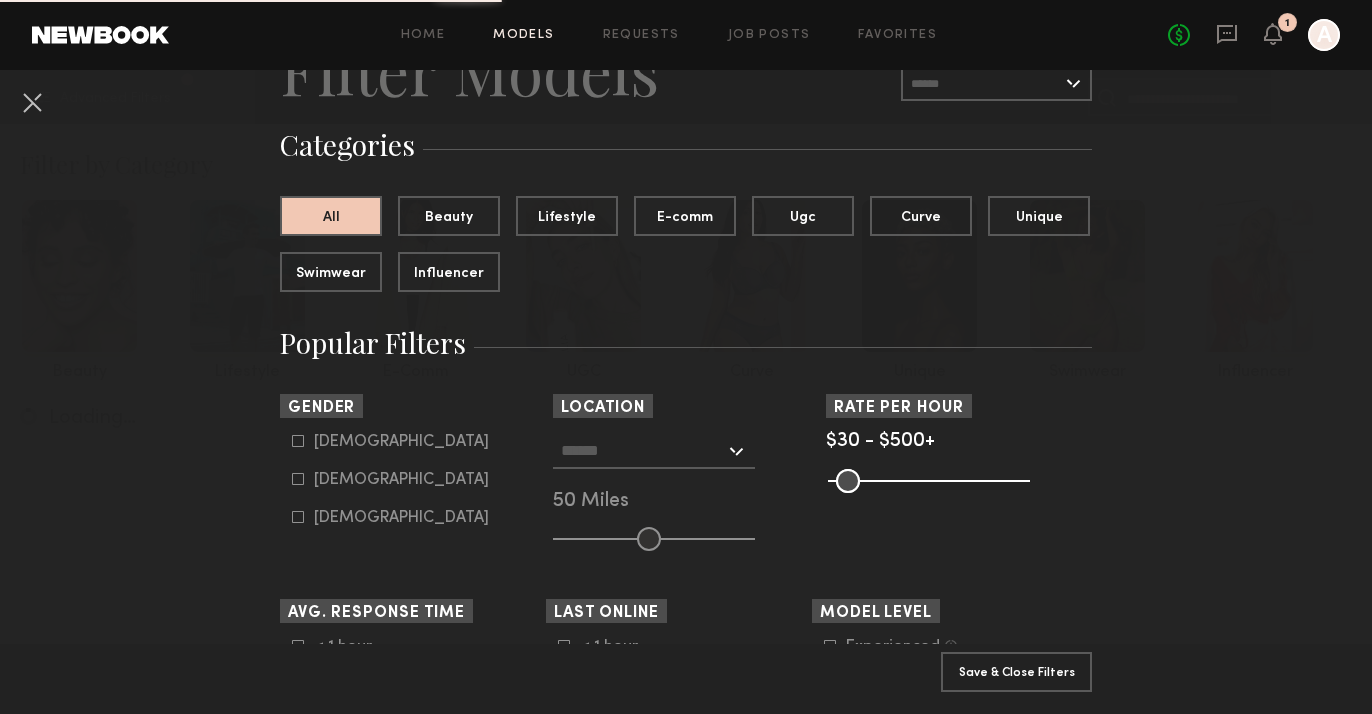 click 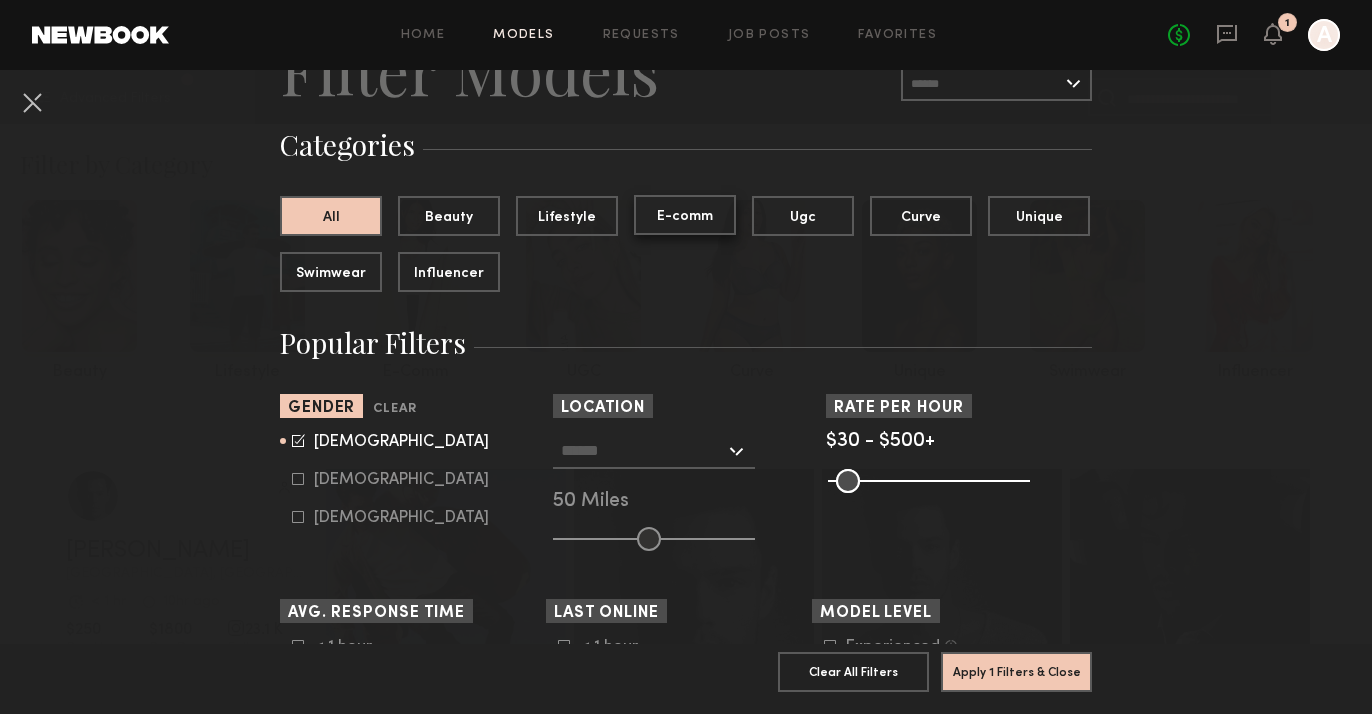 click on "E-comm" 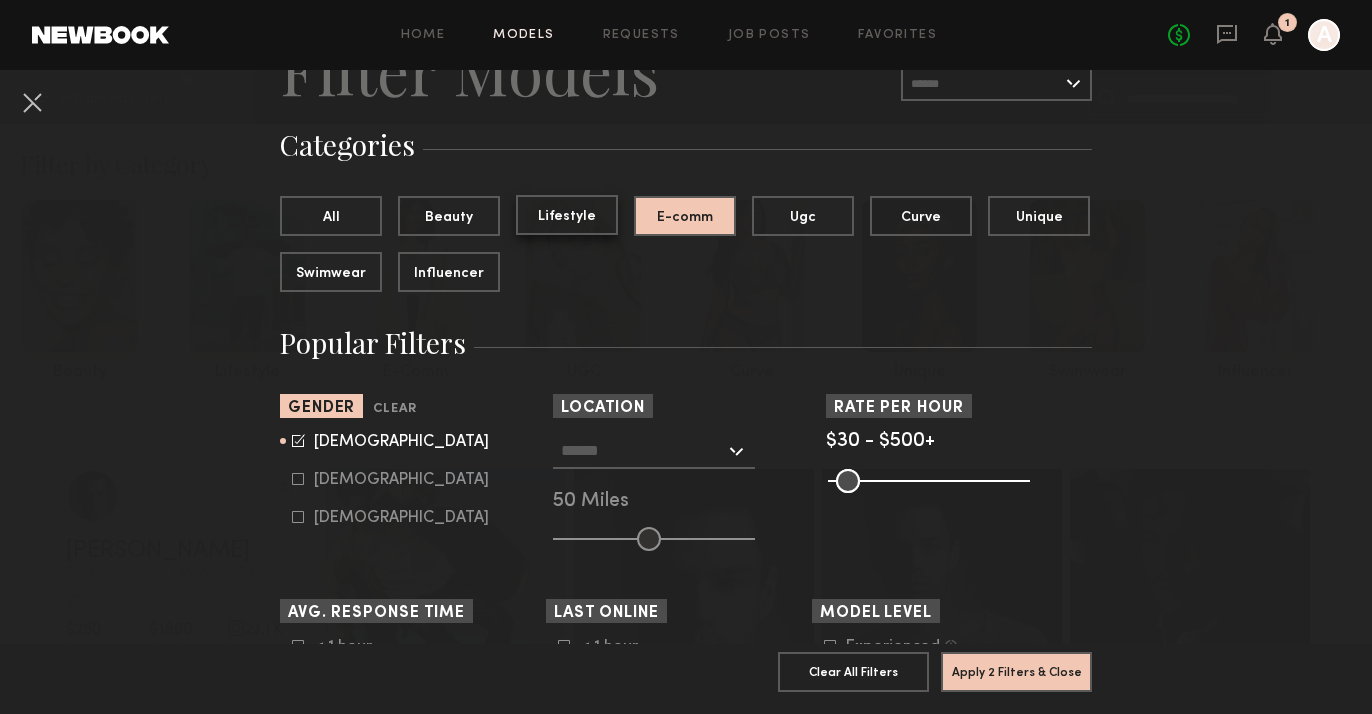 click on "Lifestyle" 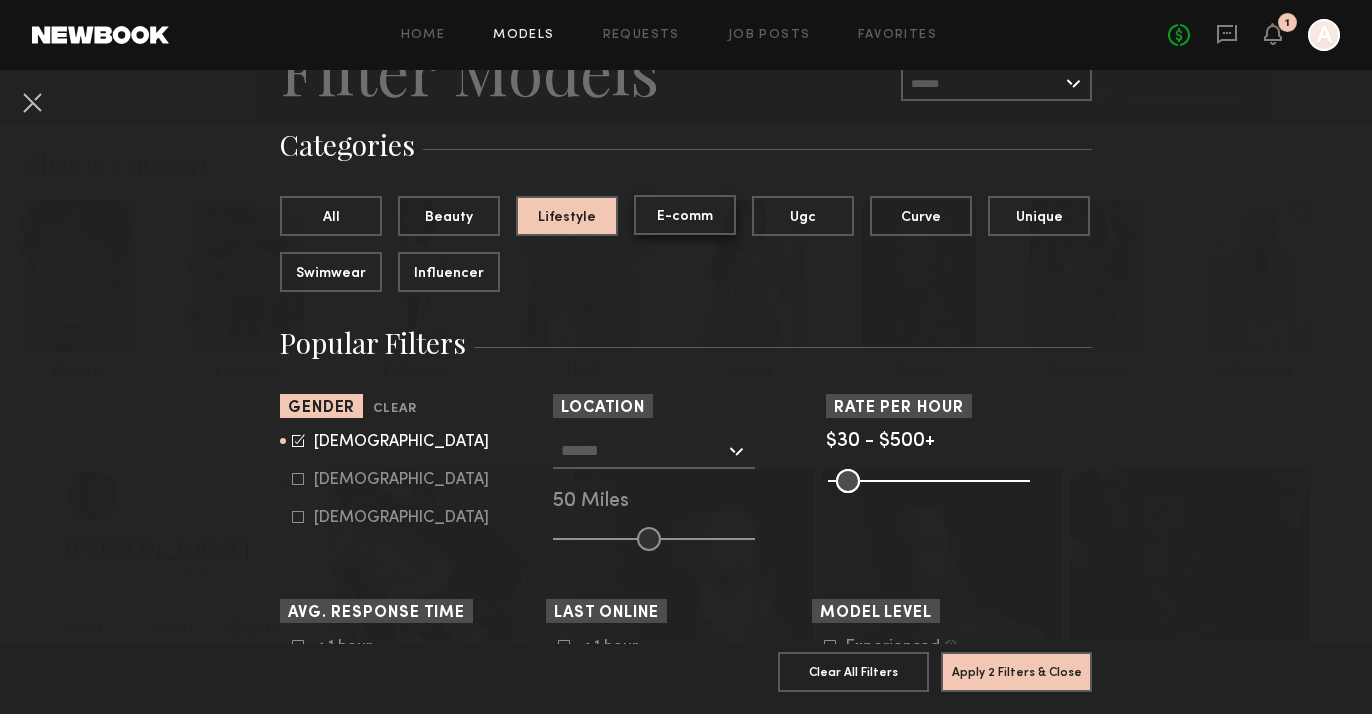 click on "E-comm" 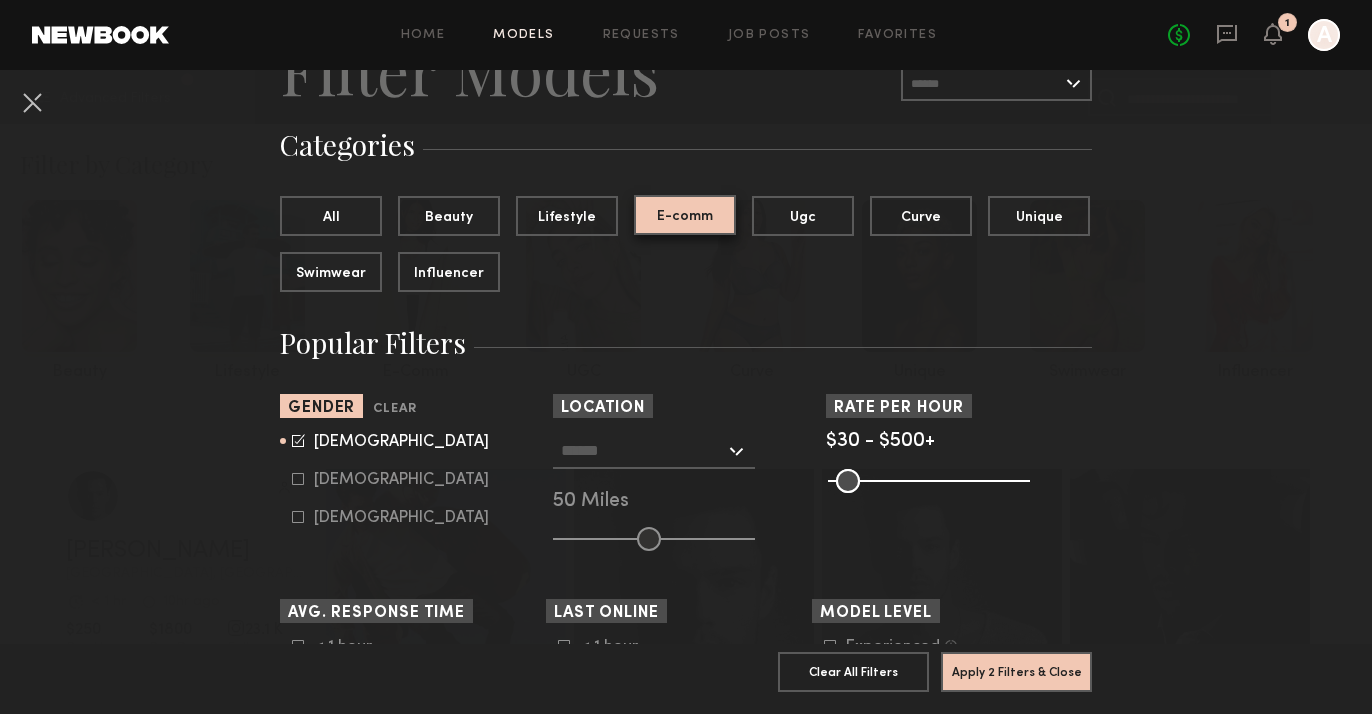 scroll, scrollTop: 247, scrollLeft: 0, axis: vertical 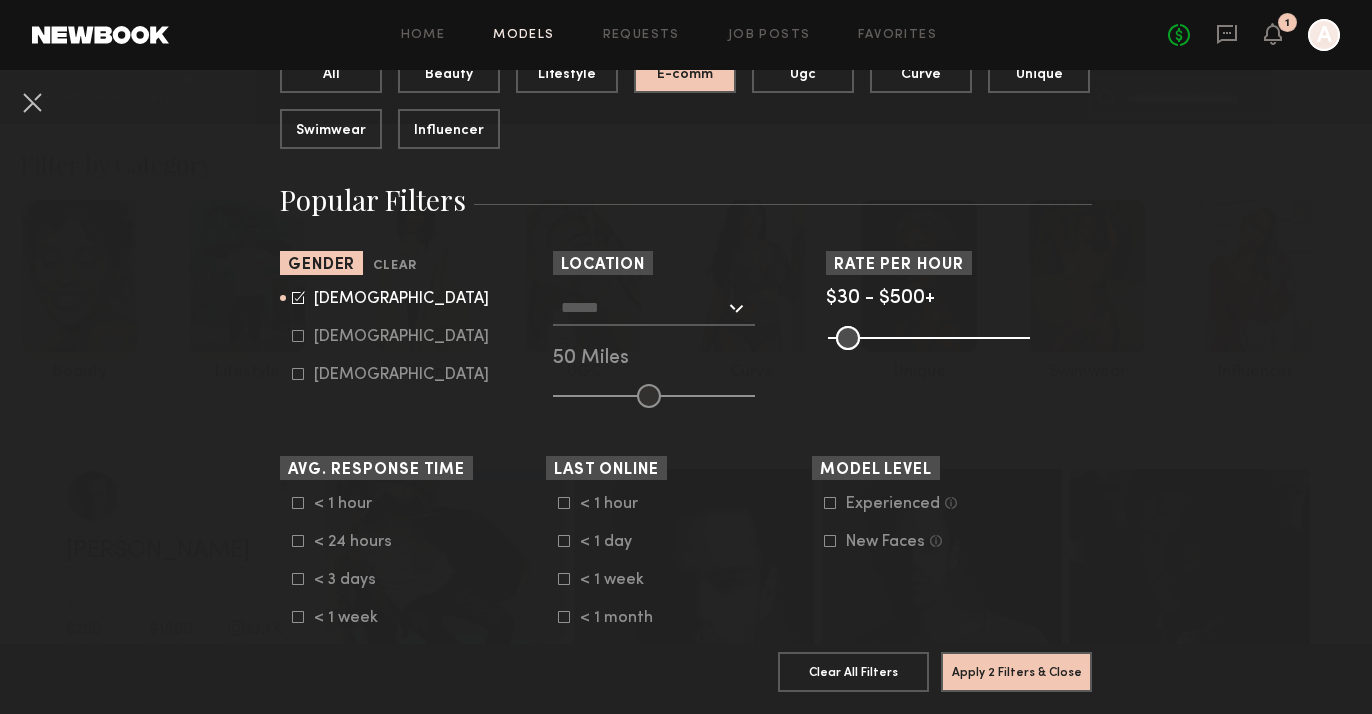 click 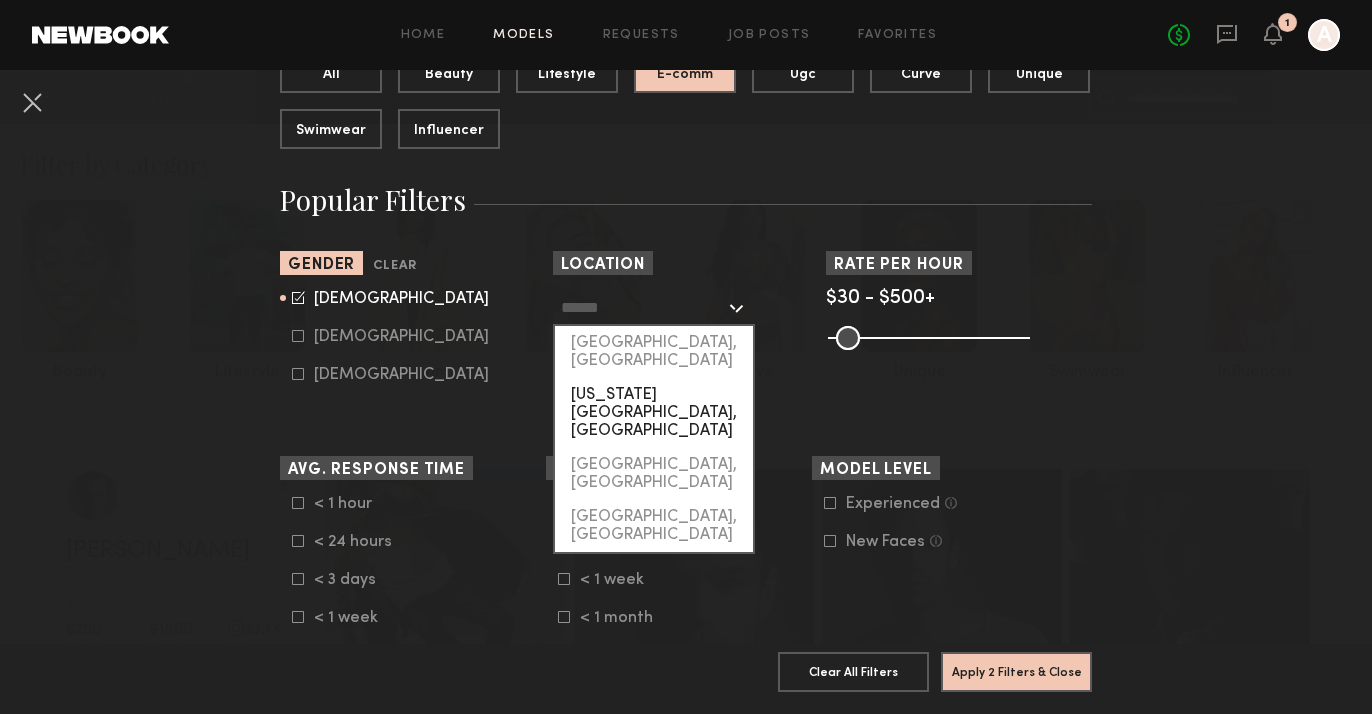 click on "[US_STATE][GEOGRAPHIC_DATA], [GEOGRAPHIC_DATA]" 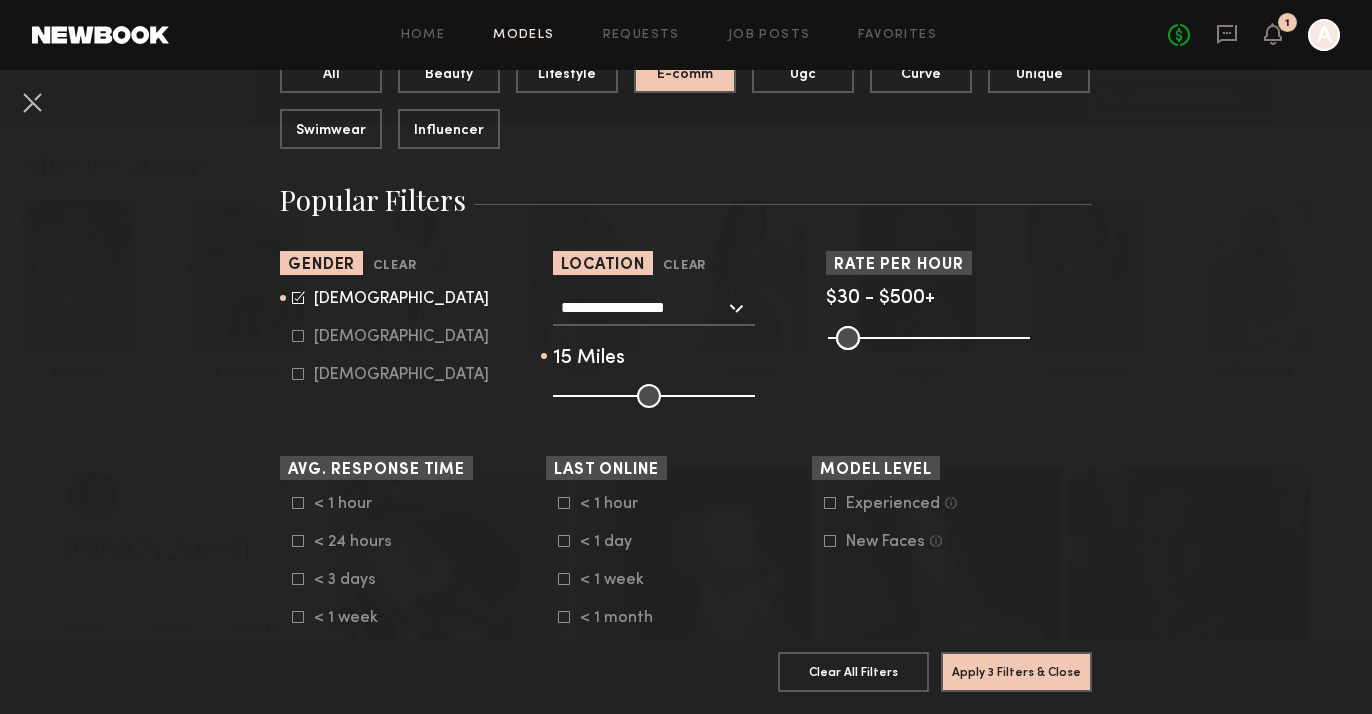 drag, startPoint x: 644, startPoint y: 394, endPoint x: 579, endPoint y: 396, distance: 65.03076 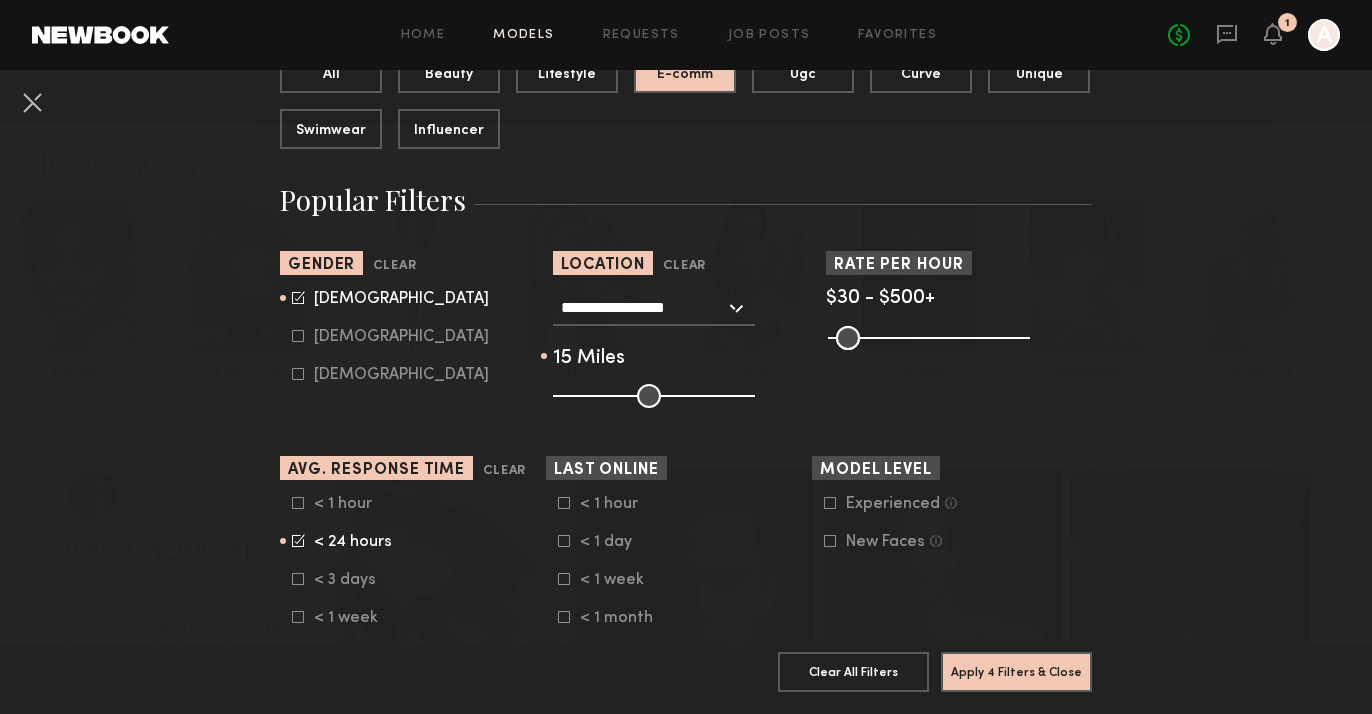 click 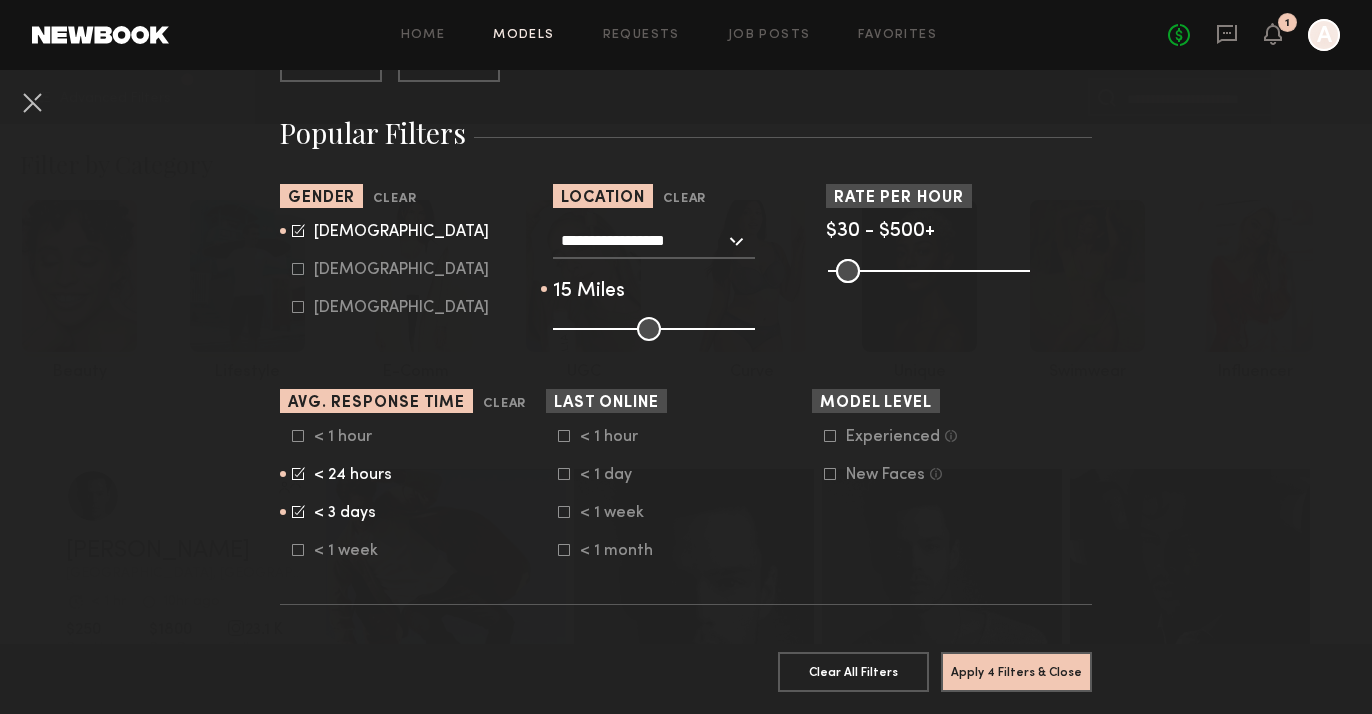 scroll, scrollTop: 318, scrollLeft: 0, axis: vertical 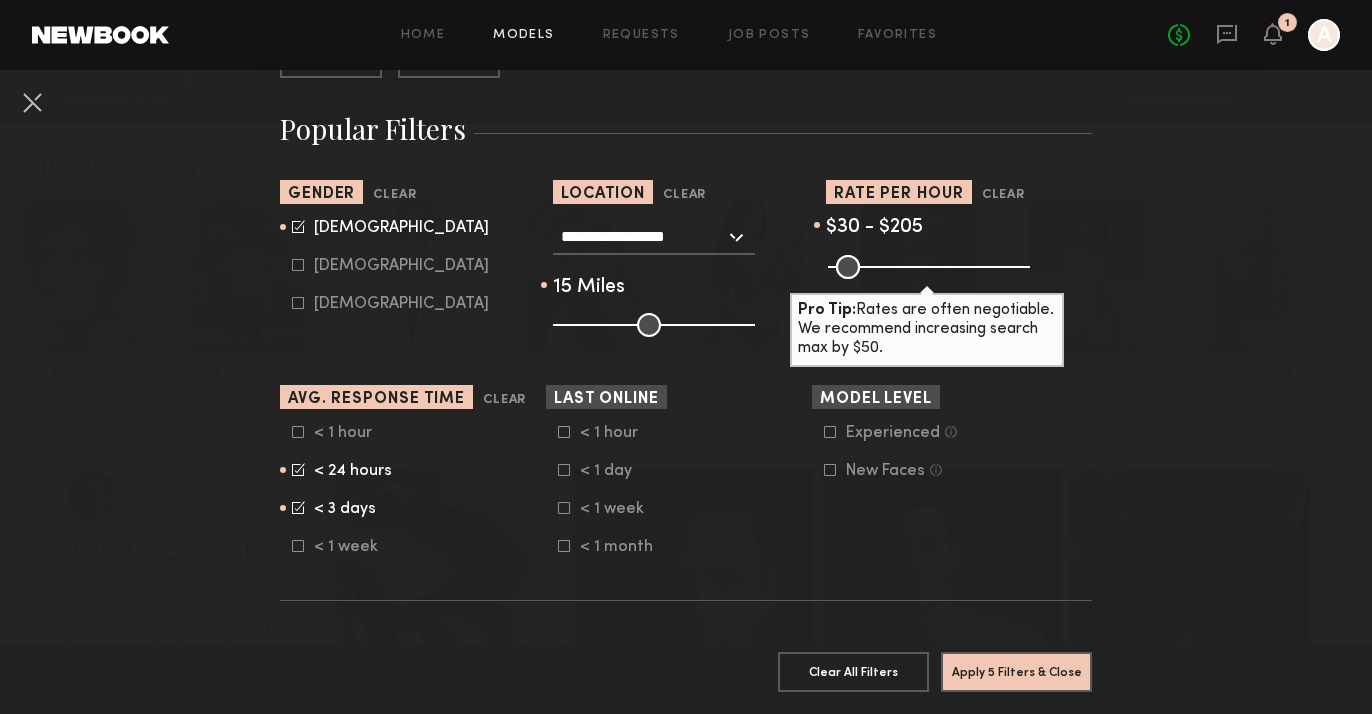 drag, startPoint x: 1016, startPoint y: 263, endPoint x: 906, endPoint y: 276, distance: 110.76552 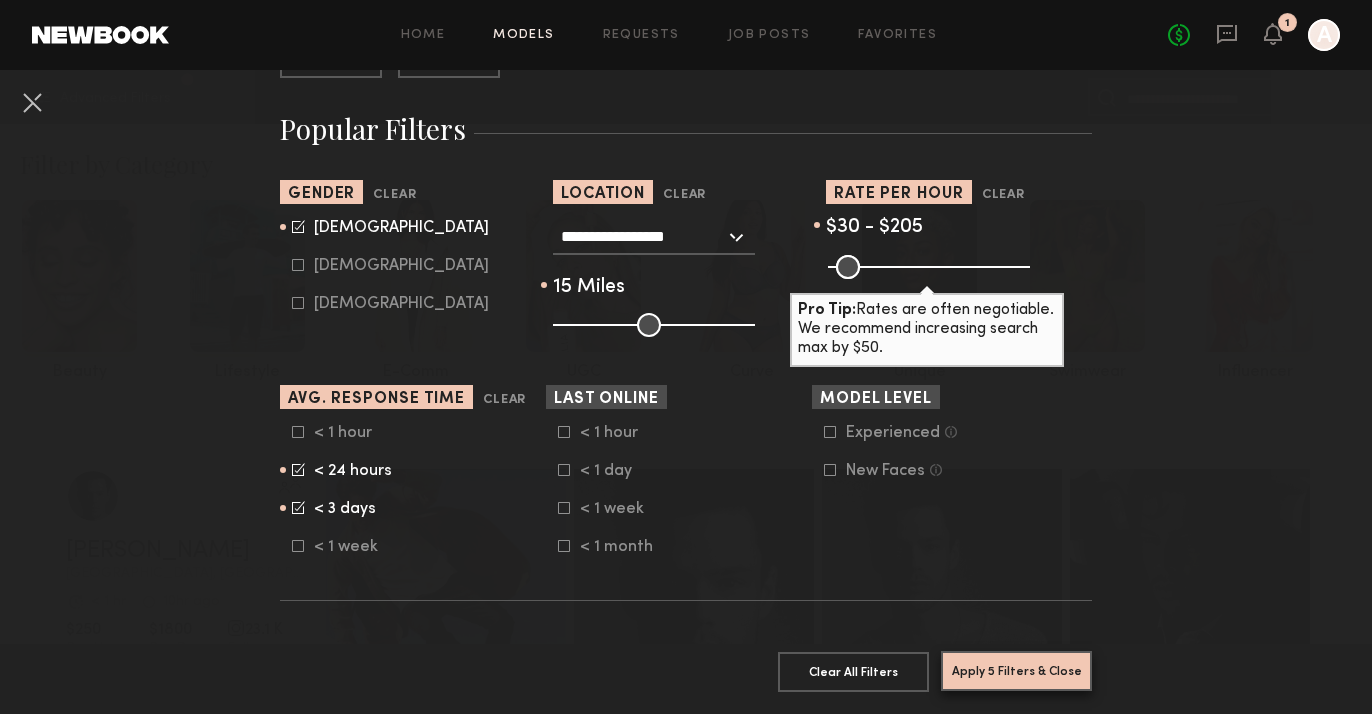 click on "Apply 5 Filters & Close" 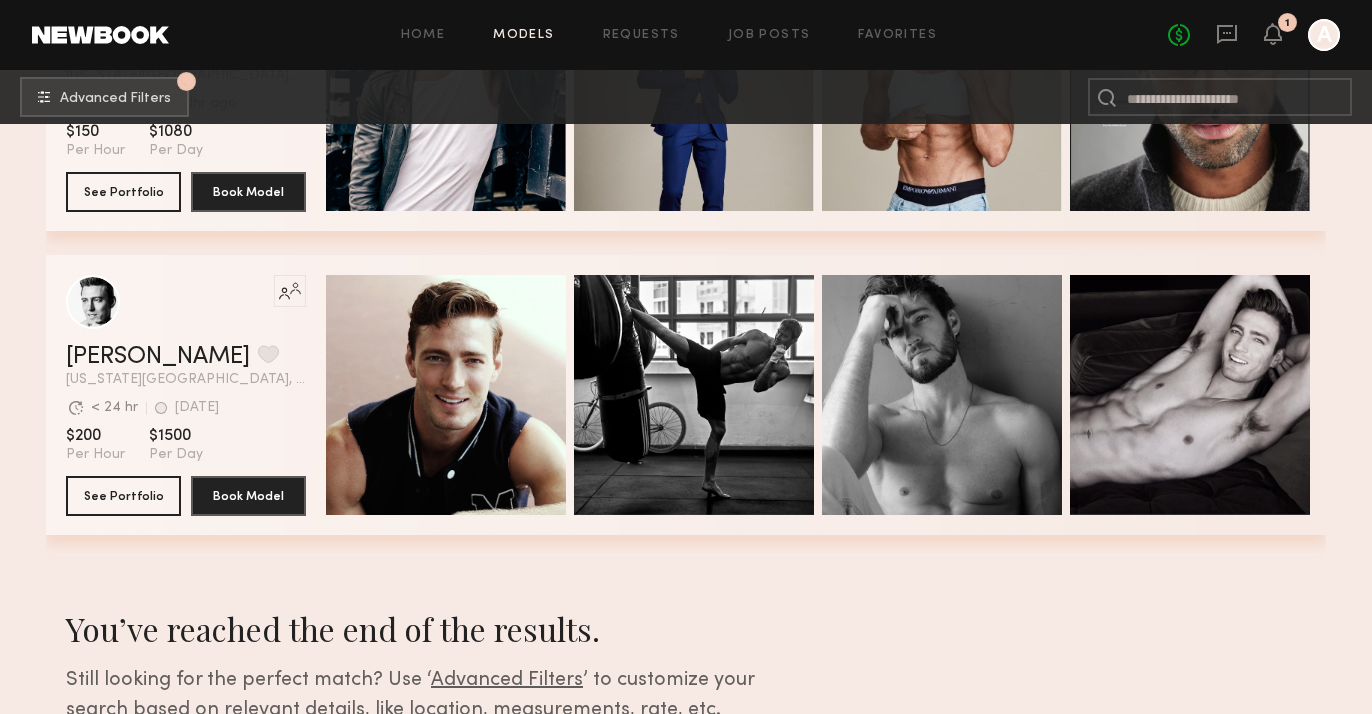 scroll, scrollTop: 3602, scrollLeft: 0, axis: vertical 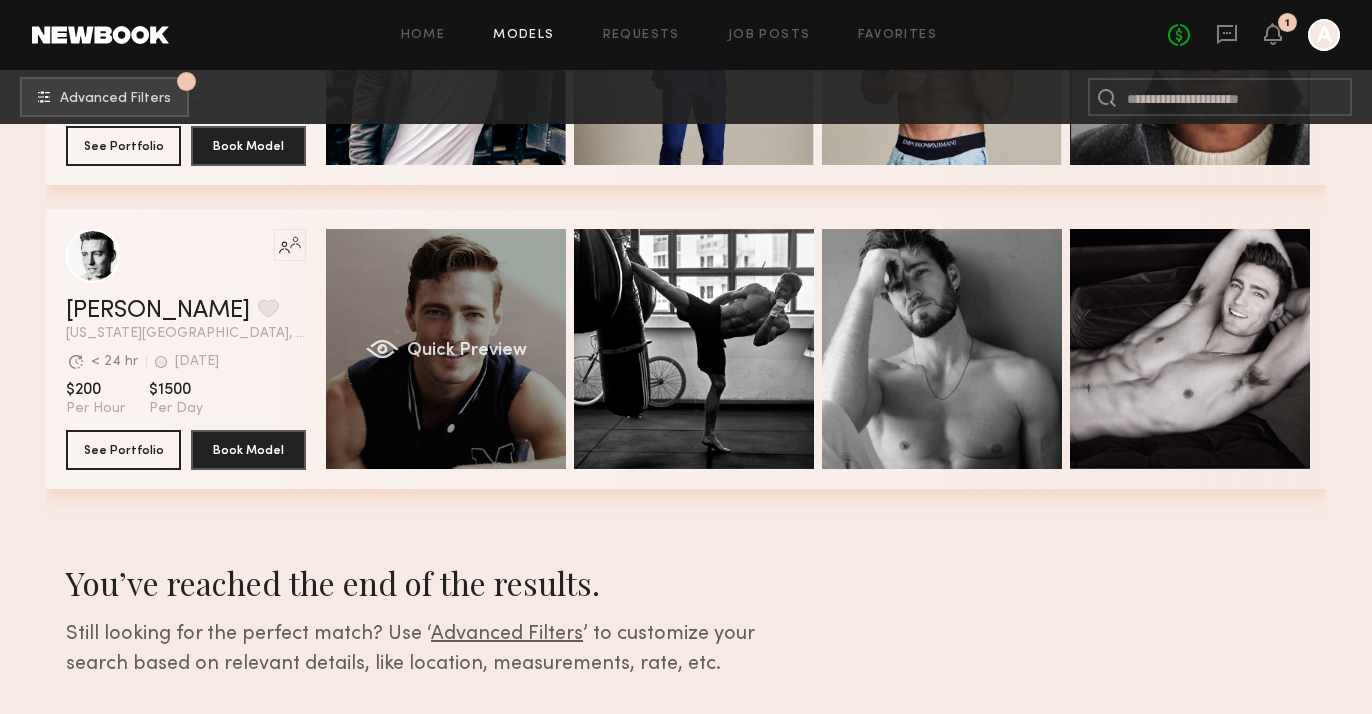click on "Quick Preview" 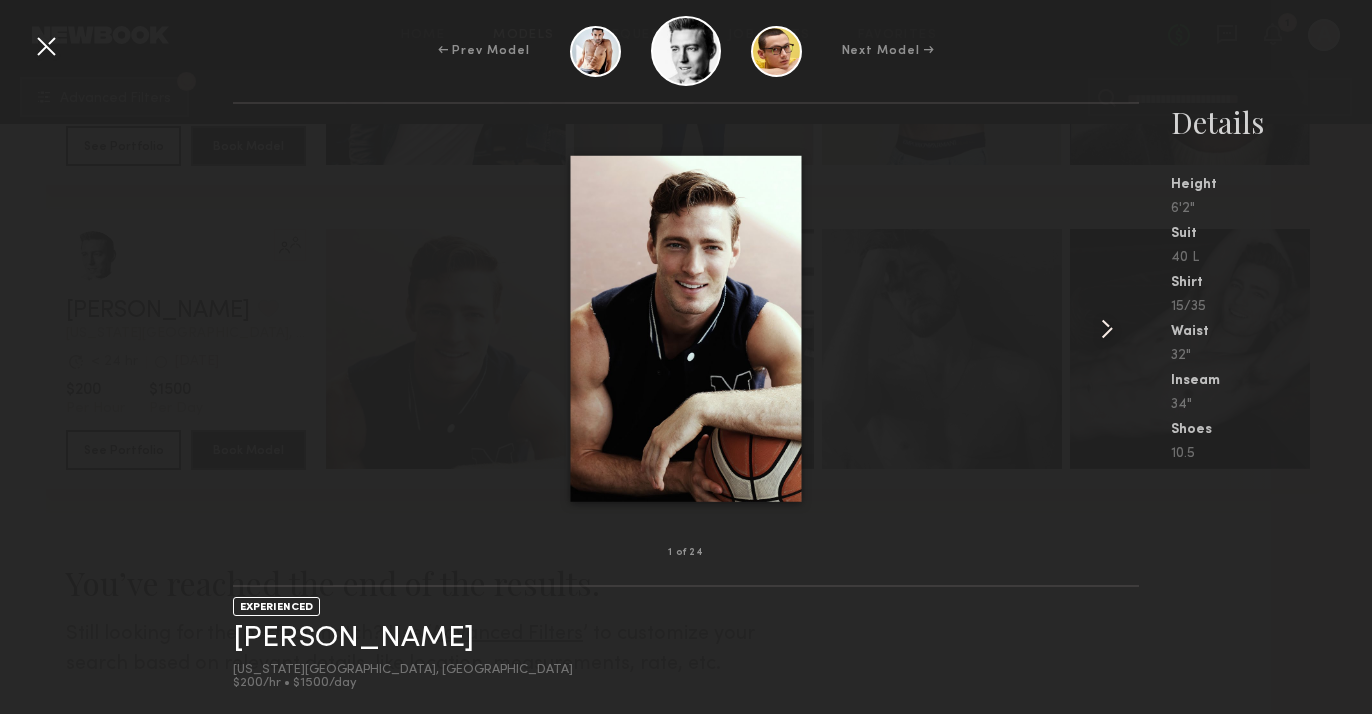 click at bounding box center [1107, 329] 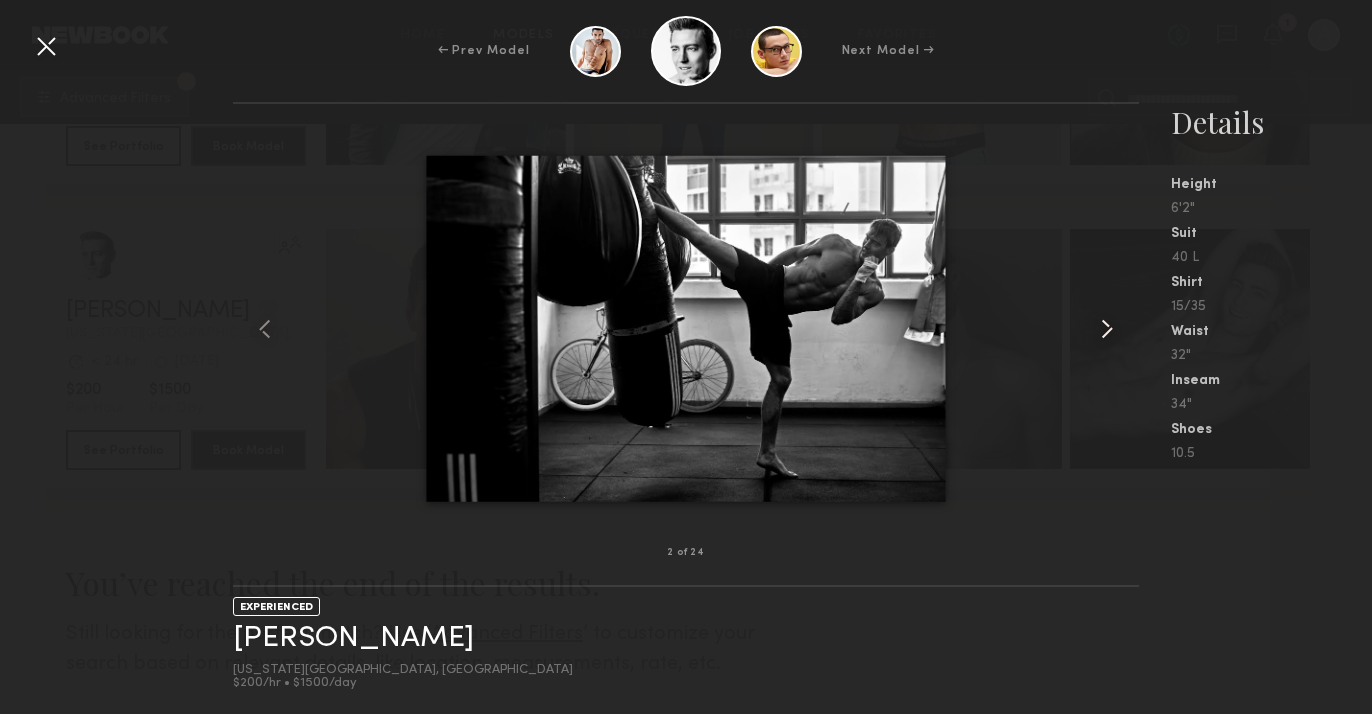 click at bounding box center (1107, 329) 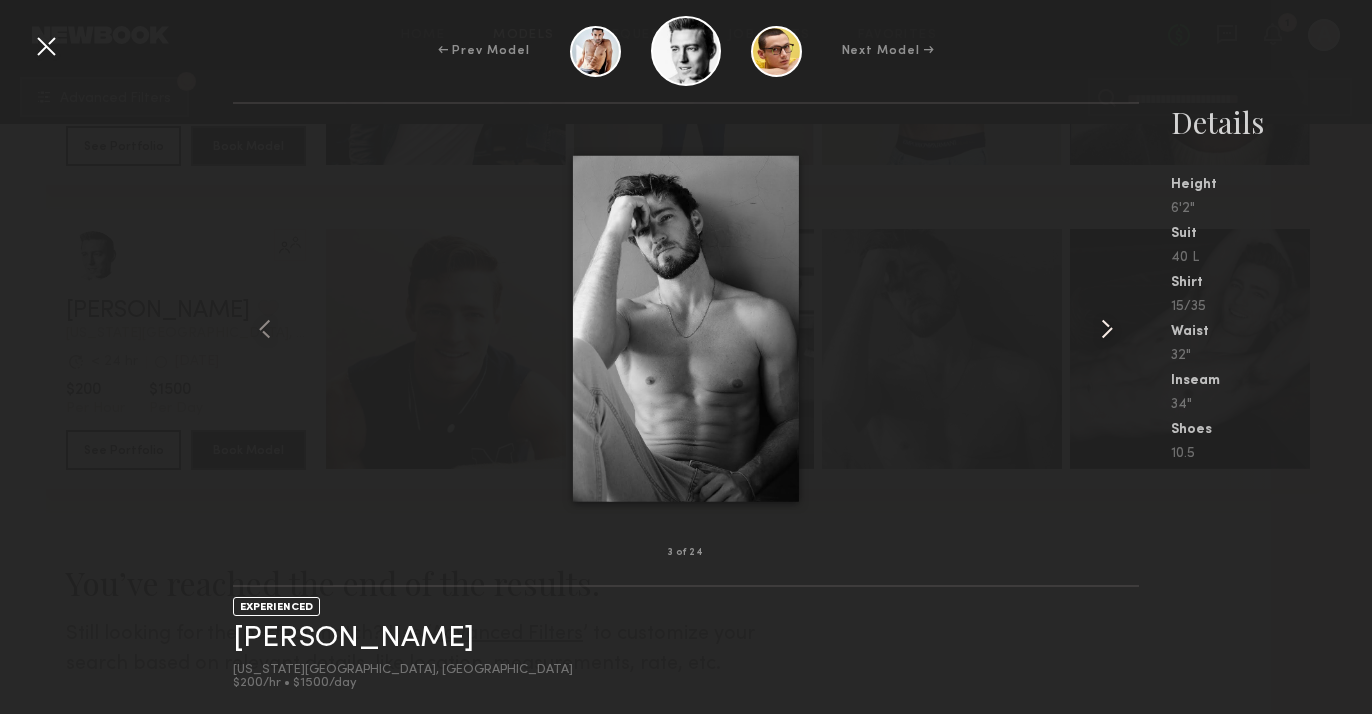 click at bounding box center [1107, 329] 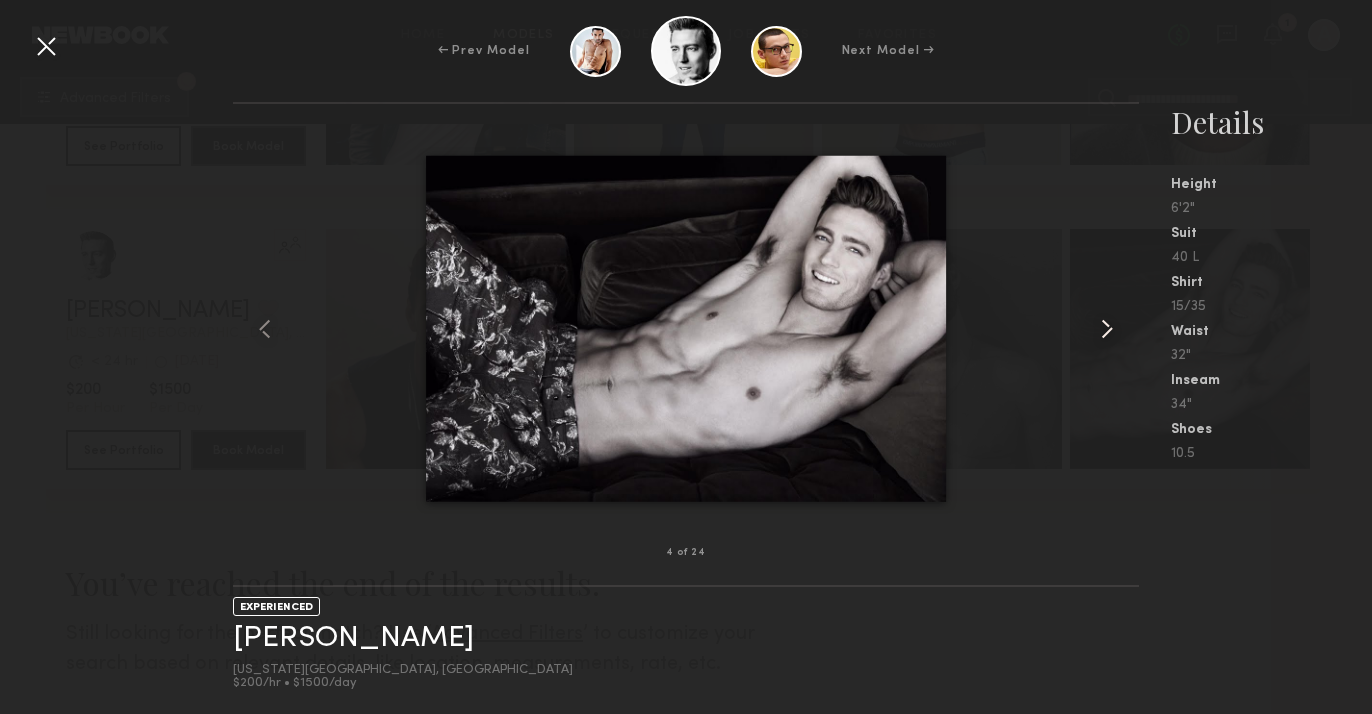 click at bounding box center [1107, 329] 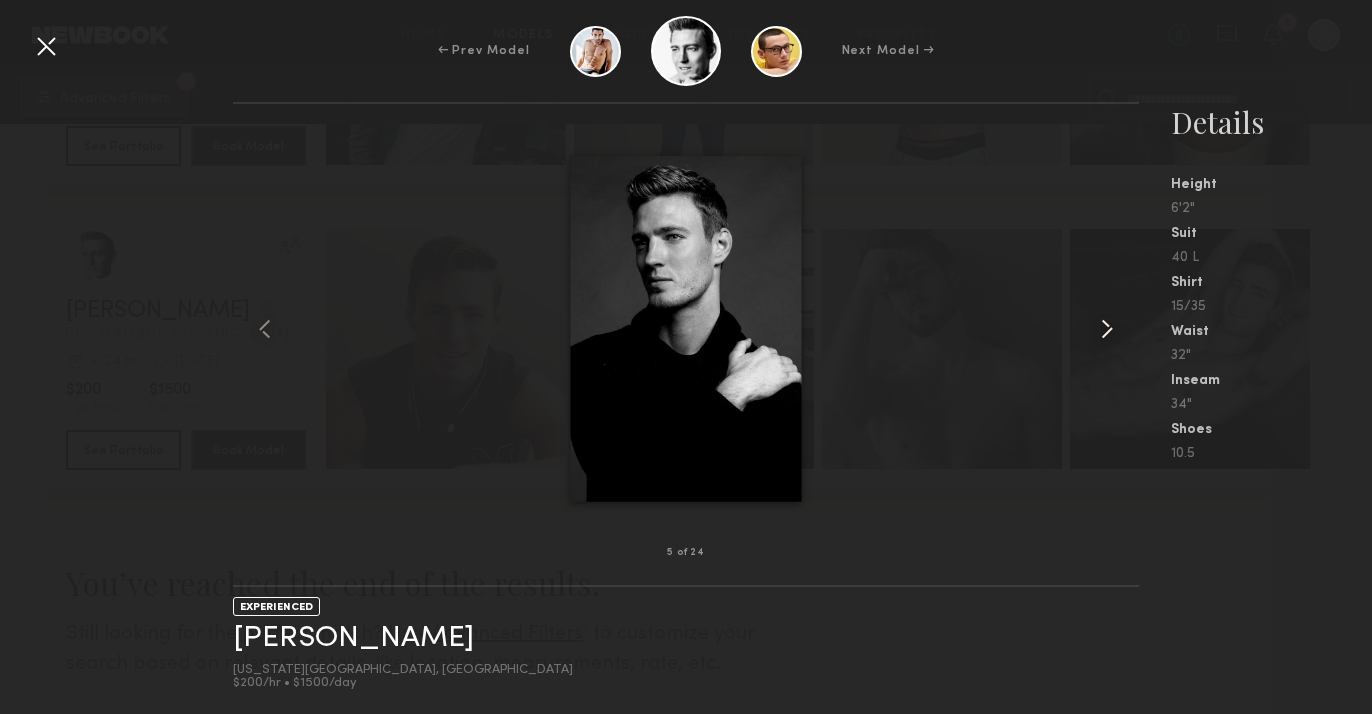 click at bounding box center (1107, 329) 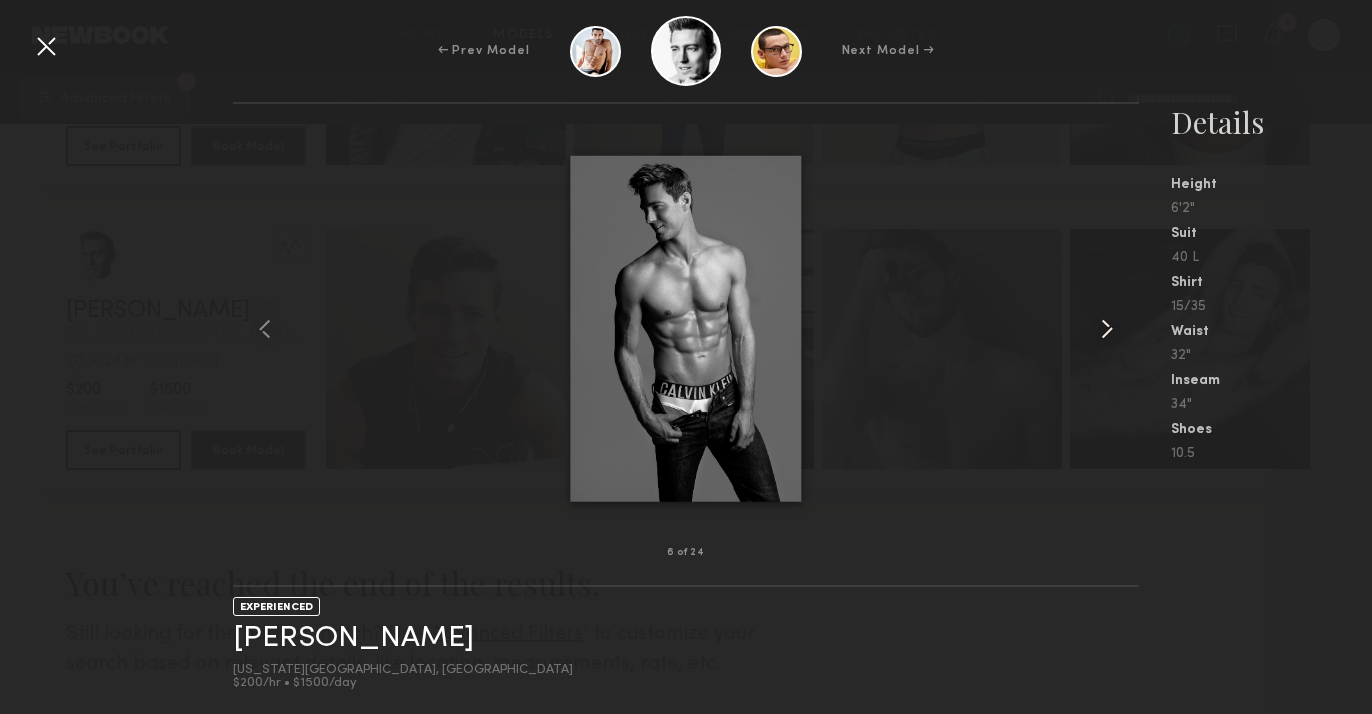 click at bounding box center [1107, 329] 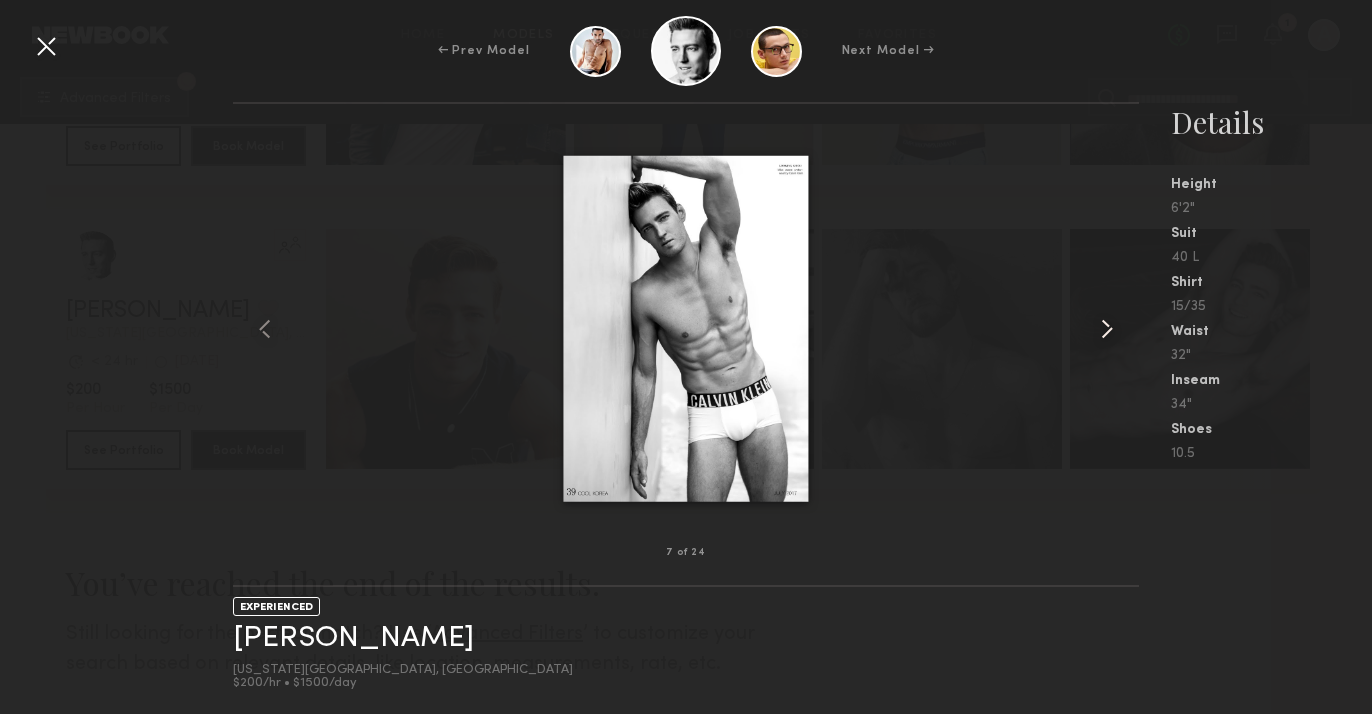 click at bounding box center (1107, 329) 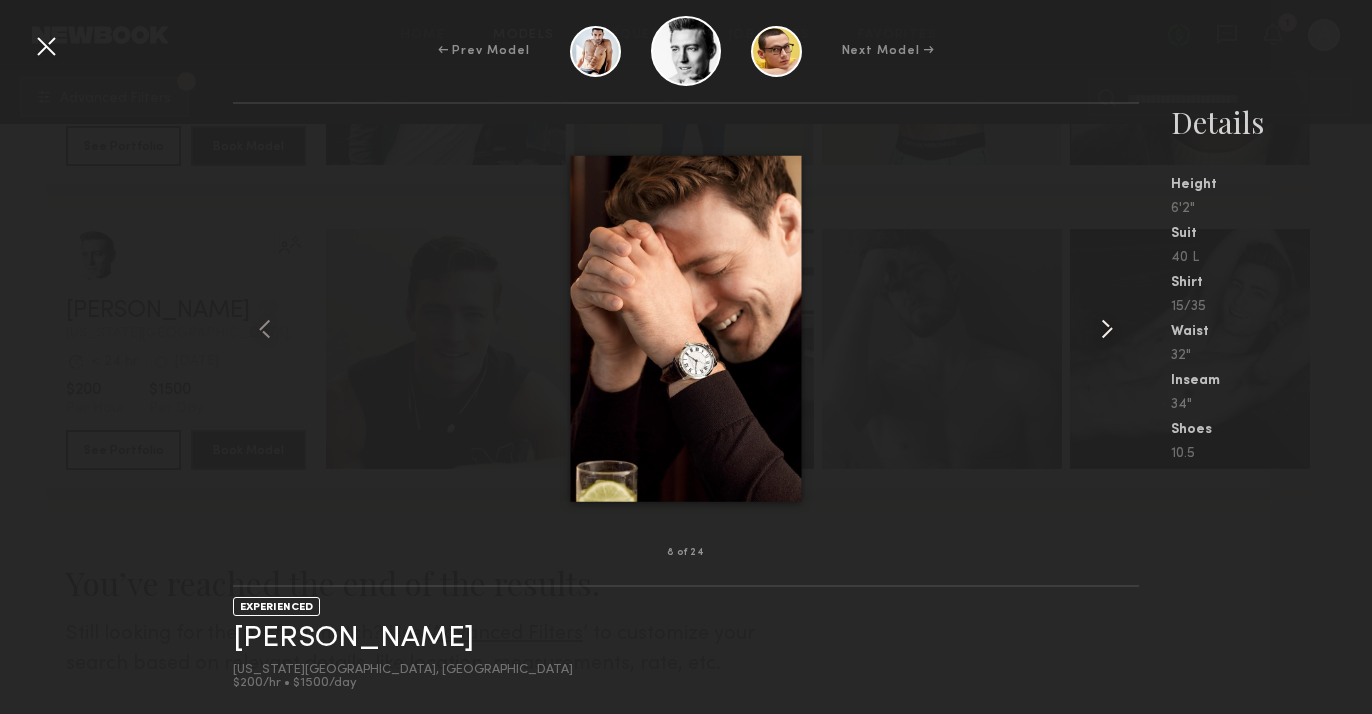 click at bounding box center (1107, 329) 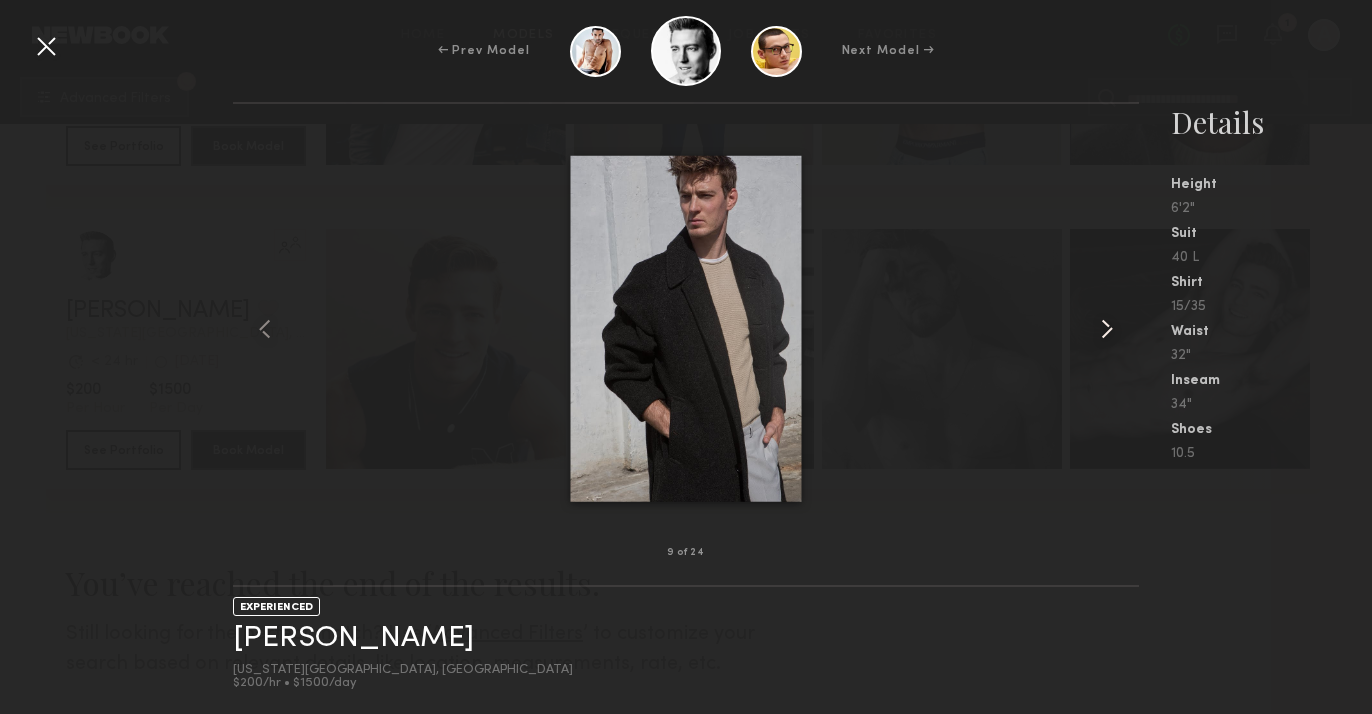 click at bounding box center [1107, 329] 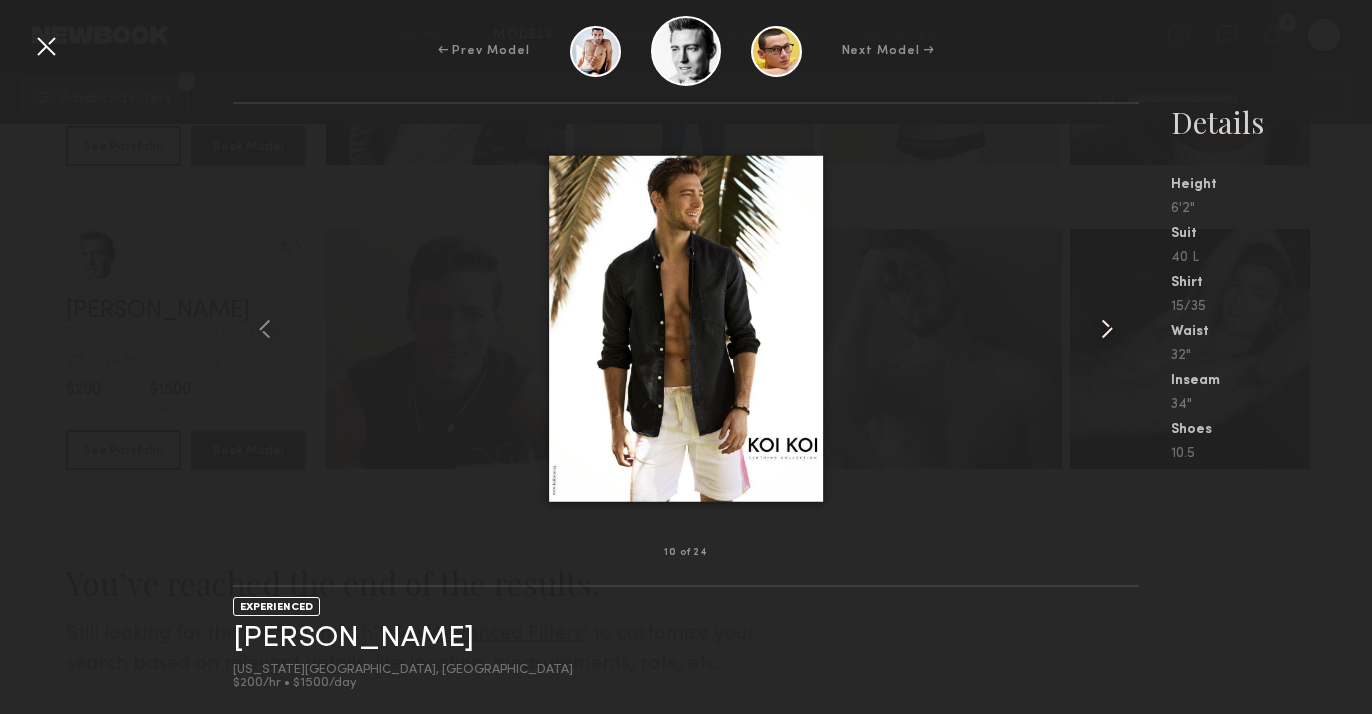 click at bounding box center [1107, 329] 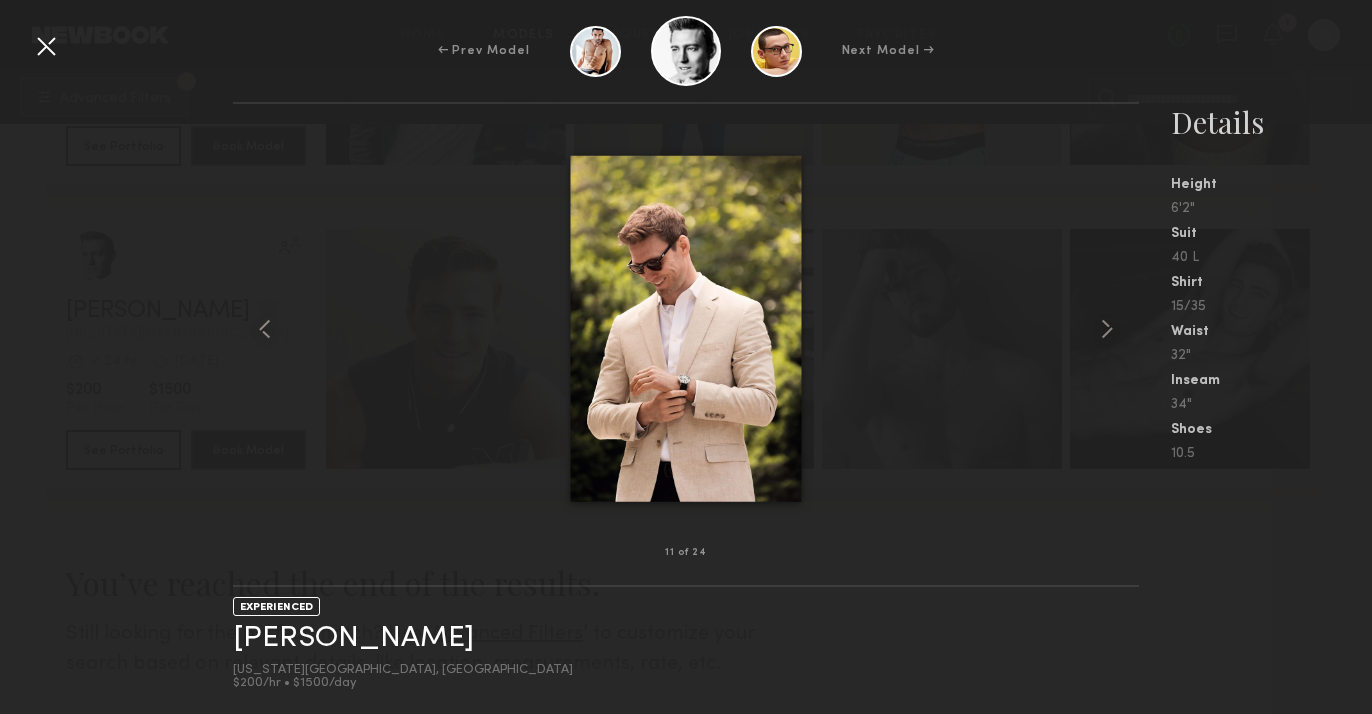 click at bounding box center (46, 46) 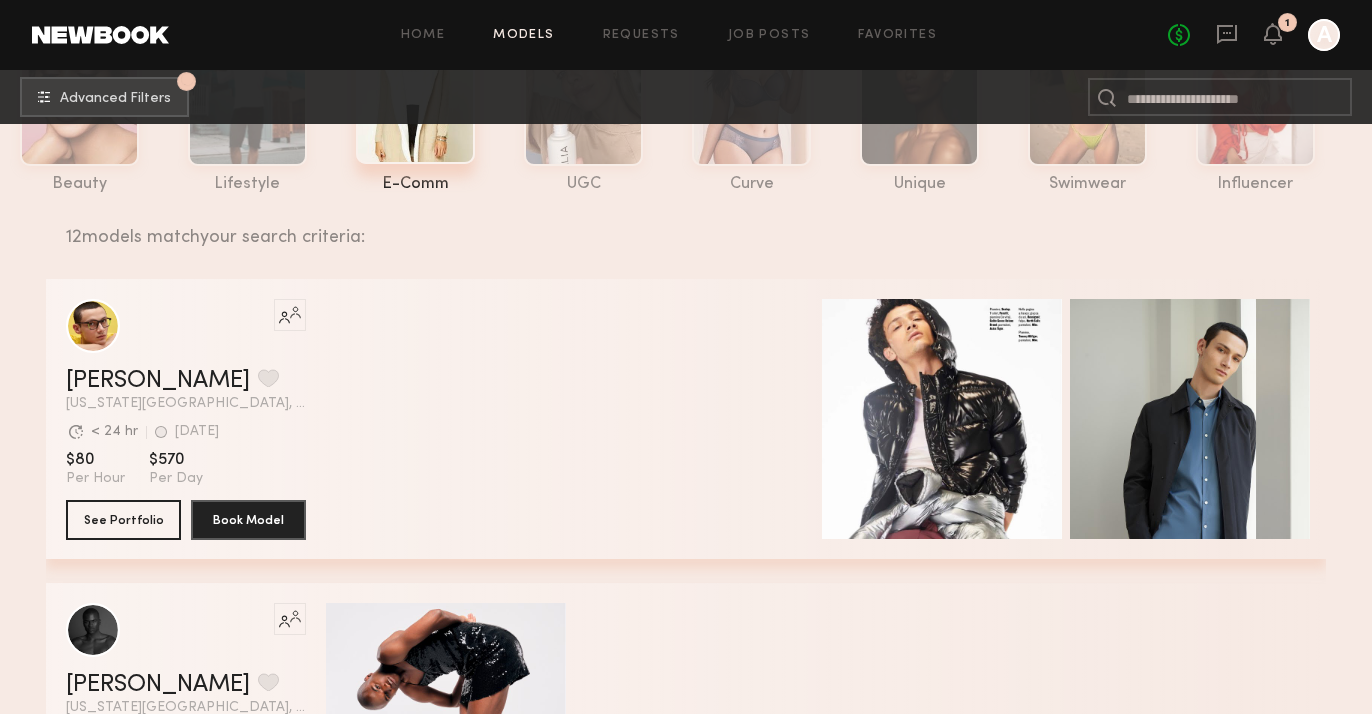 scroll, scrollTop: 0, scrollLeft: 0, axis: both 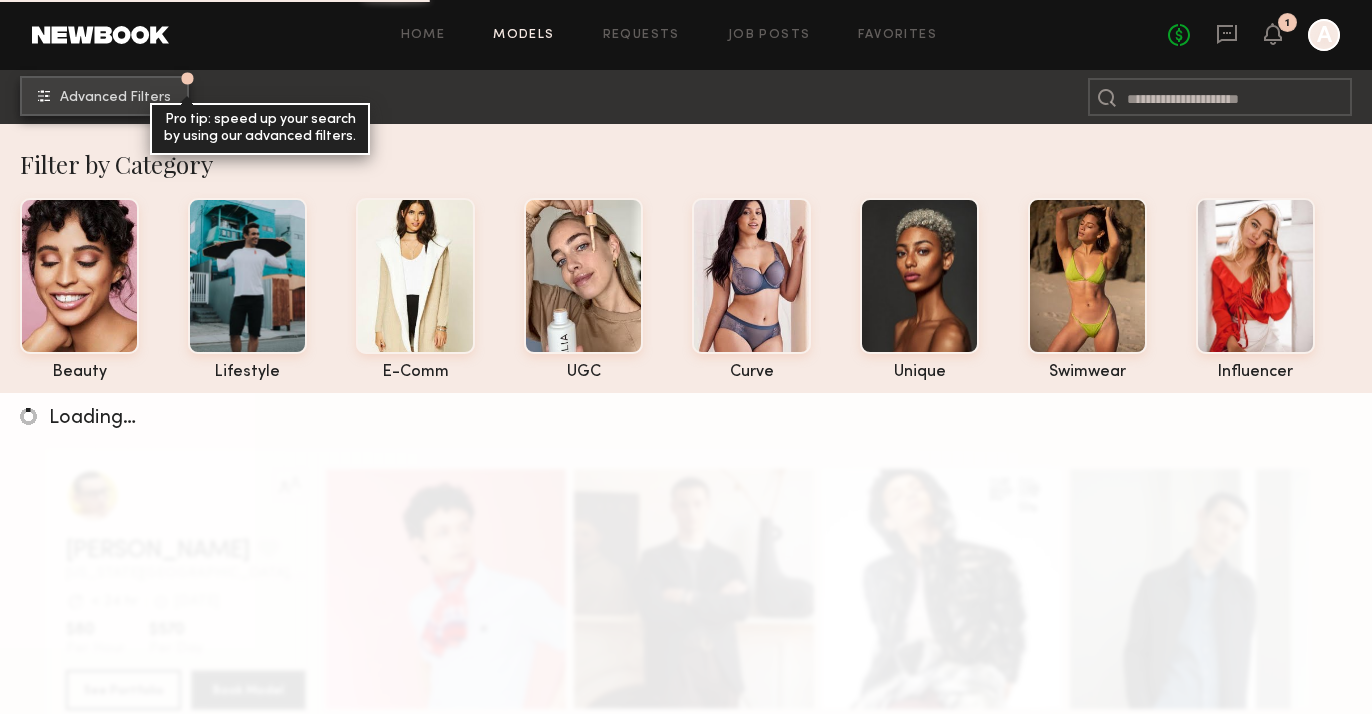 click on "Advanced Filters" 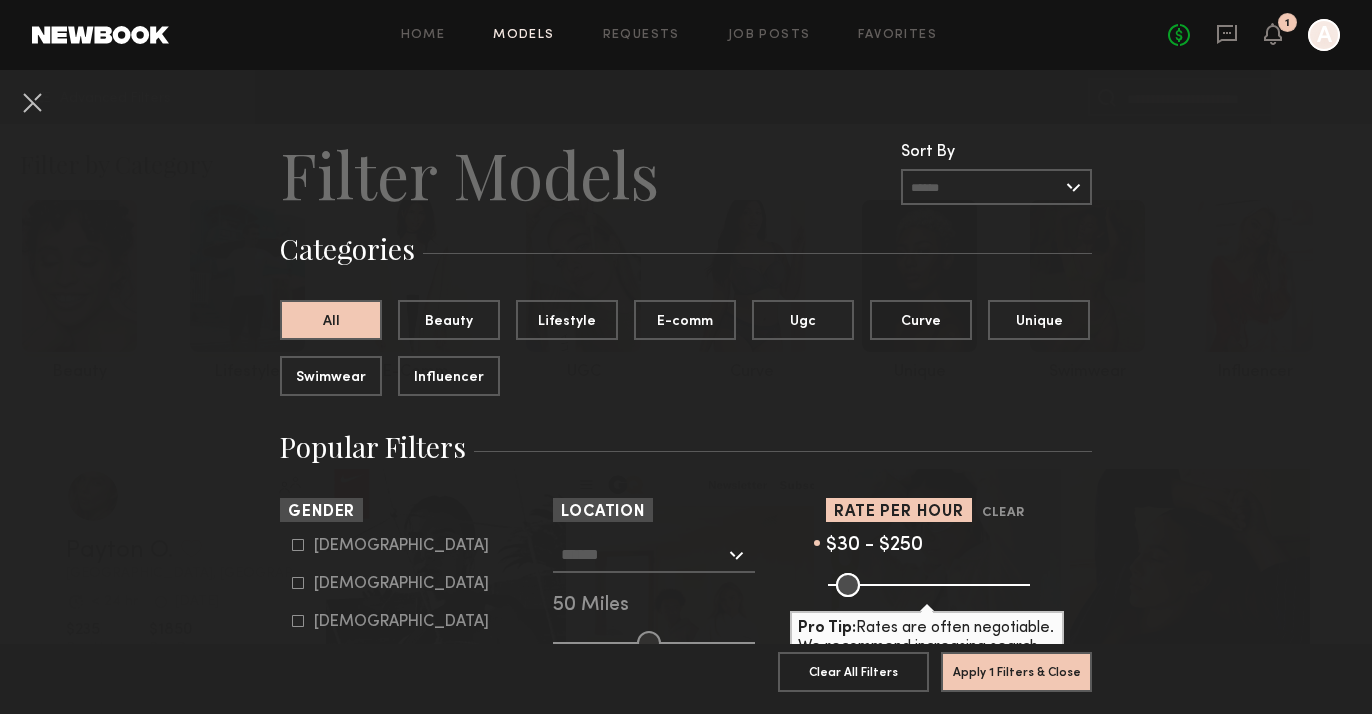 drag, startPoint x: 1009, startPoint y: 586, endPoint x: 923, endPoint y: 586, distance: 86 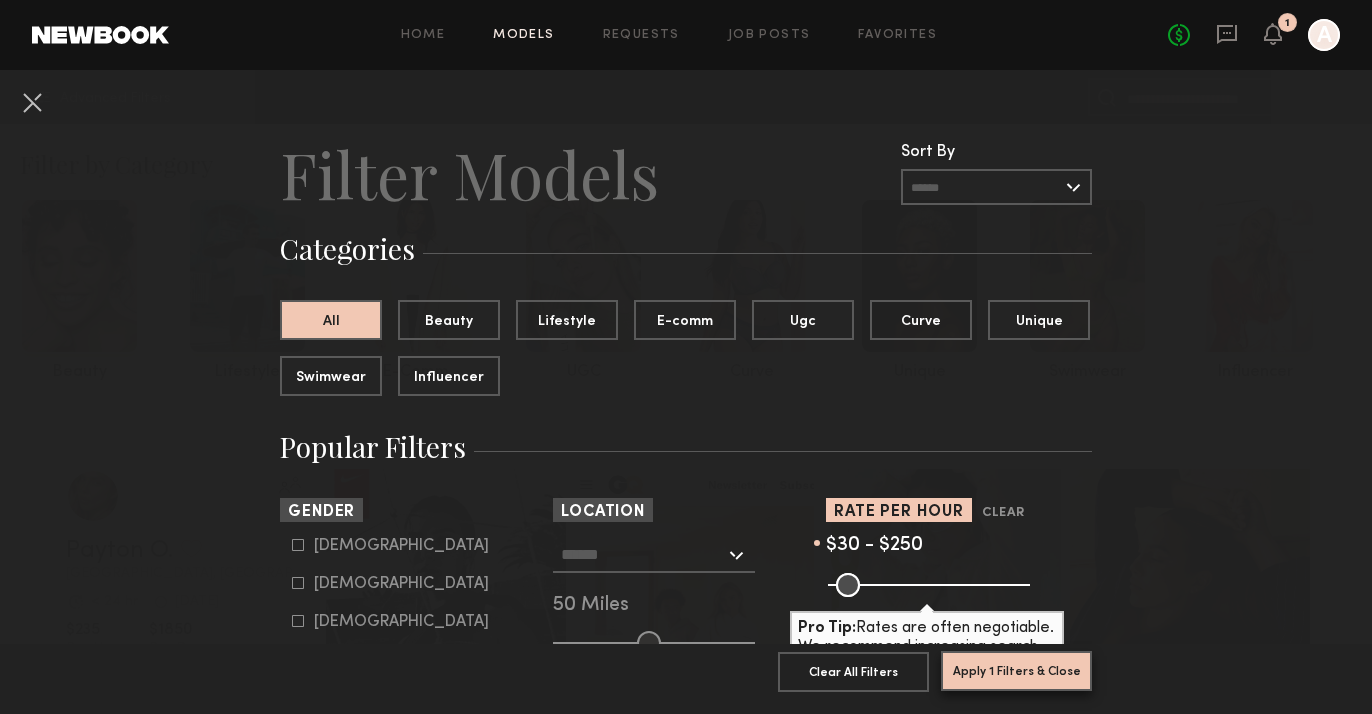 click on "Apply 1 Filters & Close" 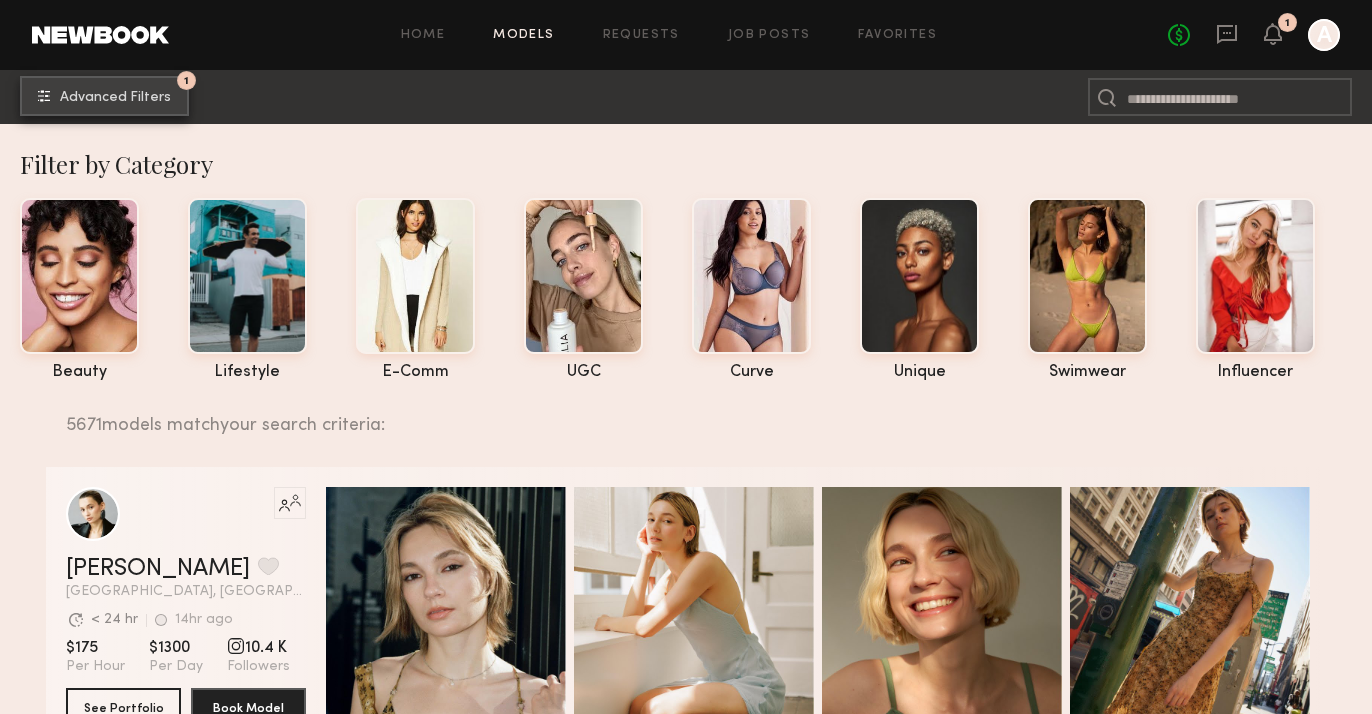 click on "Advanced Filters" 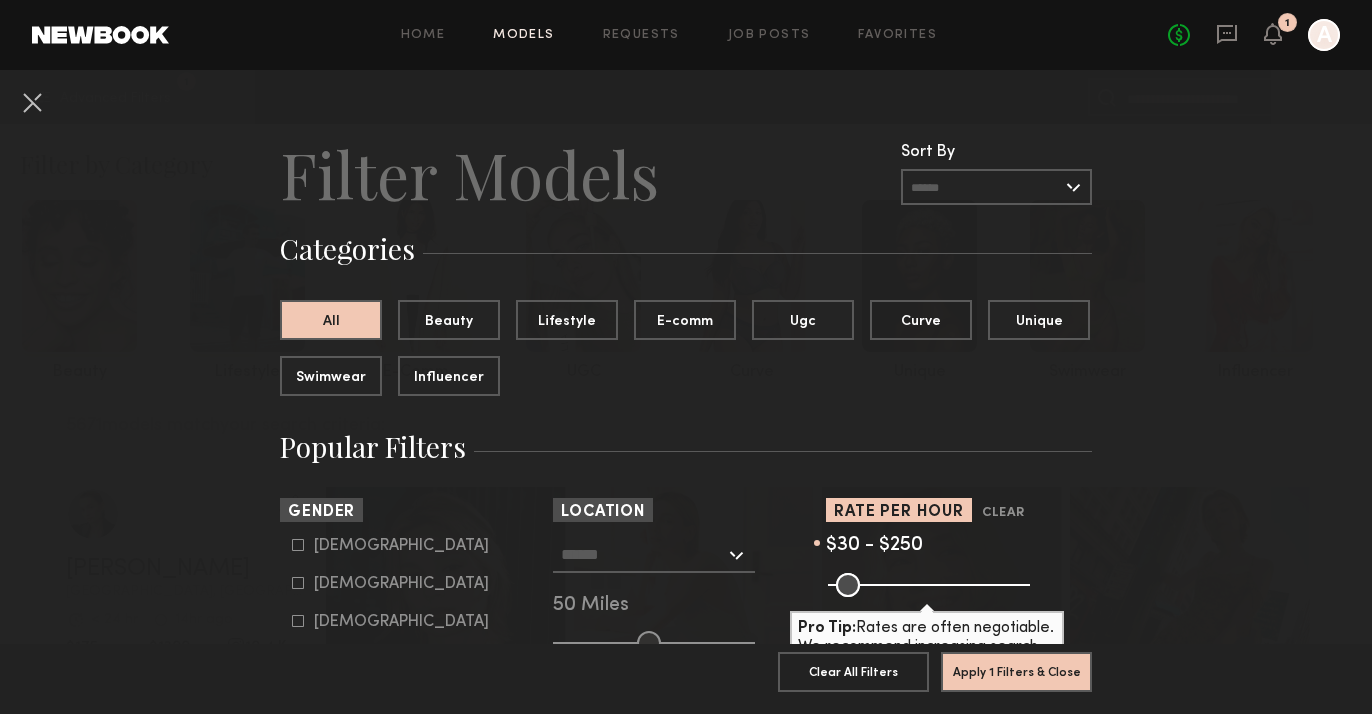 click 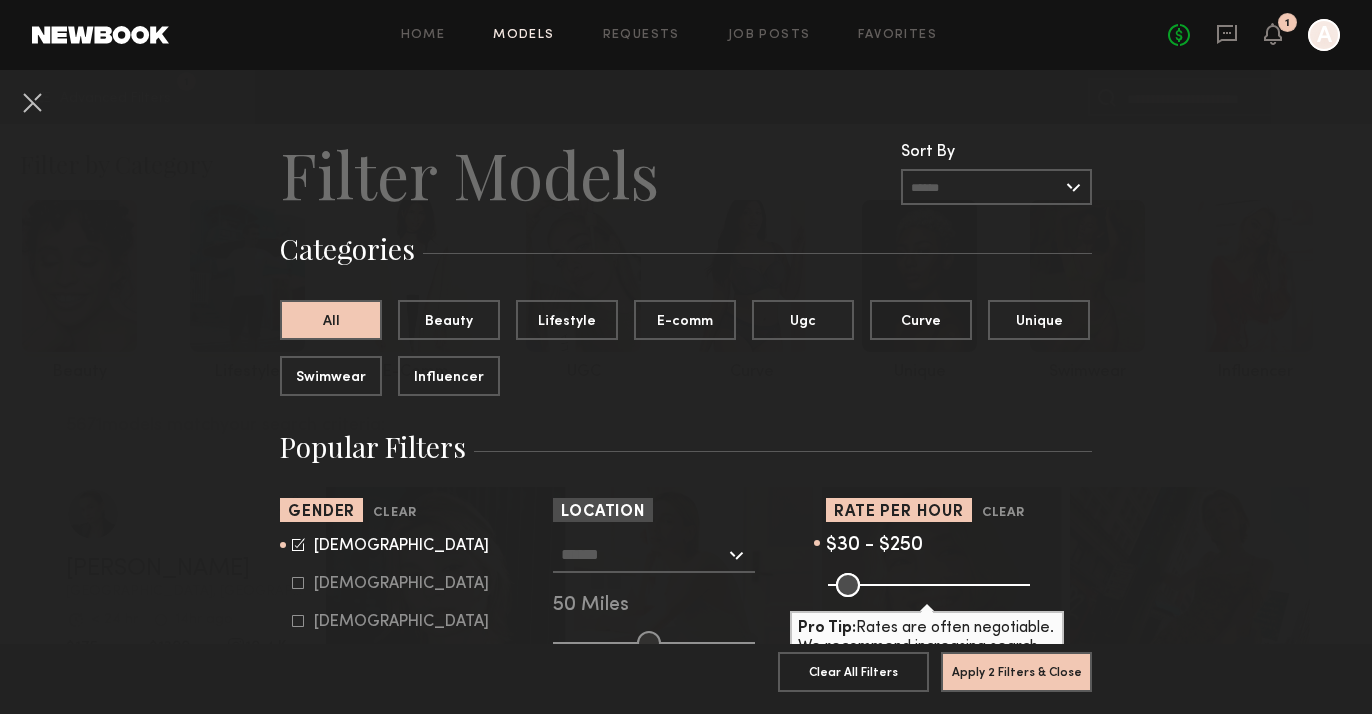click 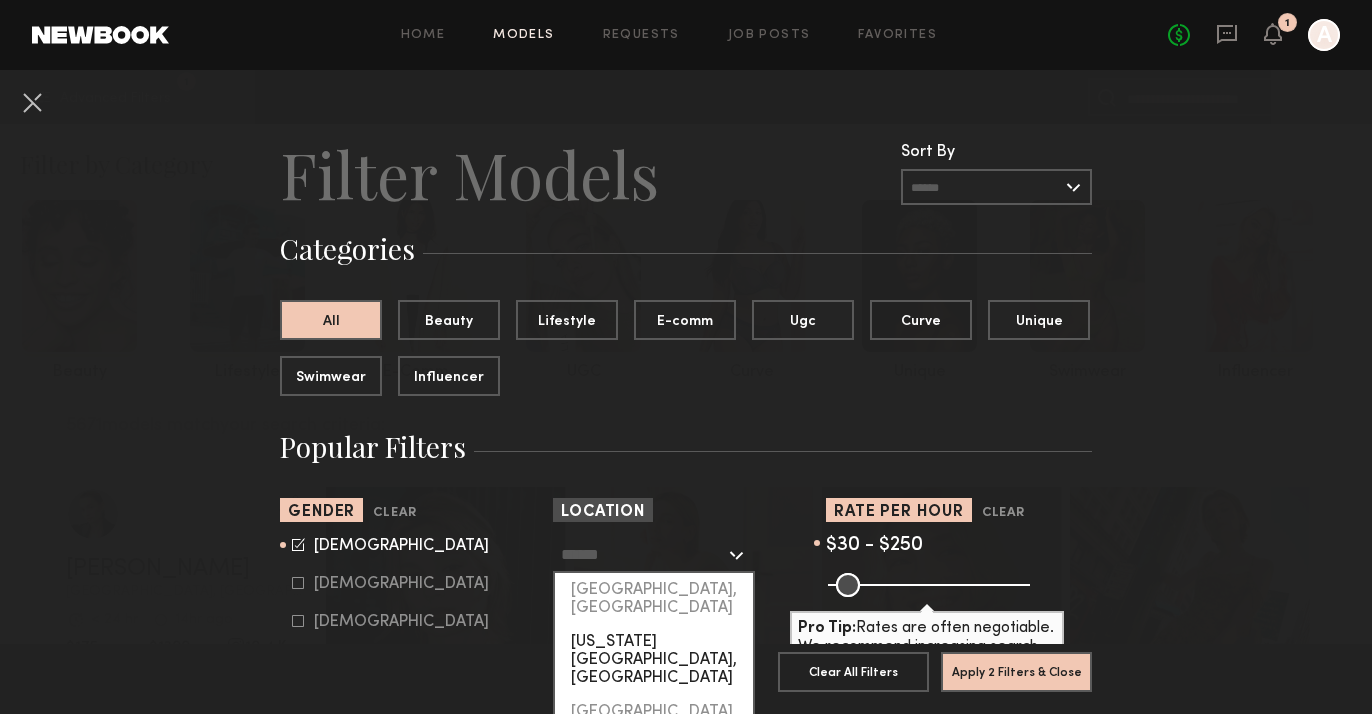 click on "[US_STATE][GEOGRAPHIC_DATA], [GEOGRAPHIC_DATA]" 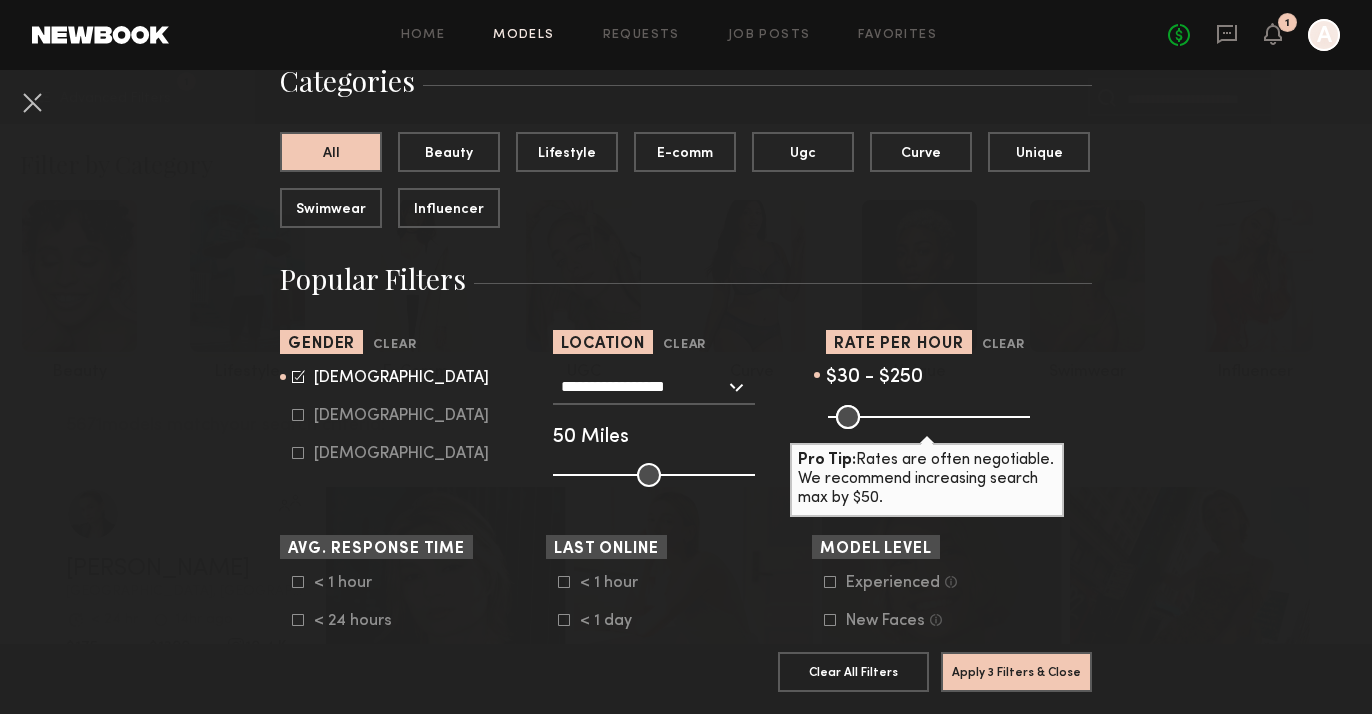 scroll, scrollTop: 188, scrollLeft: 0, axis: vertical 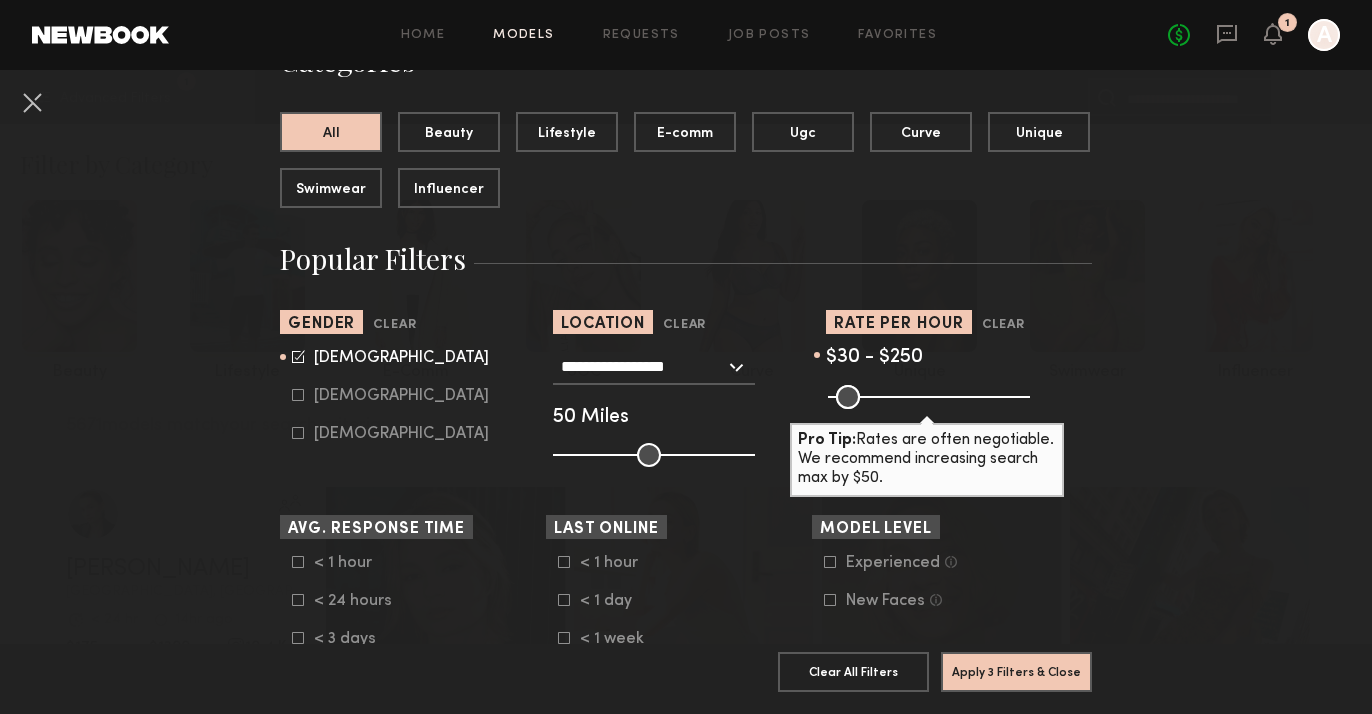 click 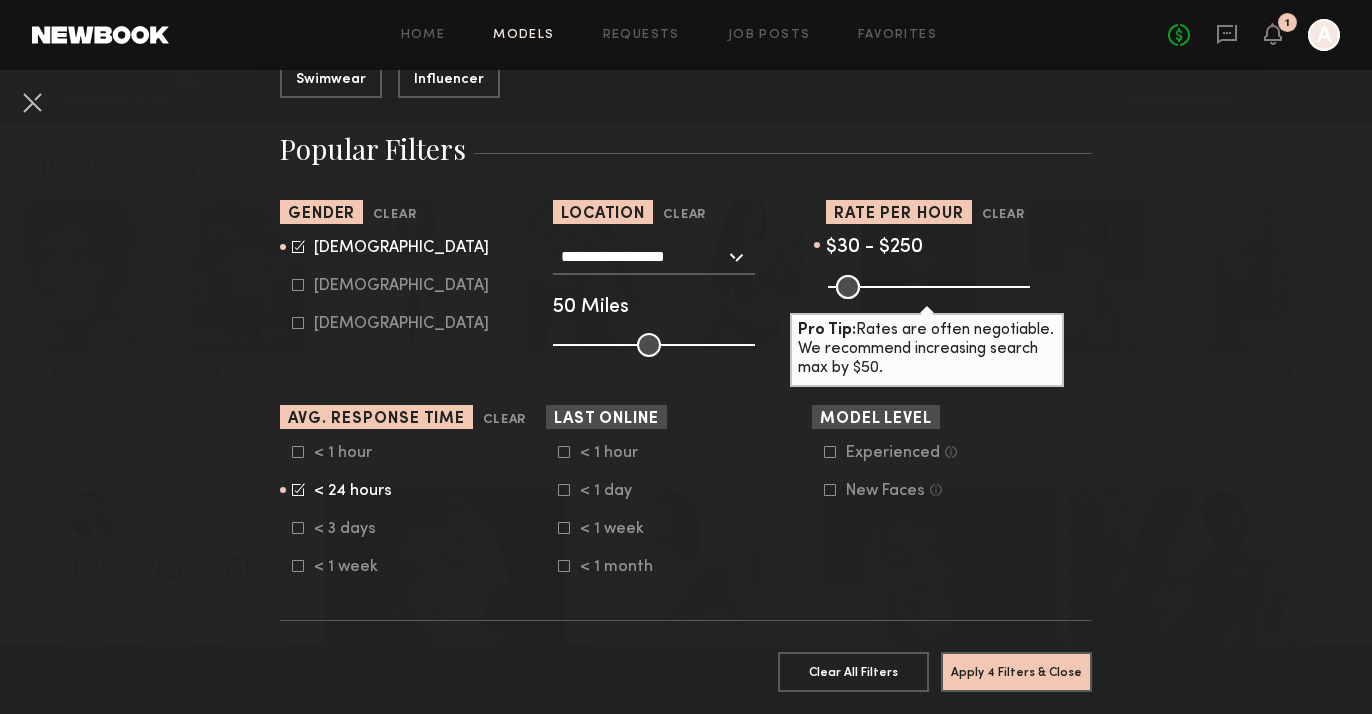 scroll, scrollTop: 301, scrollLeft: 0, axis: vertical 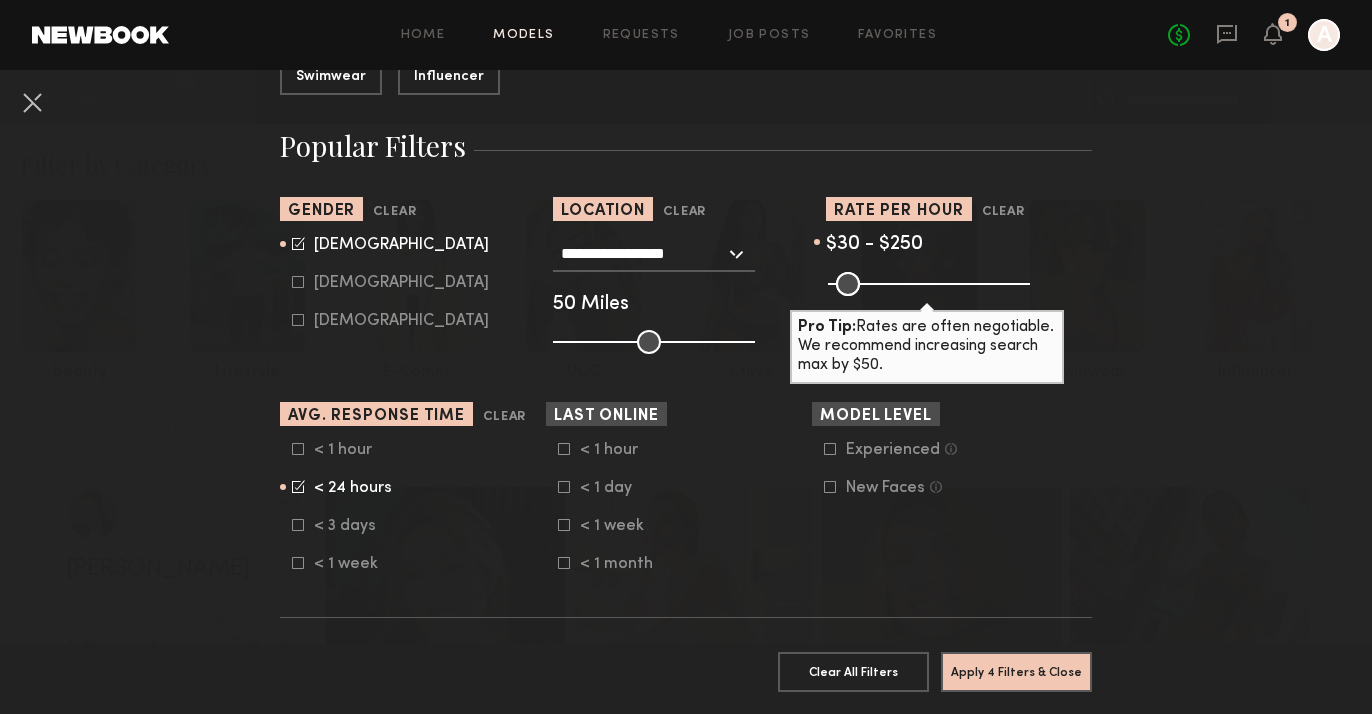 click 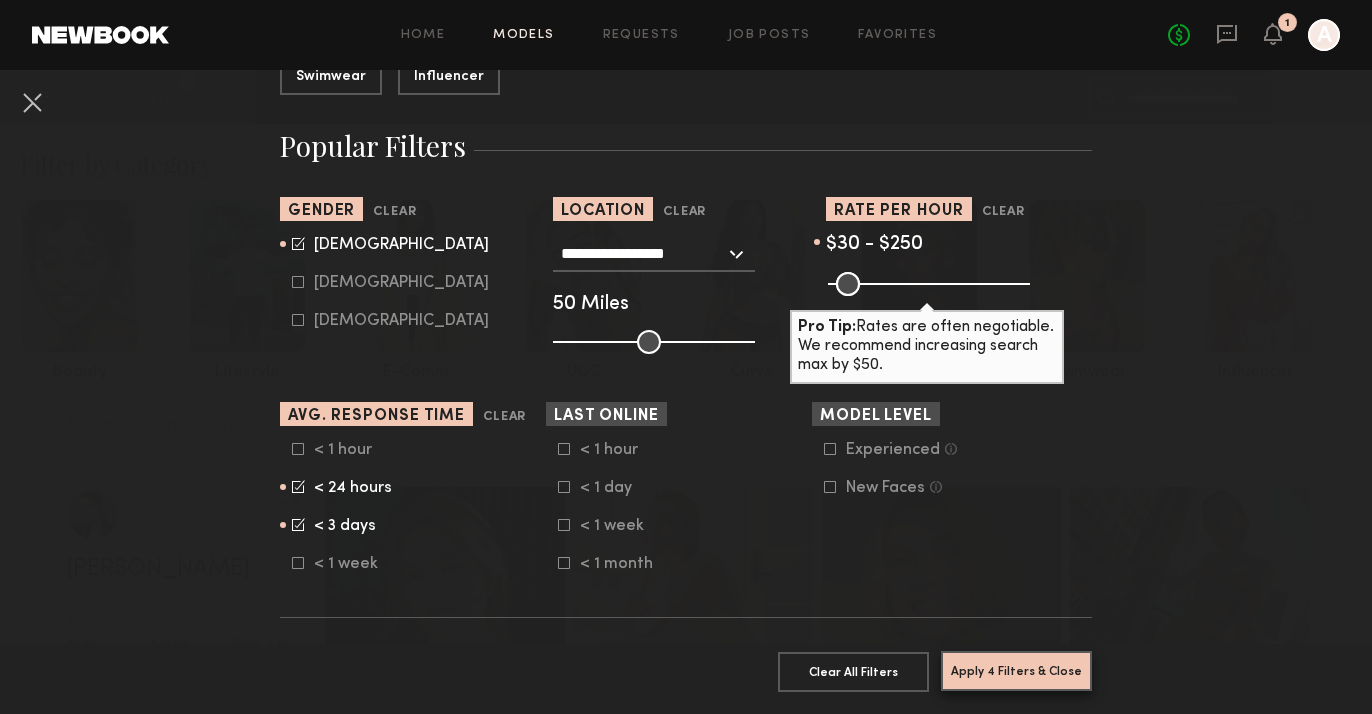 click on "Apply 4 Filters & Close" 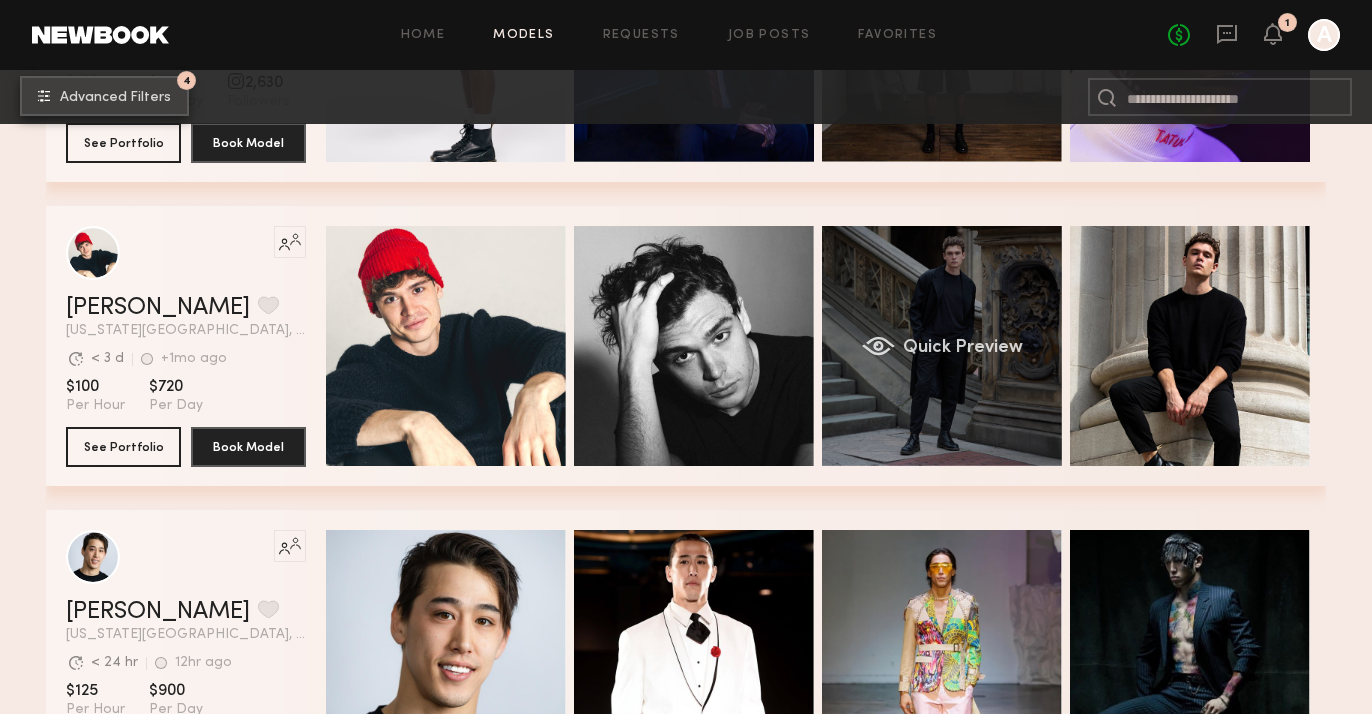scroll, scrollTop: 893, scrollLeft: 0, axis: vertical 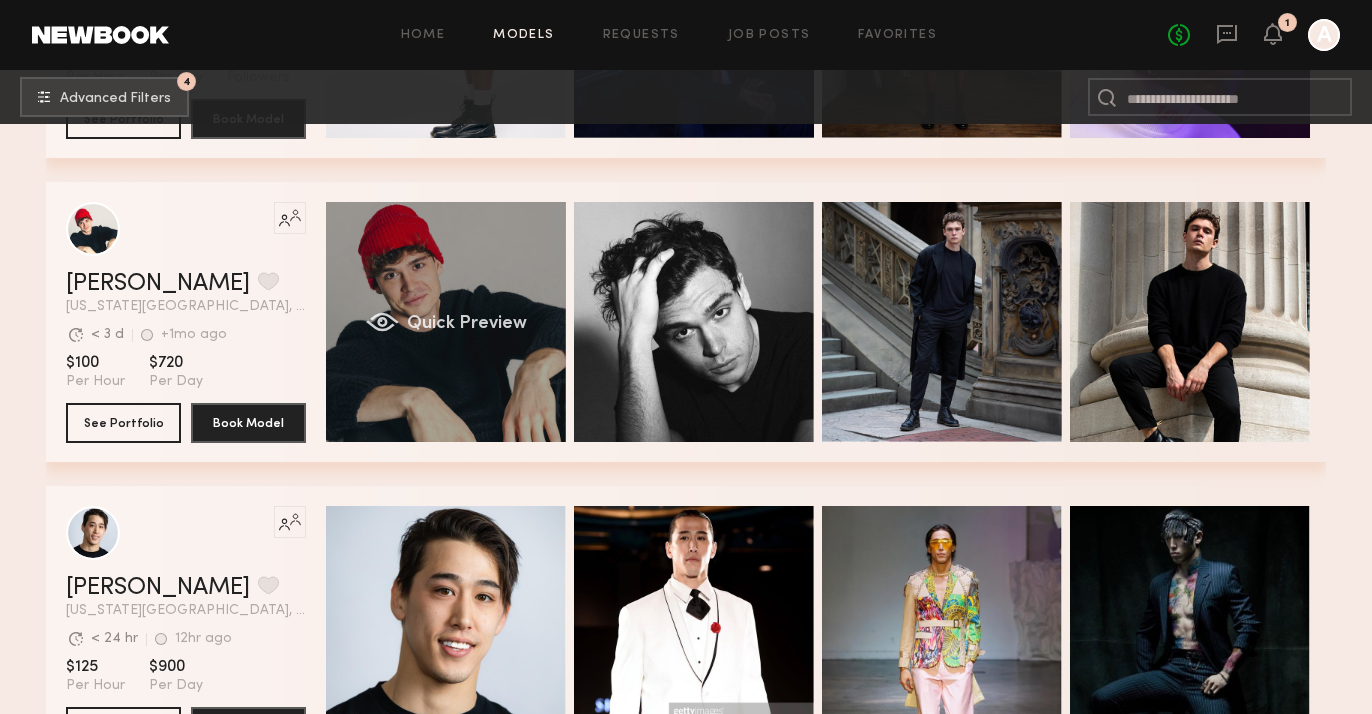 click on "Quick Preview" 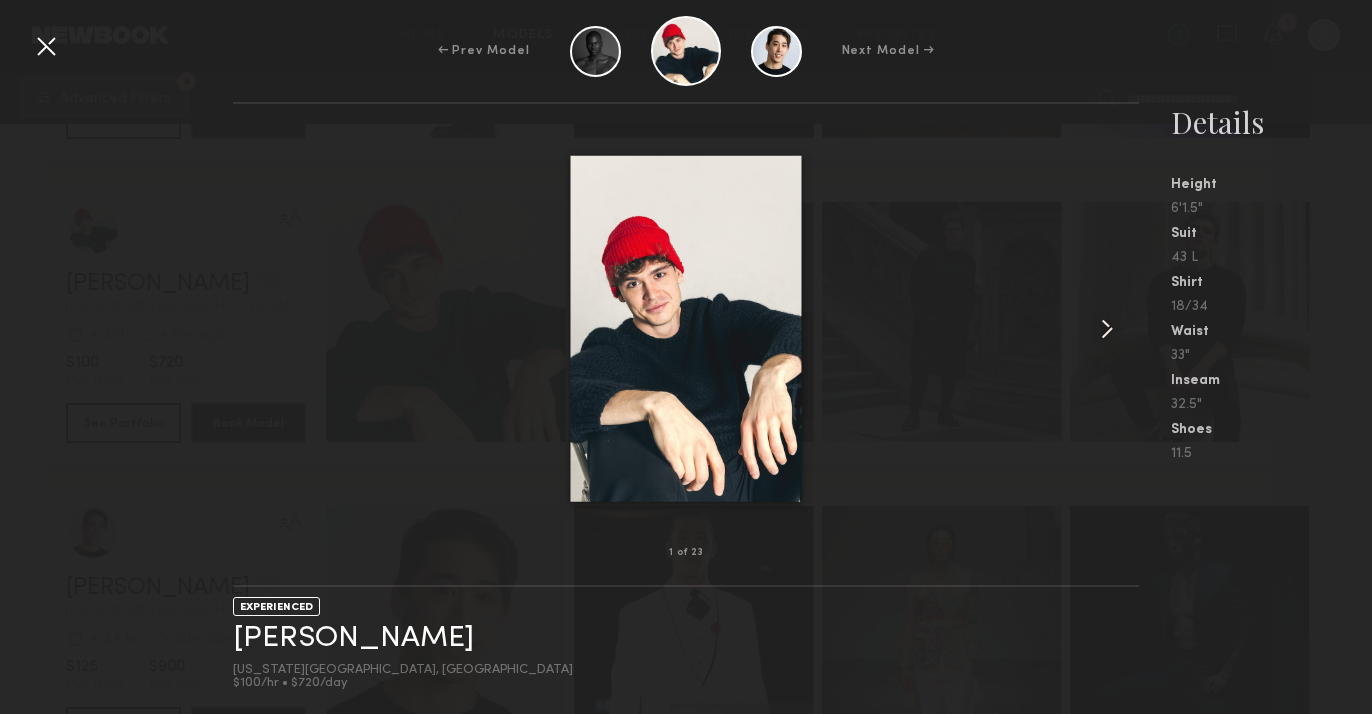 click at bounding box center [1107, 329] 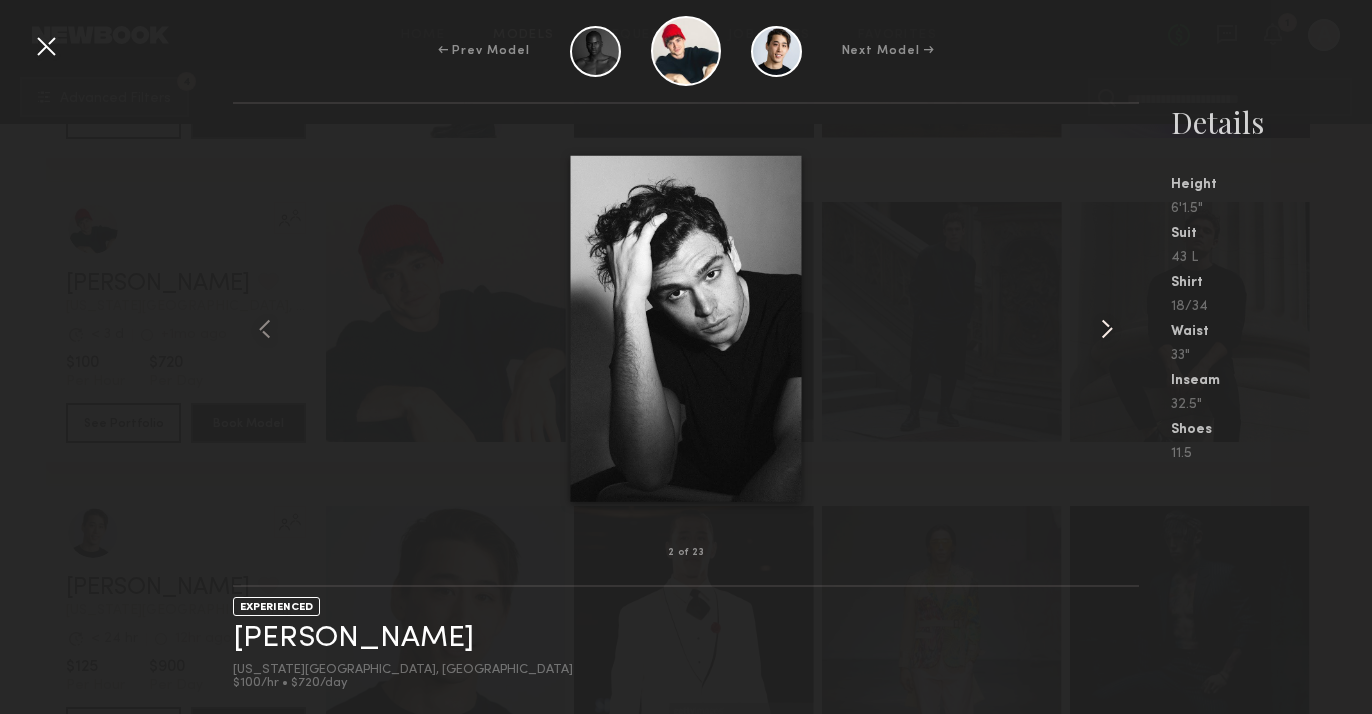click at bounding box center (1107, 329) 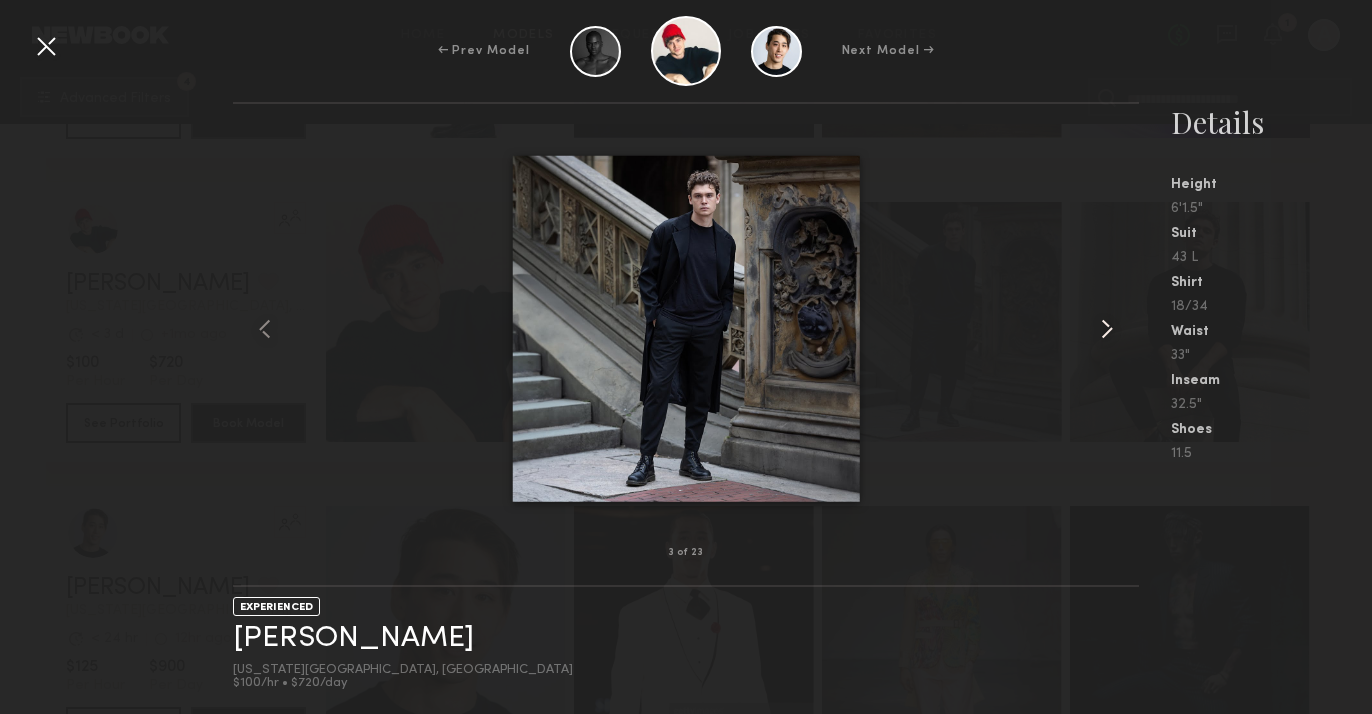 click at bounding box center [1107, 329] 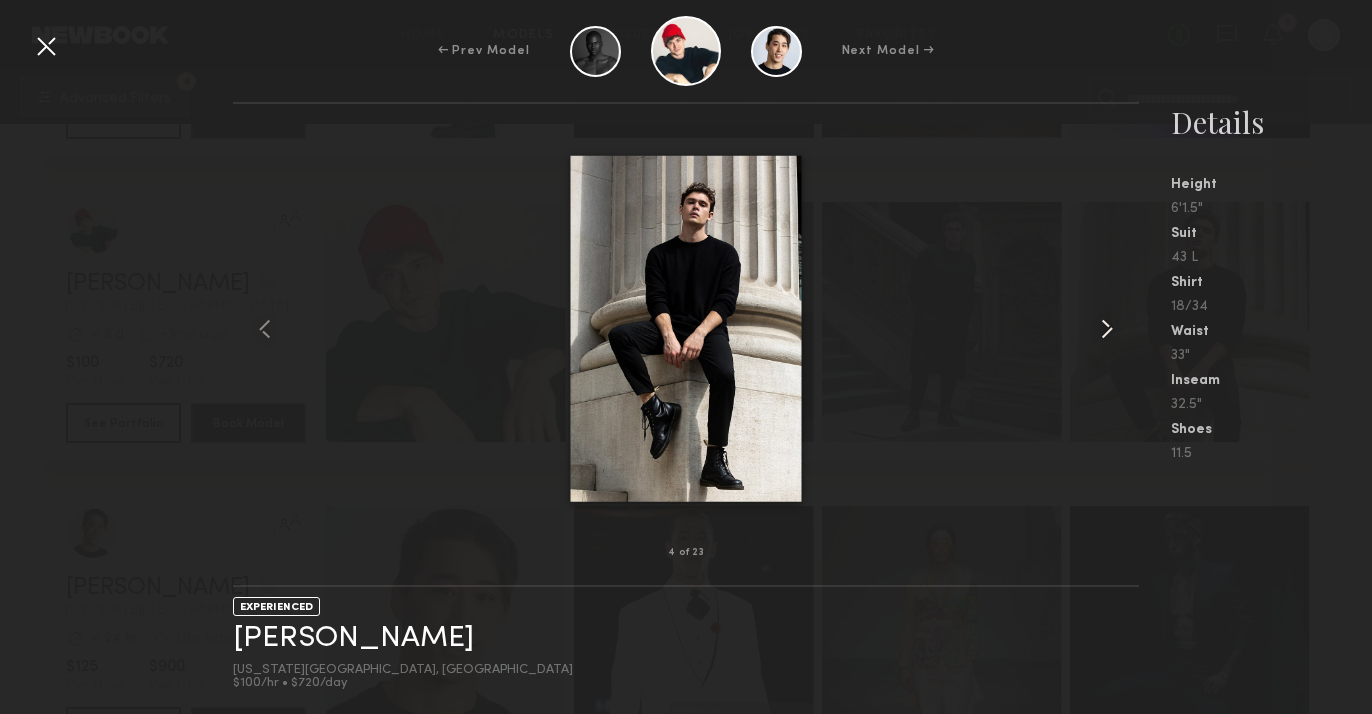 click at bounding box center [1107, 329] 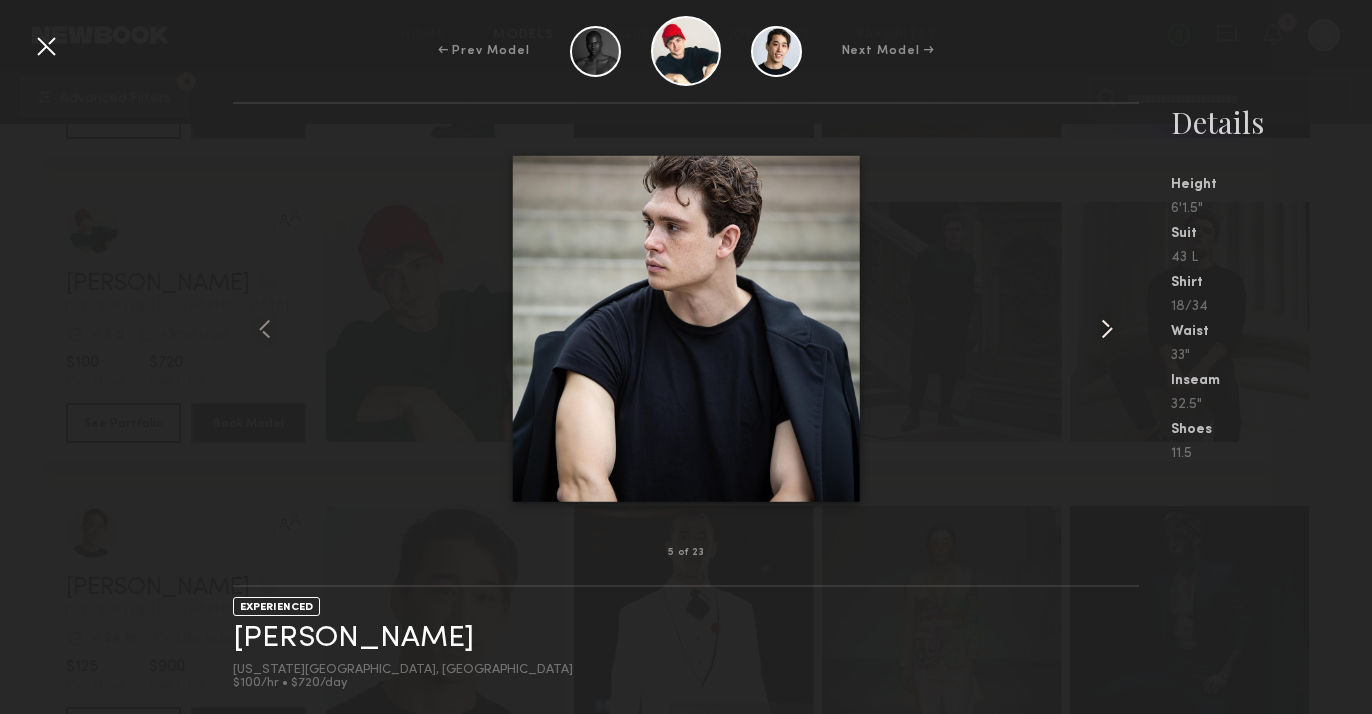 click at bounding box center (1107, 329) 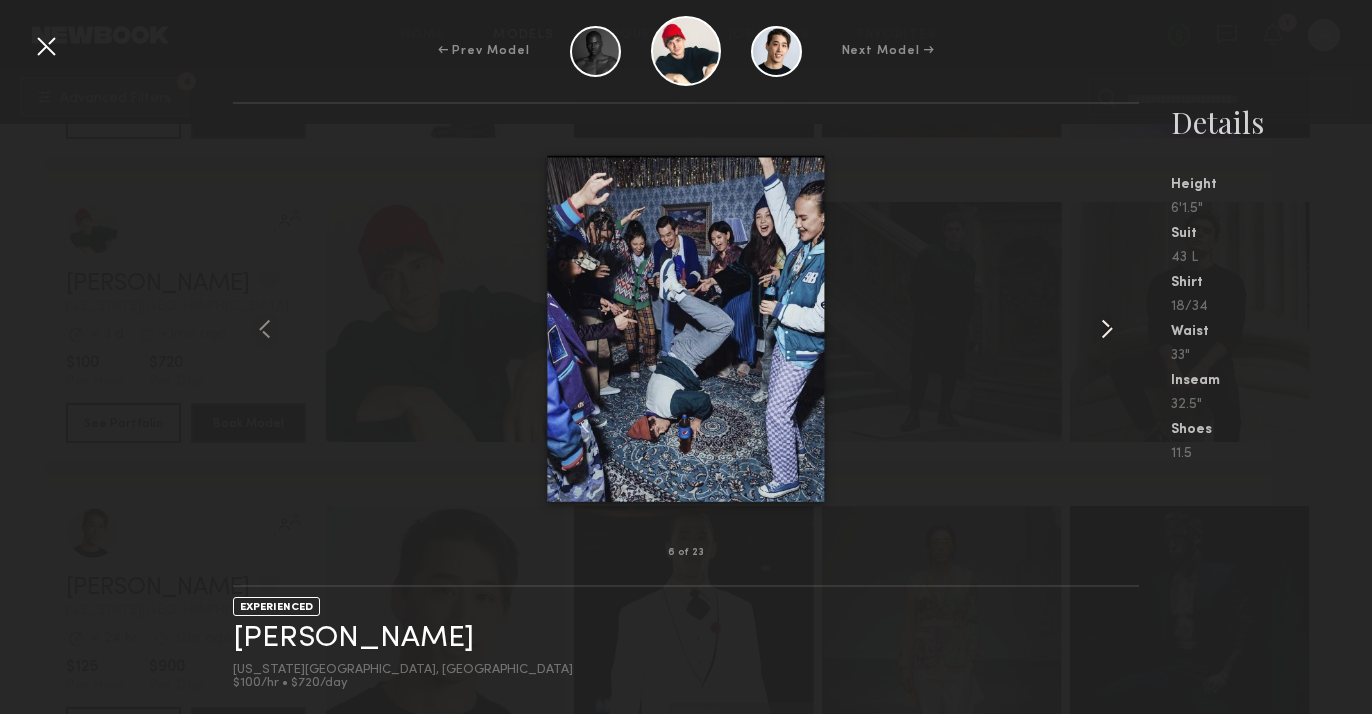 click at bounding box center [1107, 329] 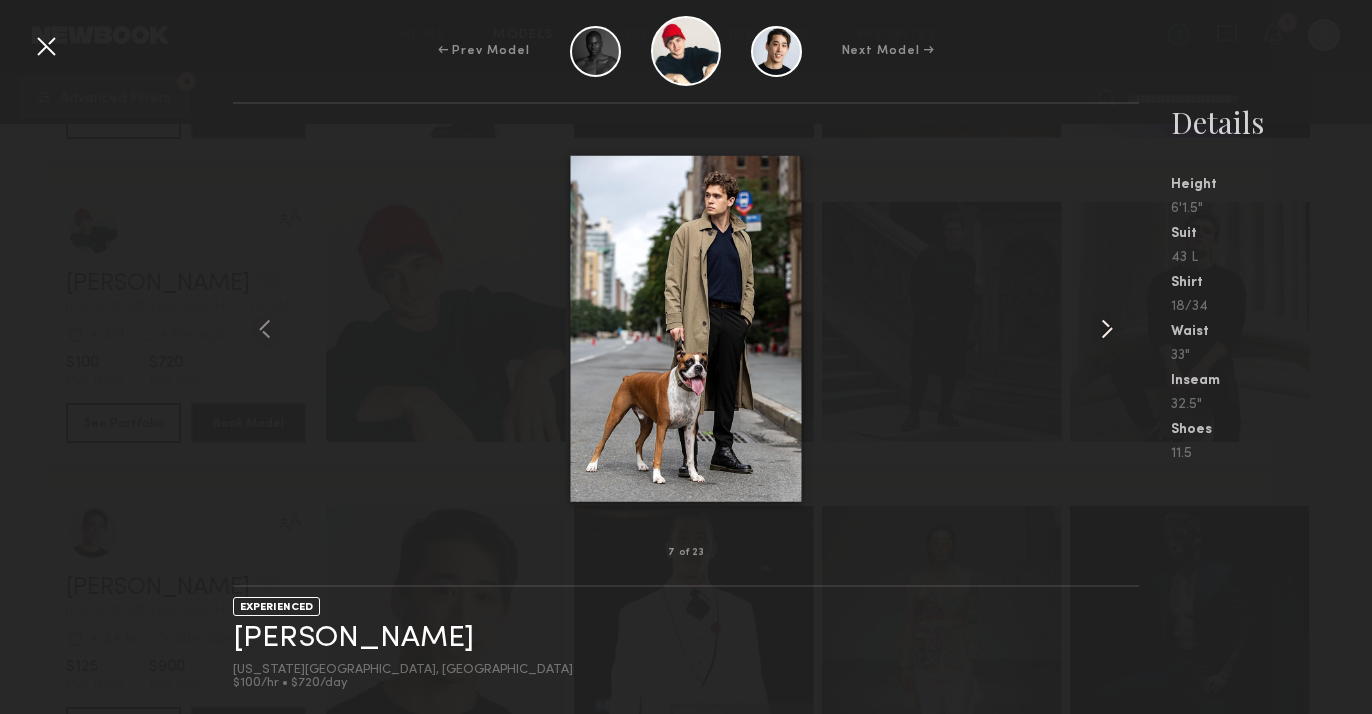 click at bounding box center [1107, 329] 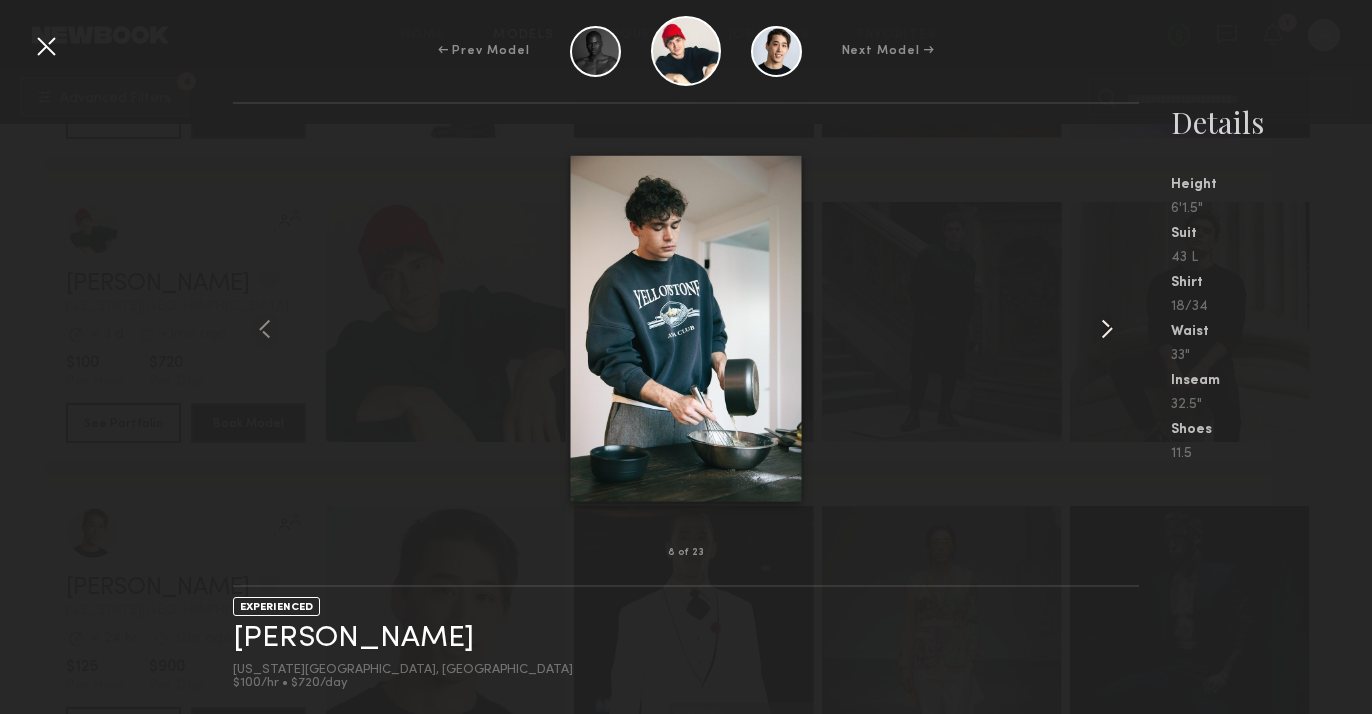 click at bounding box center (1107, 329) 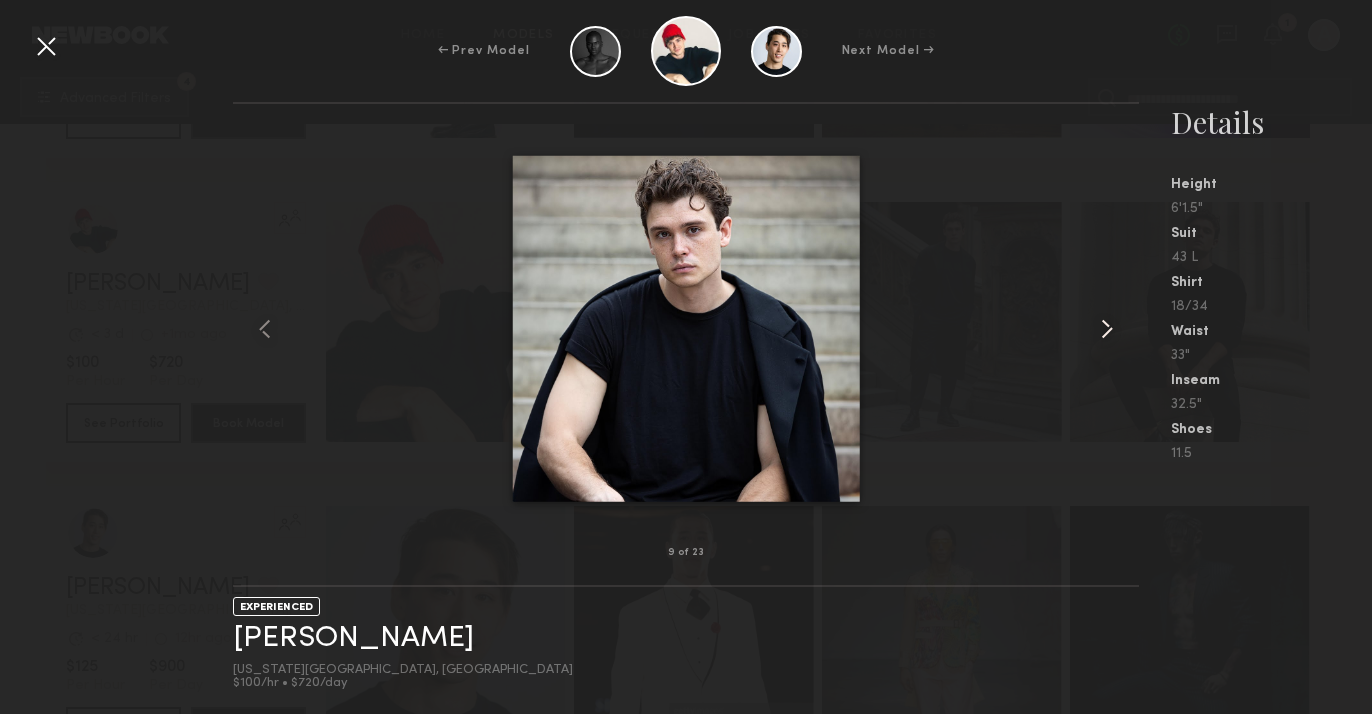 click at bounding box center (1107, 329) 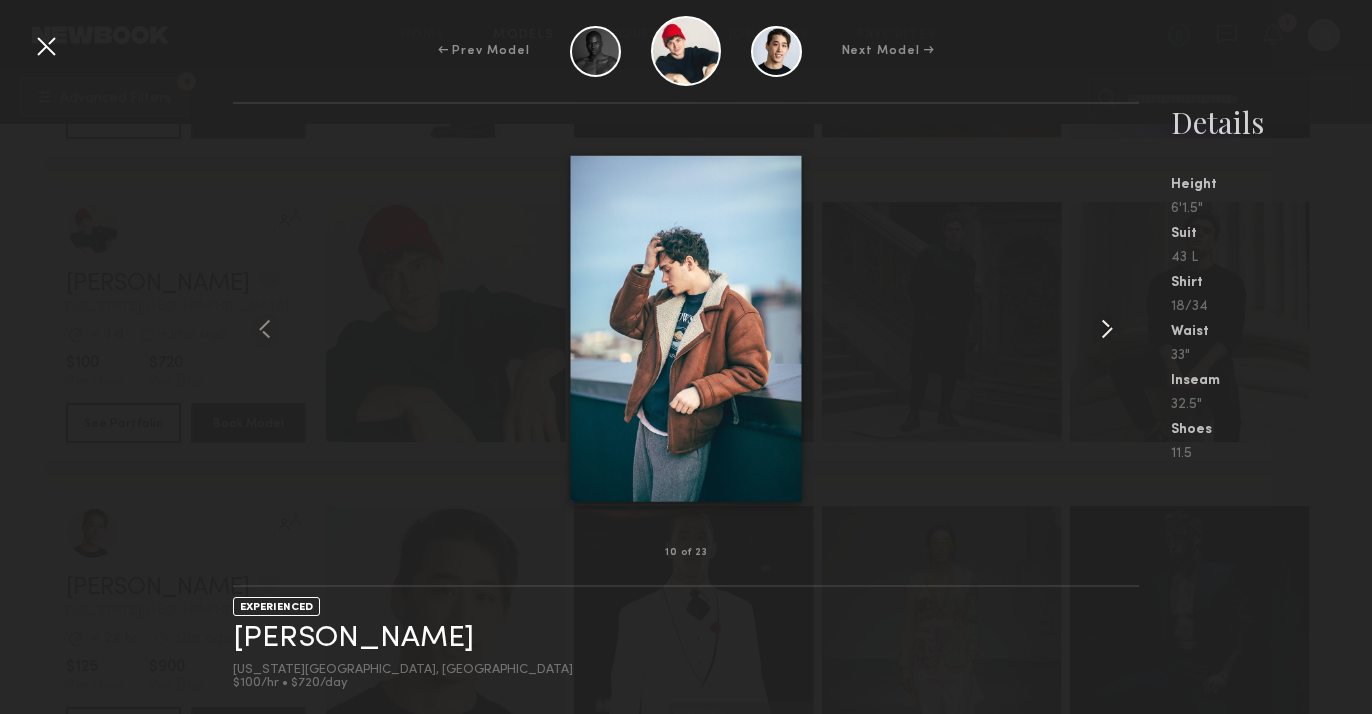 click at bounding box center [1107, 329] 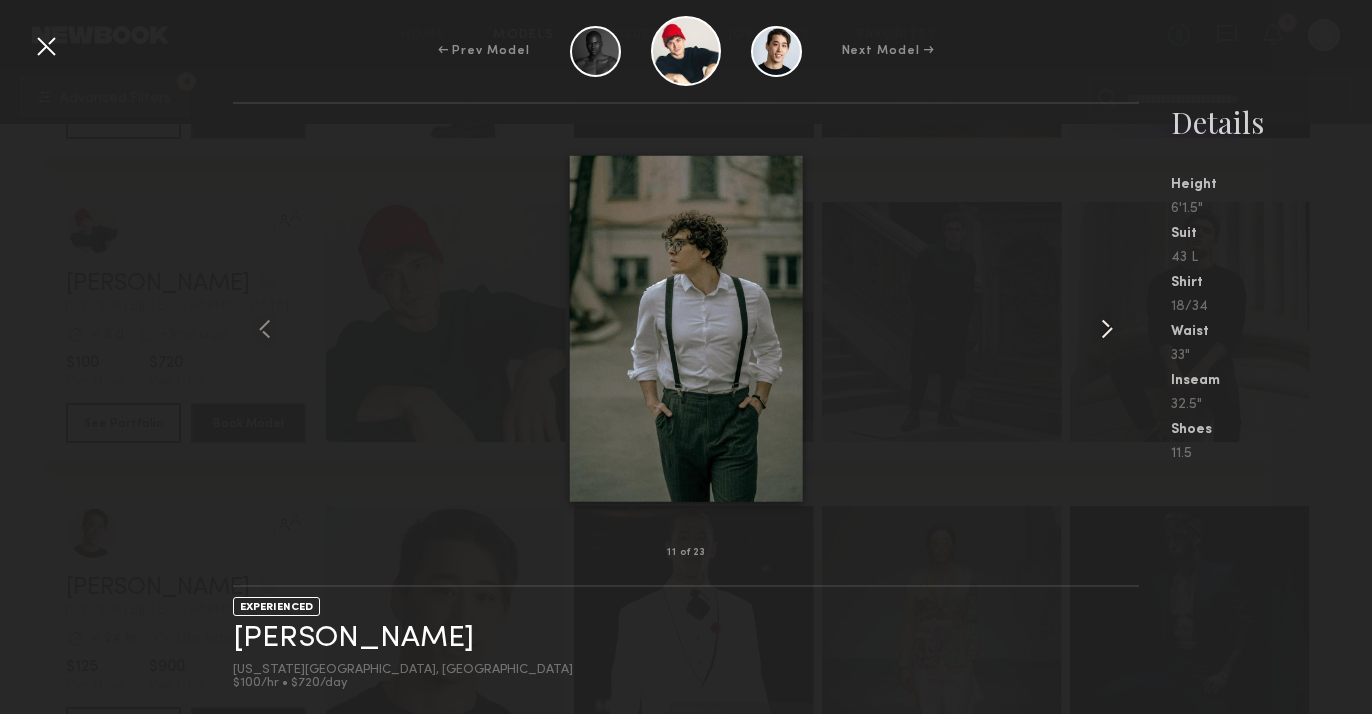 click at bounding box center (1107, 329) 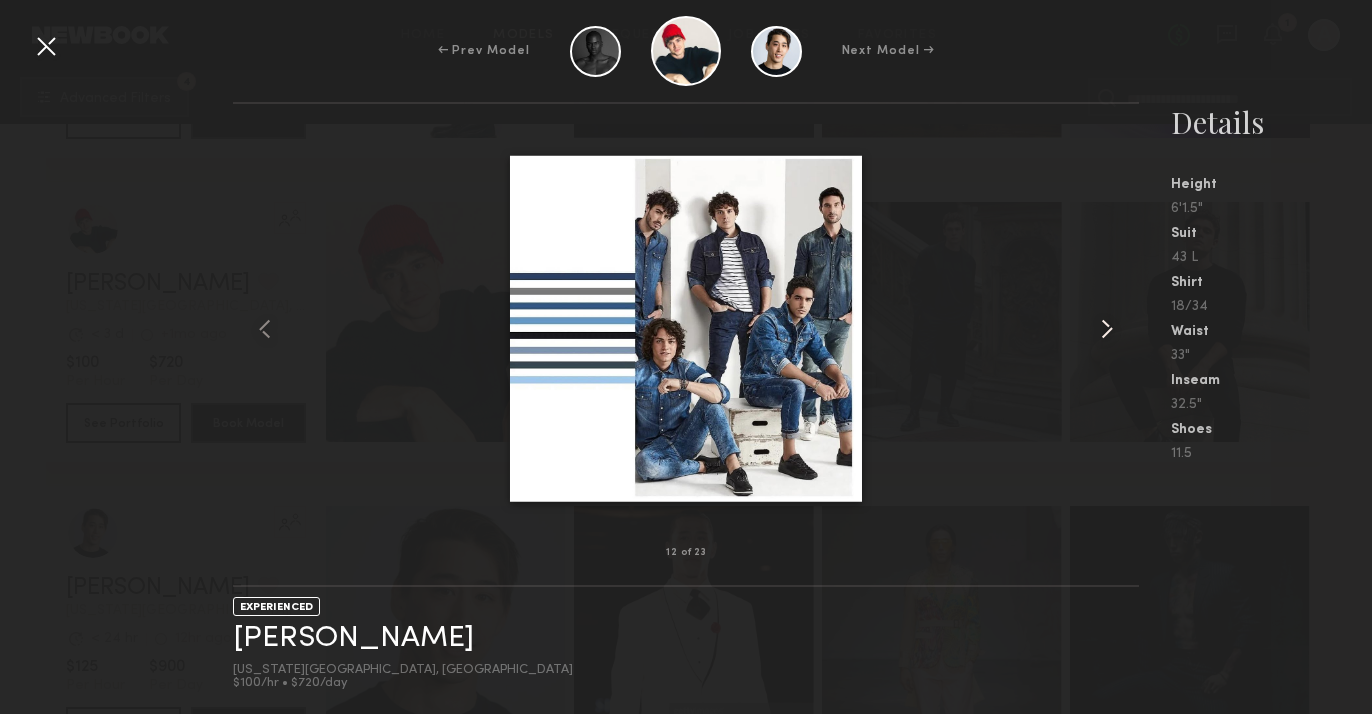 click at bounding box center (1107, 329) 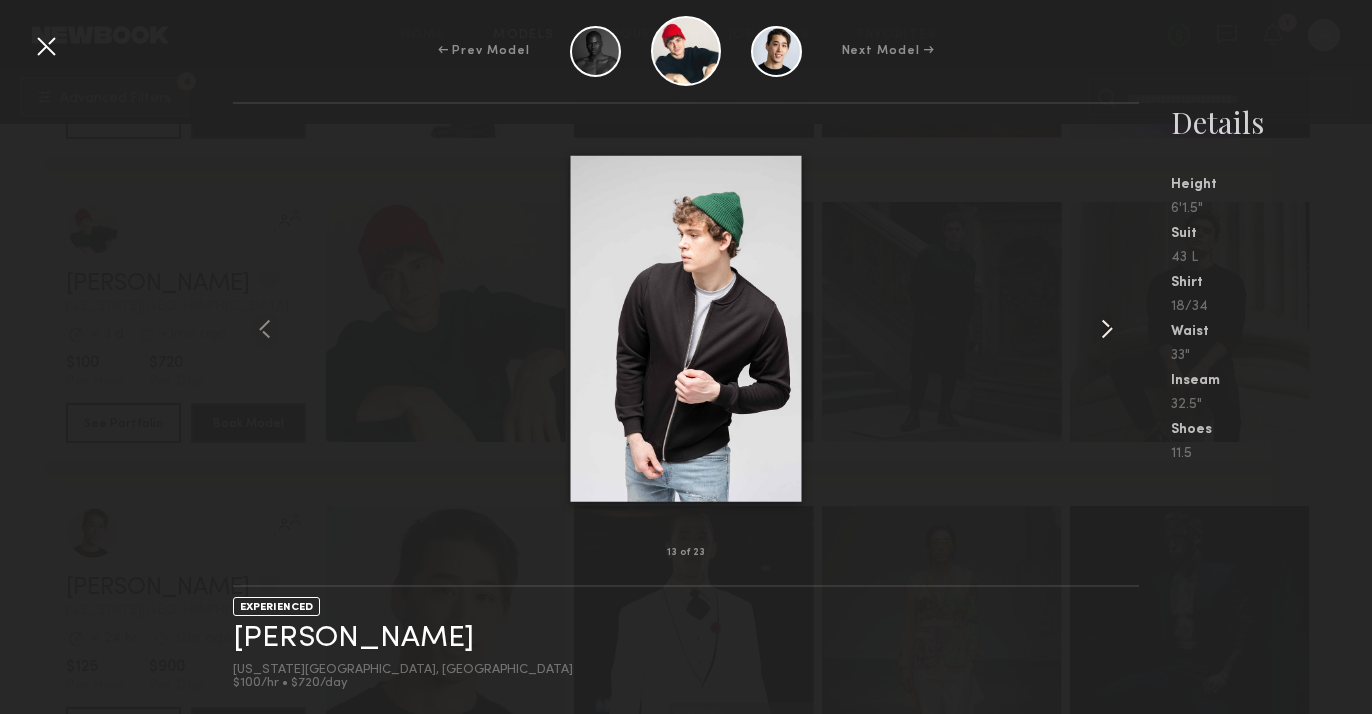click at bounding box center (1107, 329) 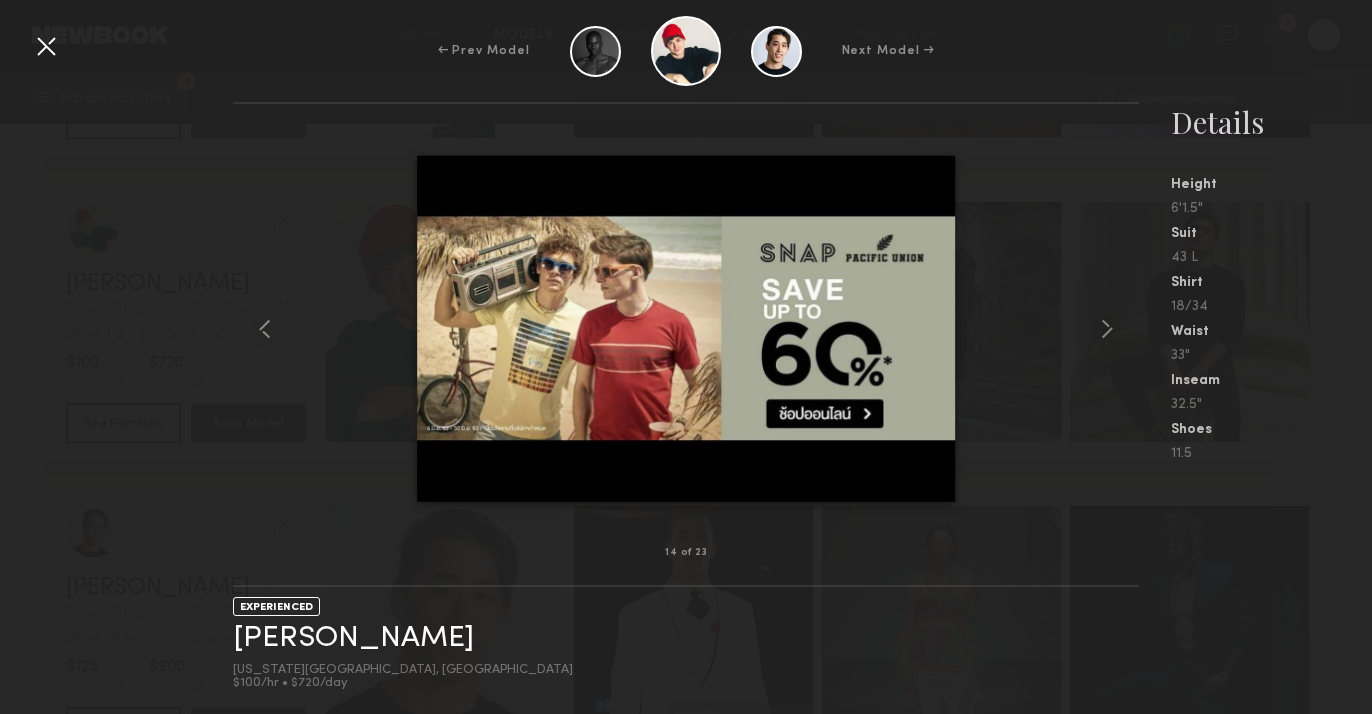 click at bounding box center [46, 46] 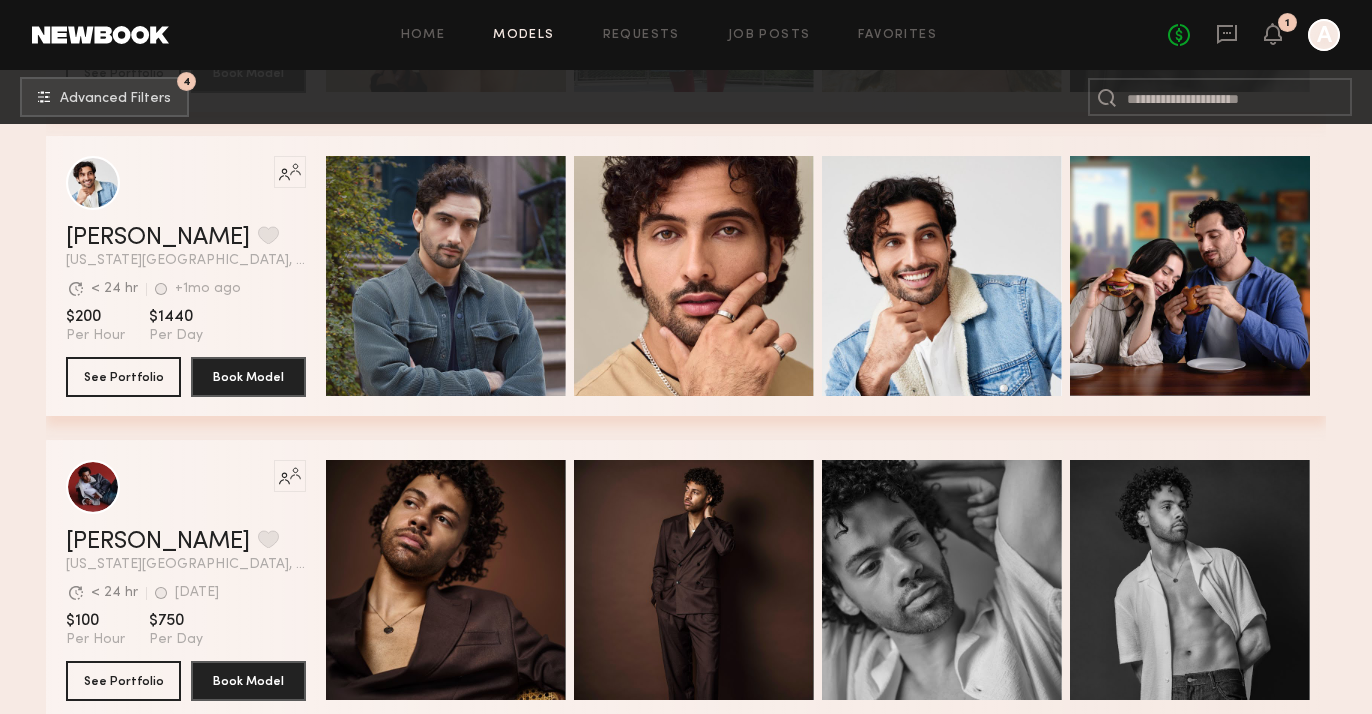 scroll, scrollTop: 9486, scrollLeft: 0, axis: vertical 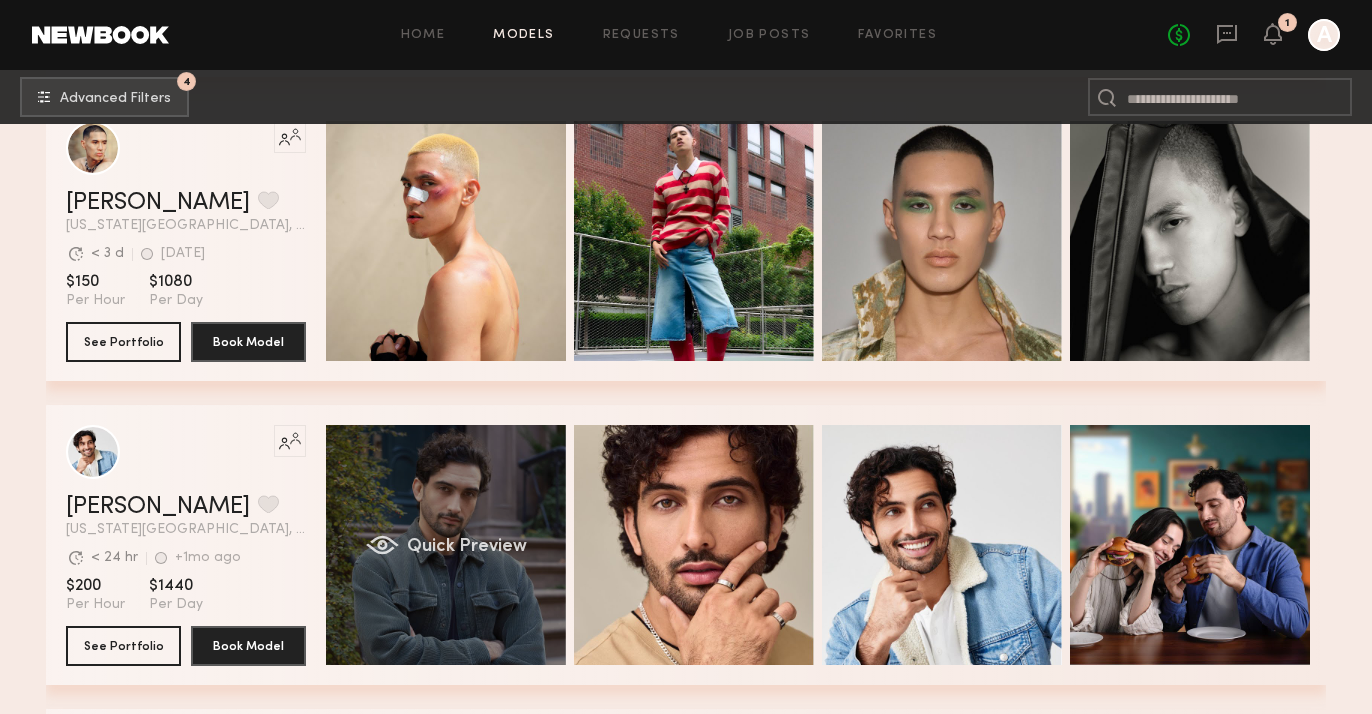 click on "Quick Preview" 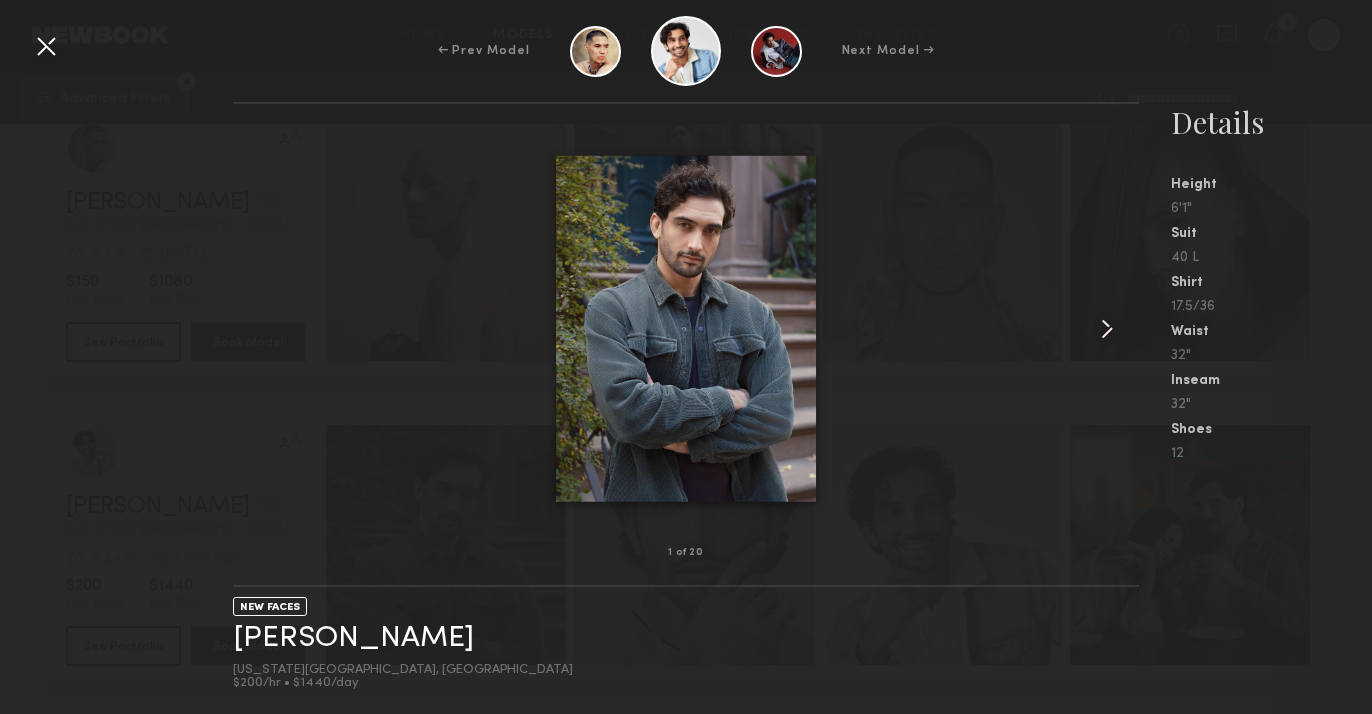 click at bounding box center (1107, 329) 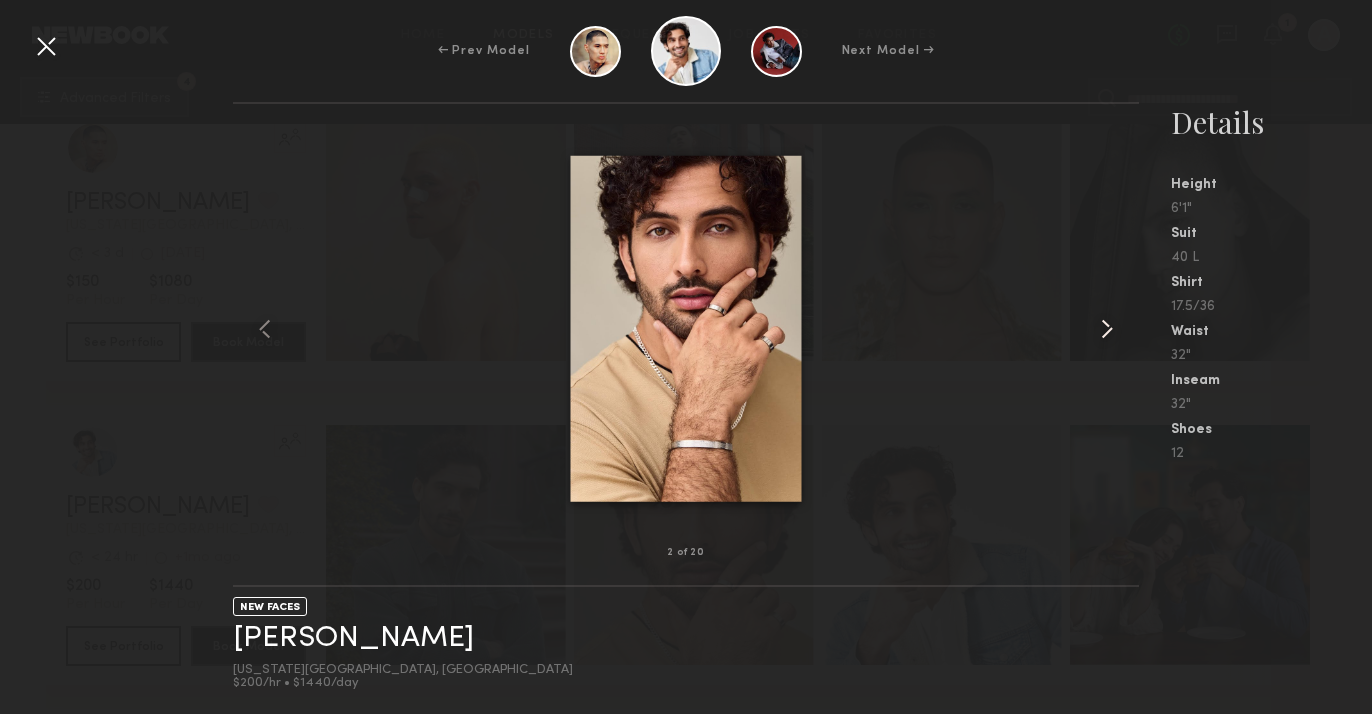 click at bounding box center (1107, 329) 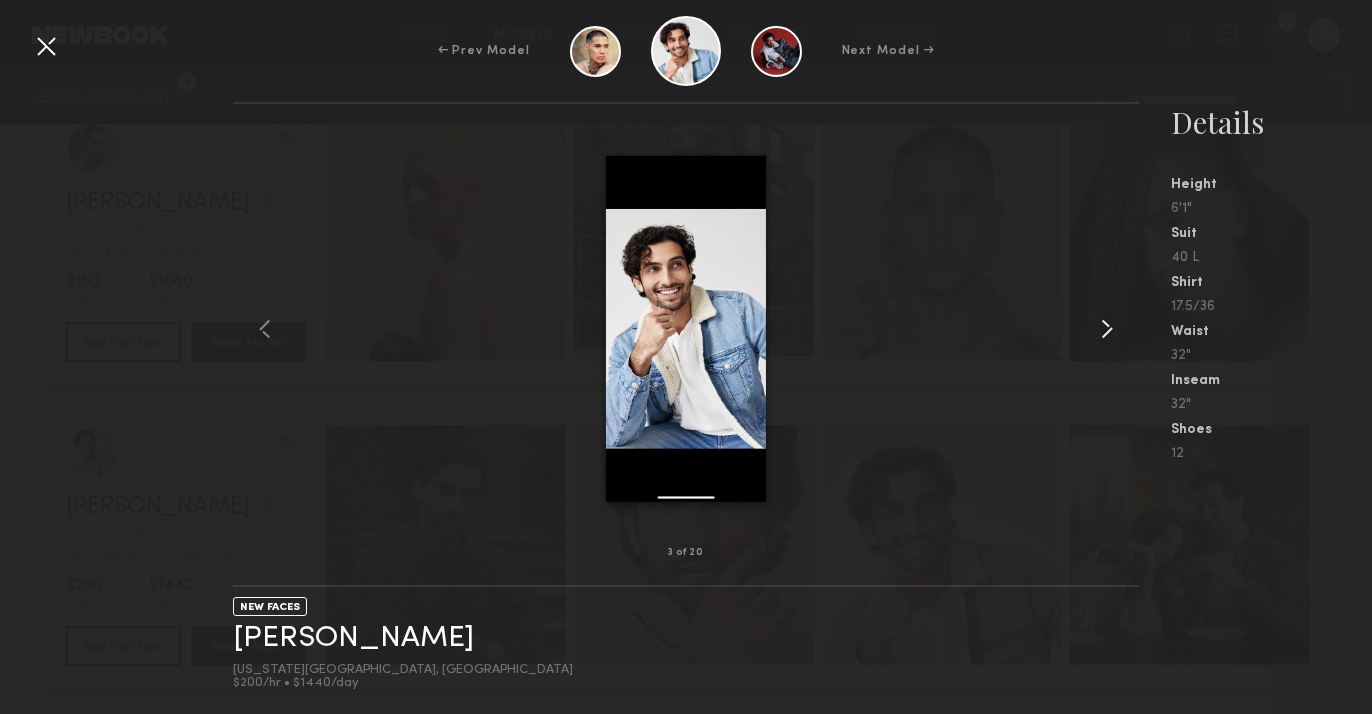 click at bounding box center (1107, 329) 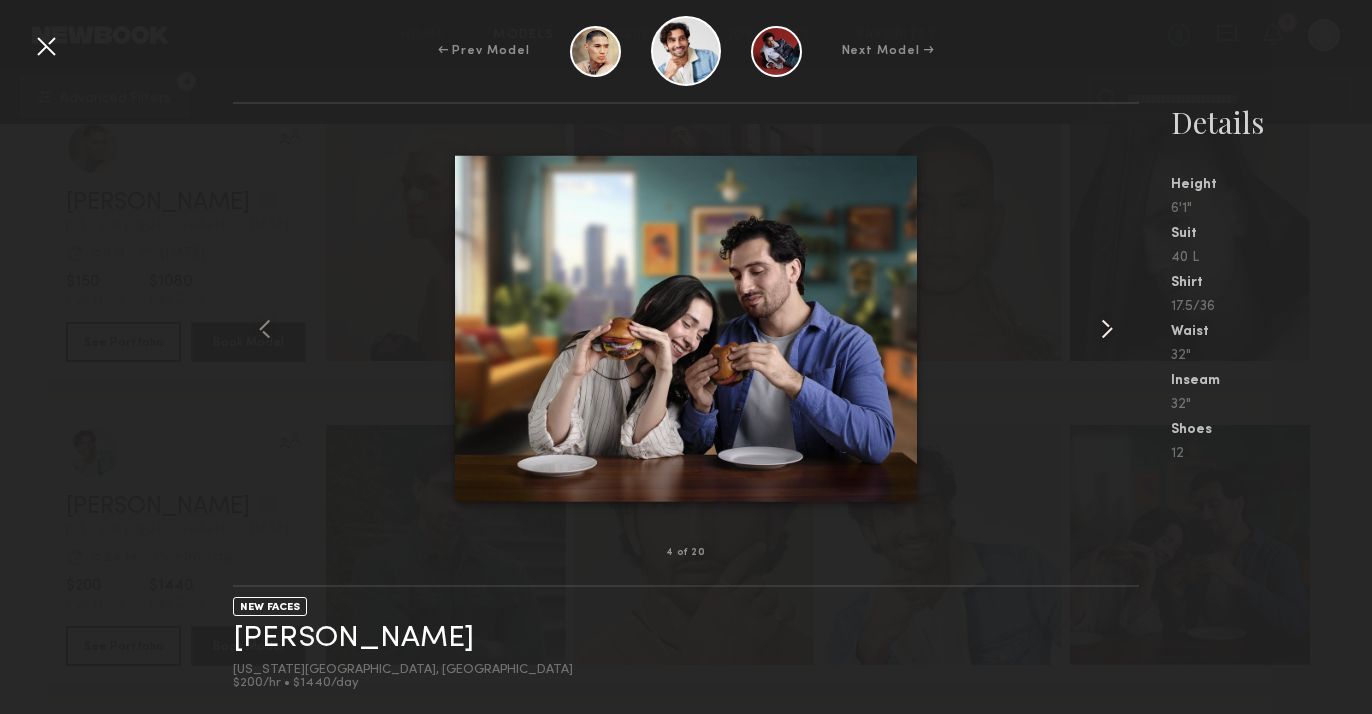click at bounding box center [1107, 329] 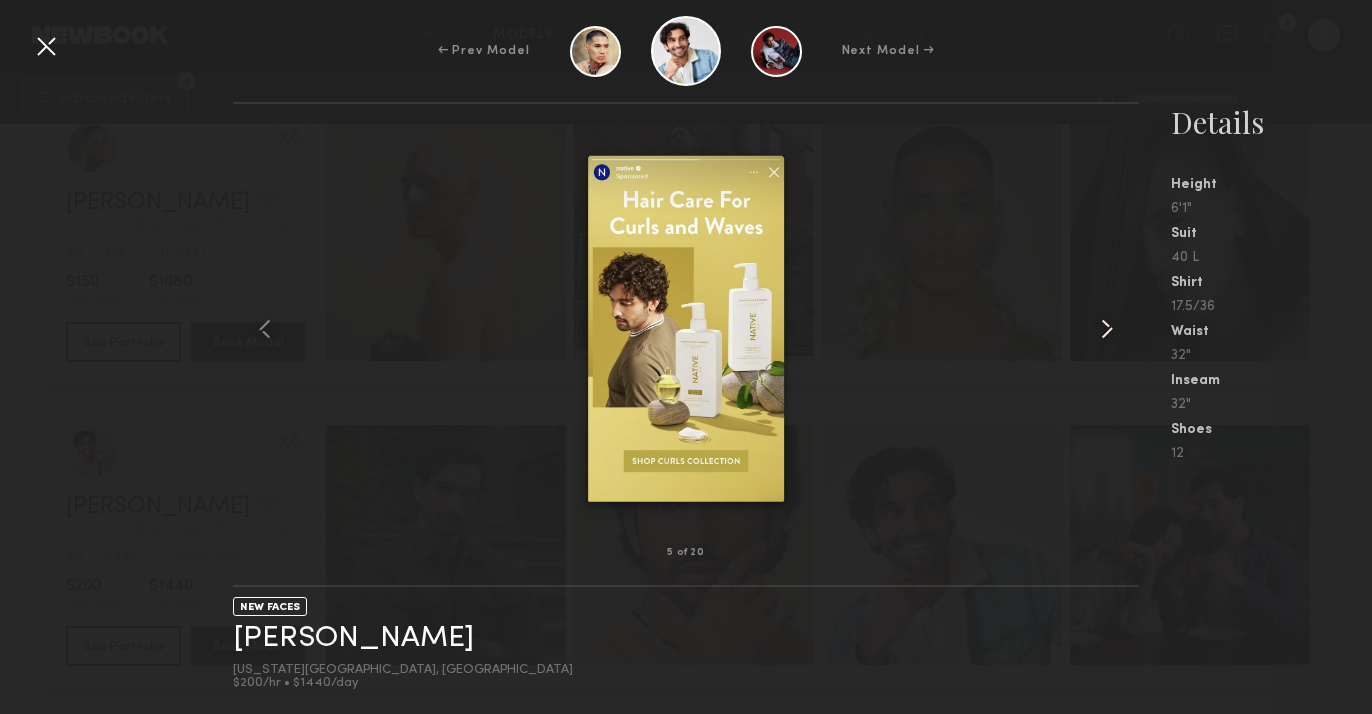 click at bounding box center (1107, 329) 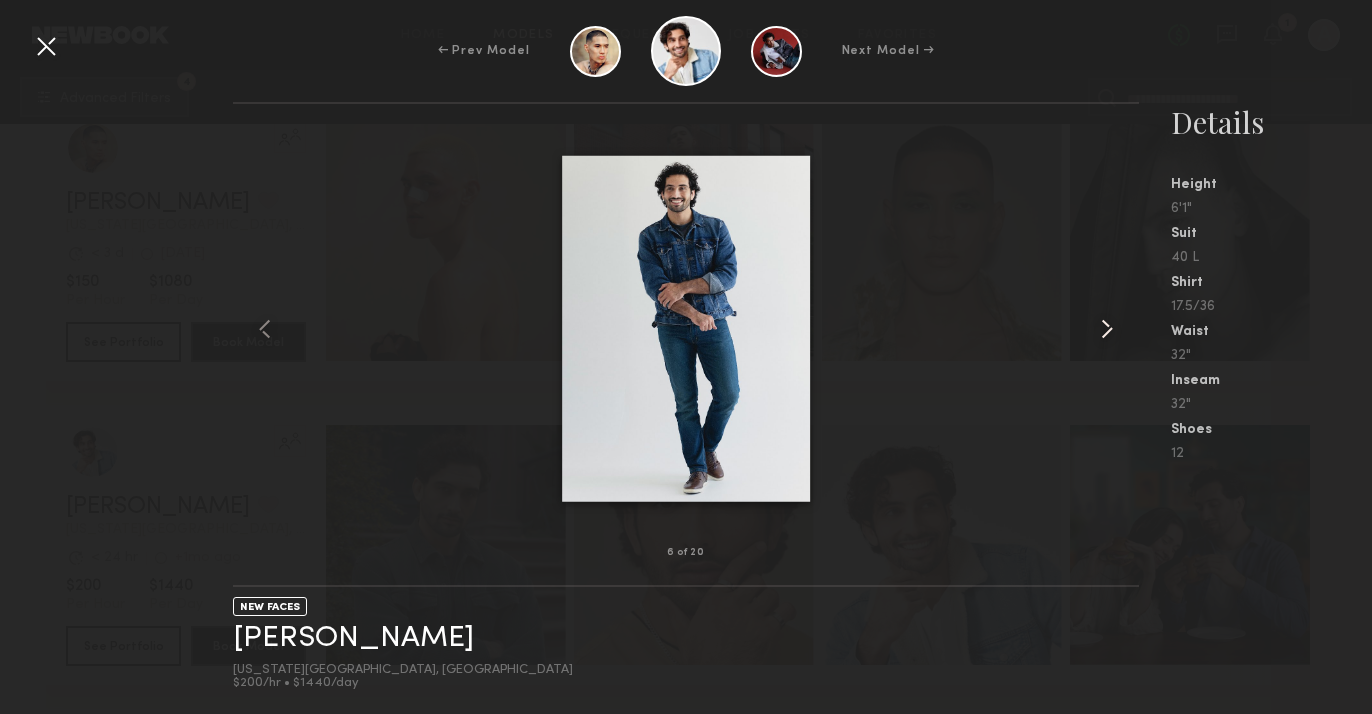 click at bounding box center (1107, 329) 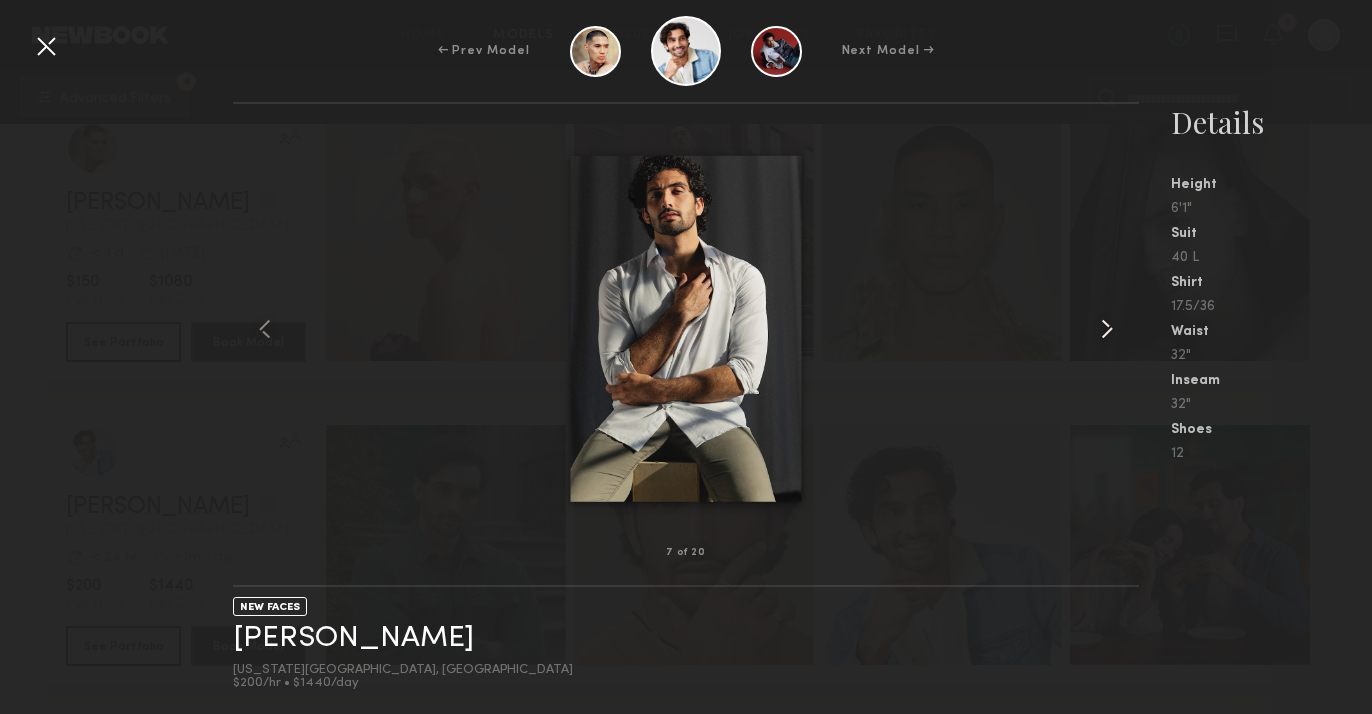 click at bounding box center (1107, 329) 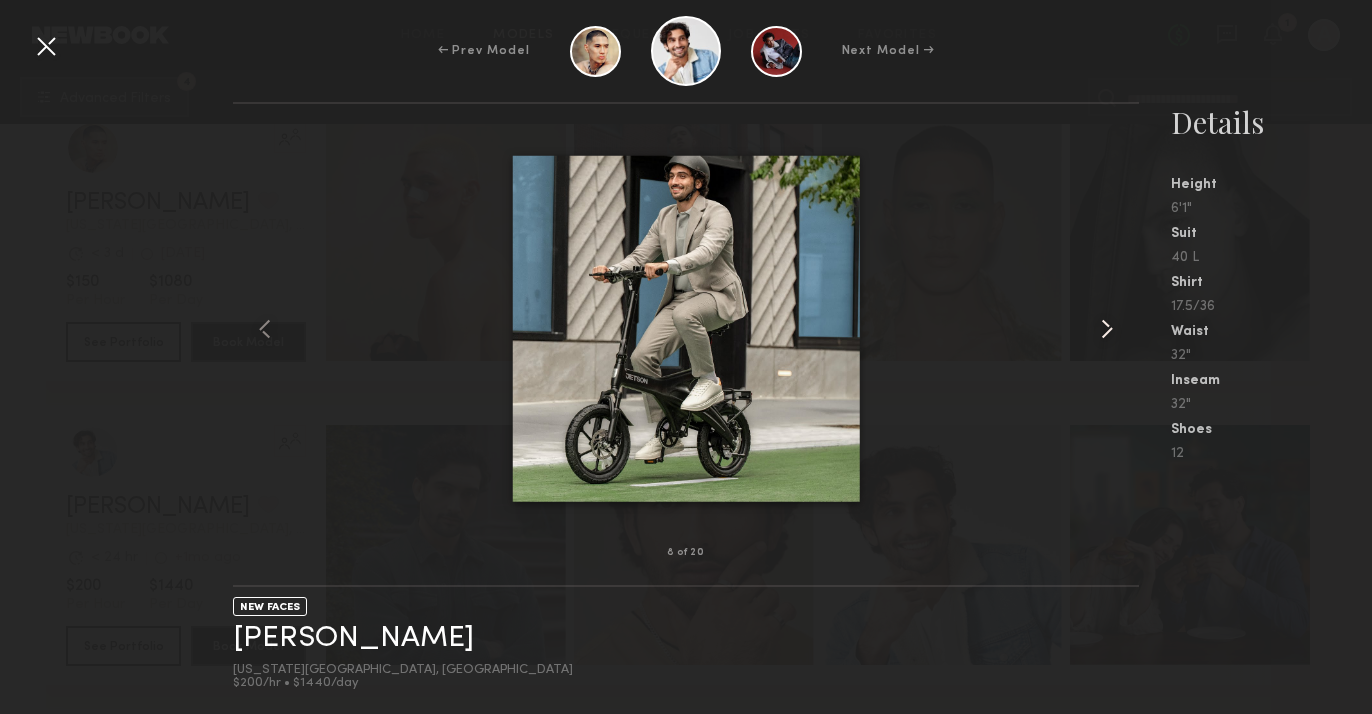 click at bounding box center (1107, 329) 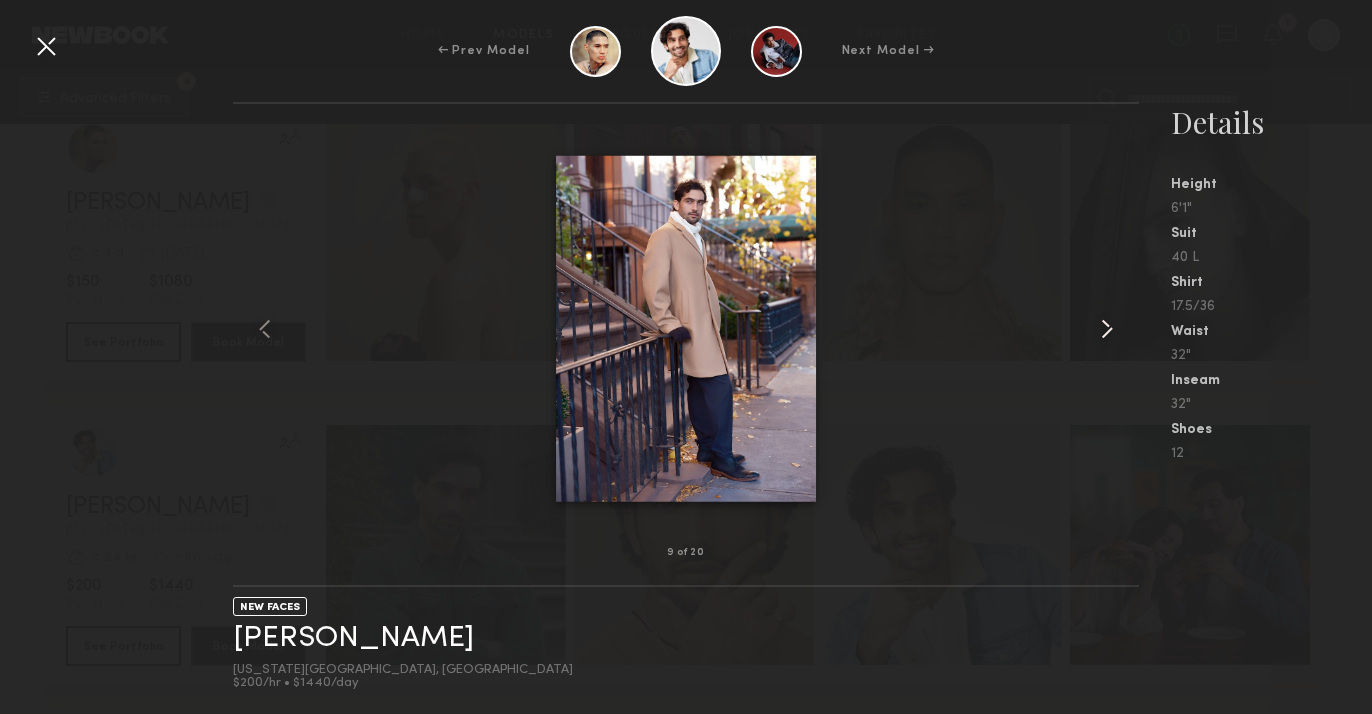 click at bounding box center [1107, 329] 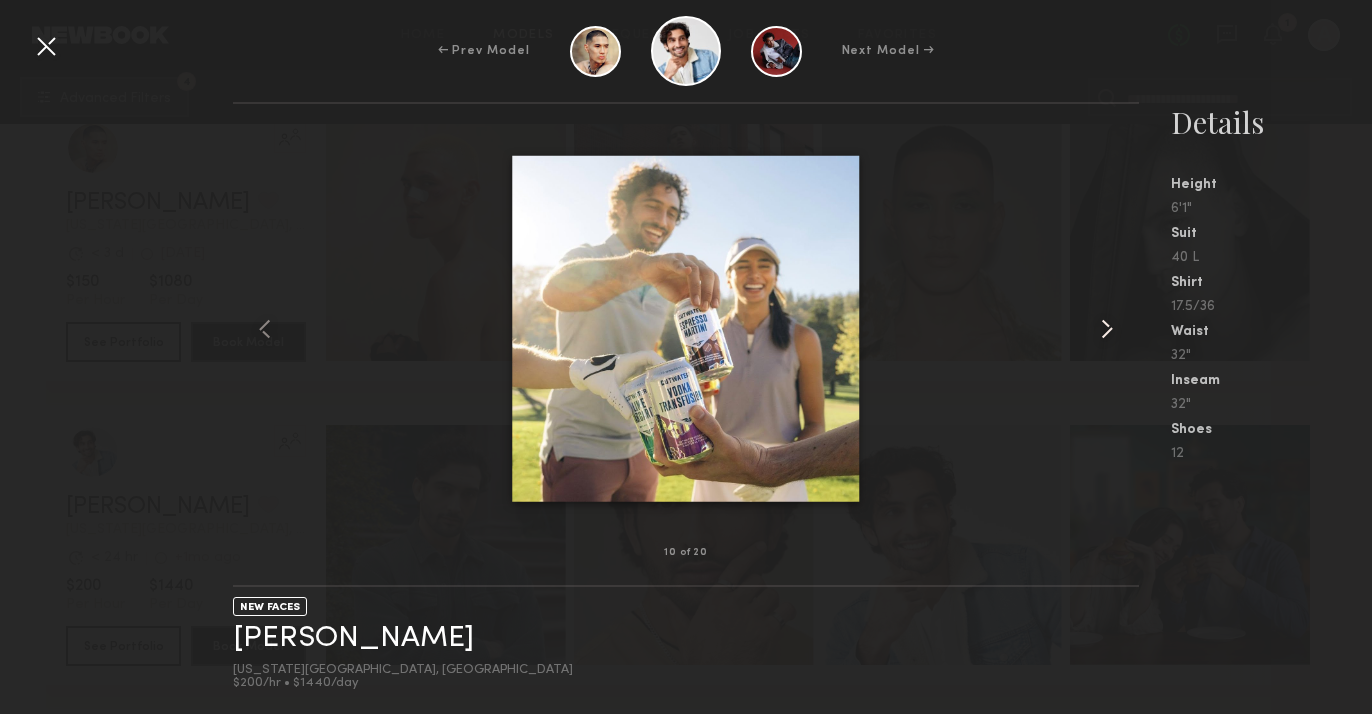 click at bounding box center [1107, 329] 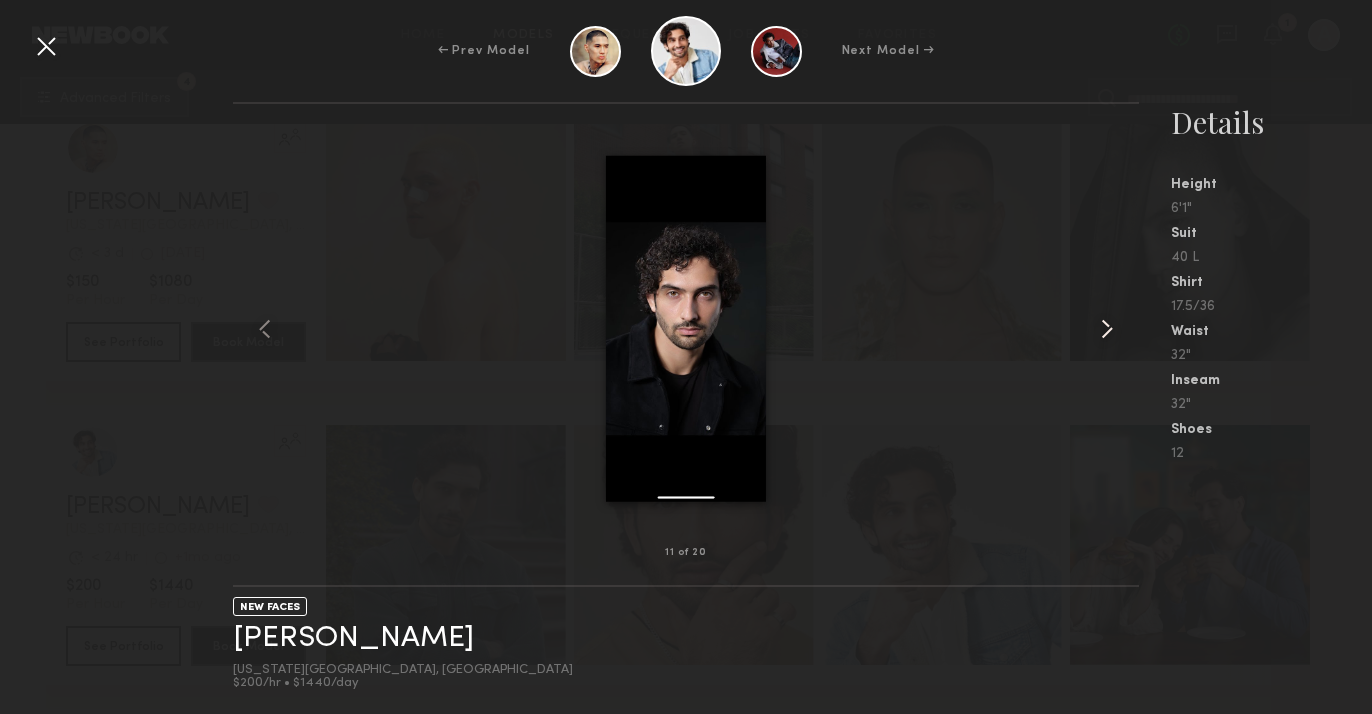 click at bounding box center [1107, 329] 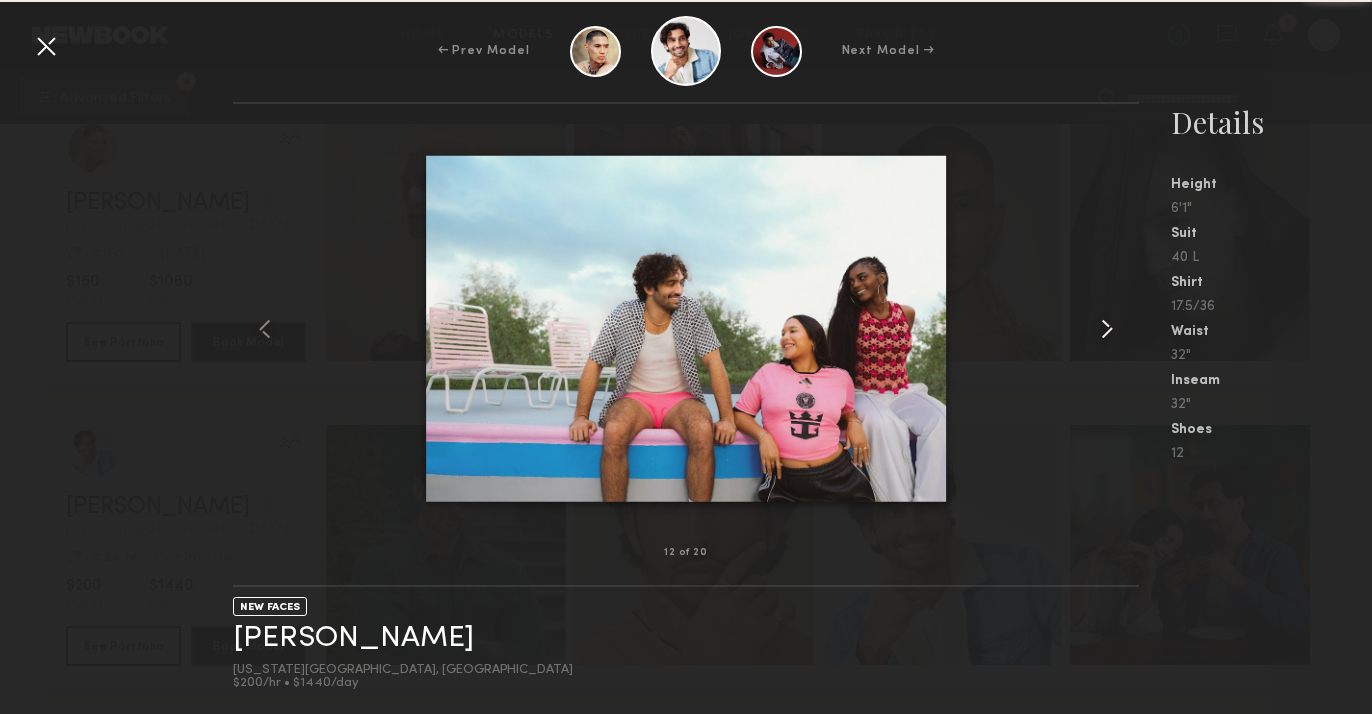 click at bounding box center (1107, 329) 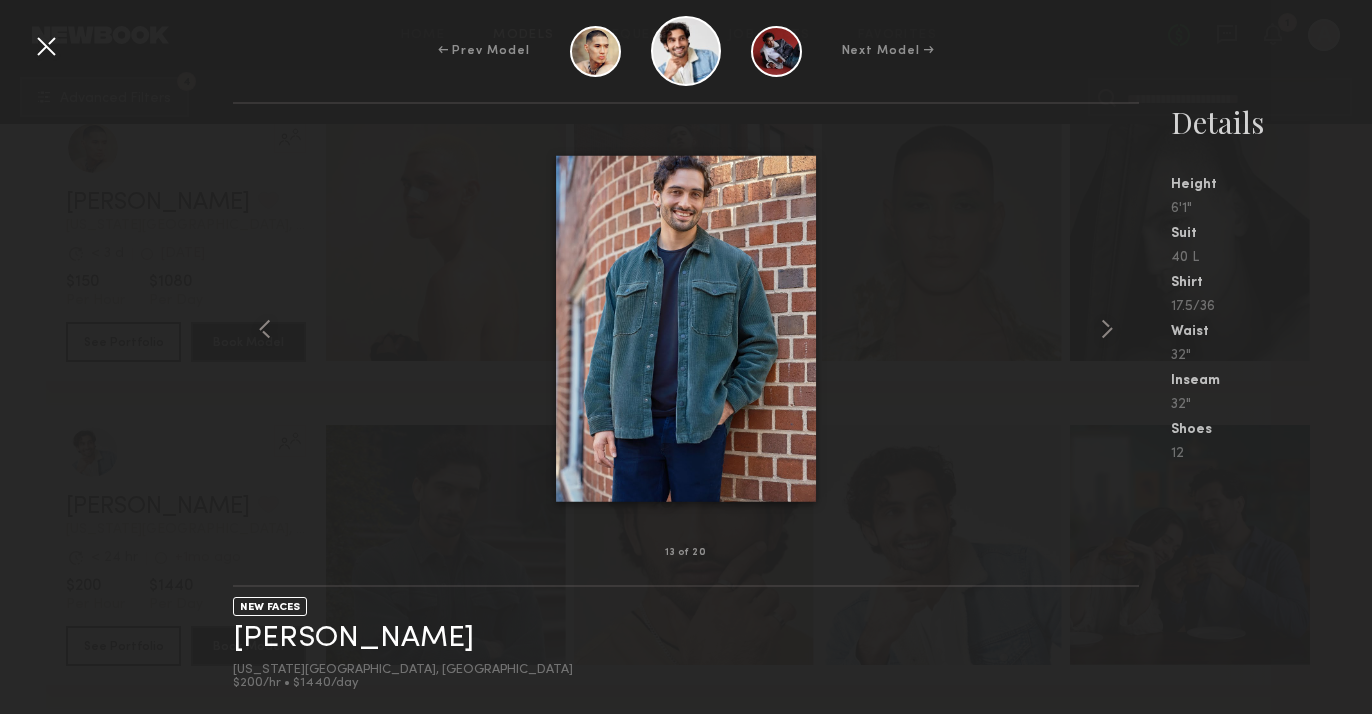 click at bounding box center (46, 46) 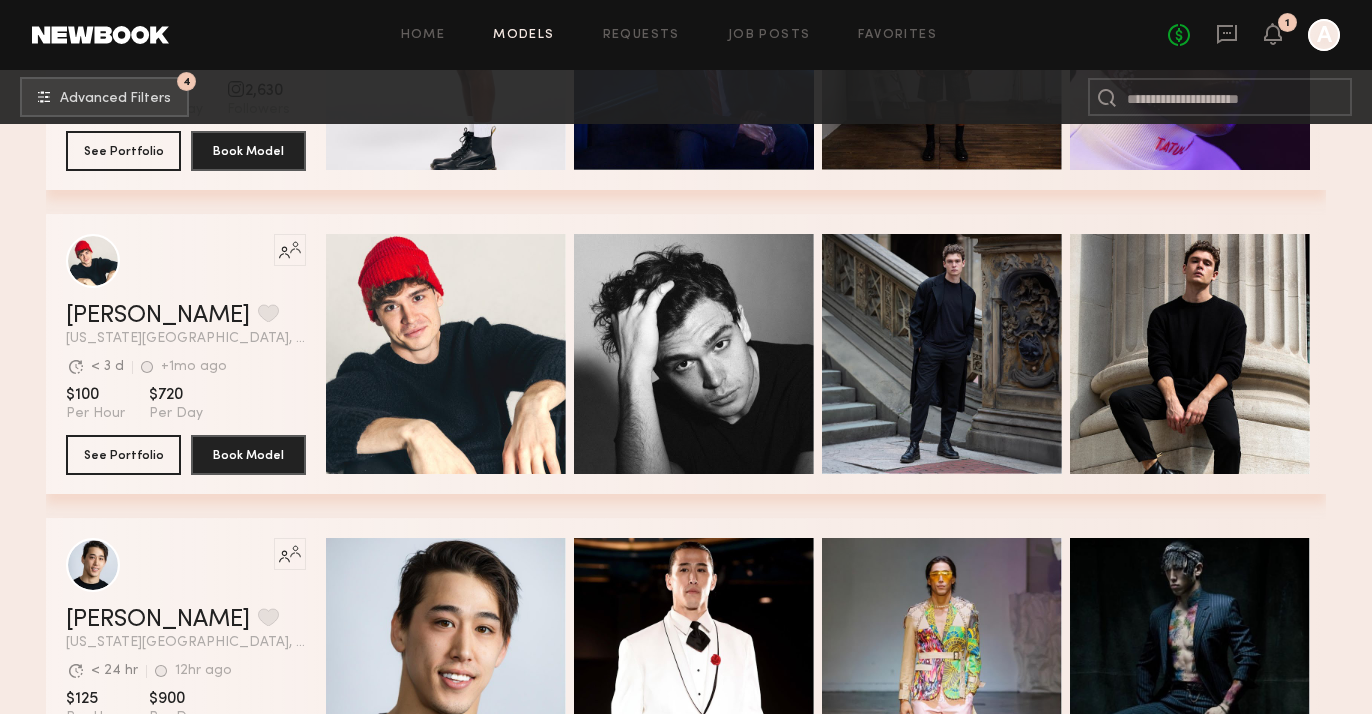 scroll, scrollTop: 853, scrollLeft: 0, axis: vertical 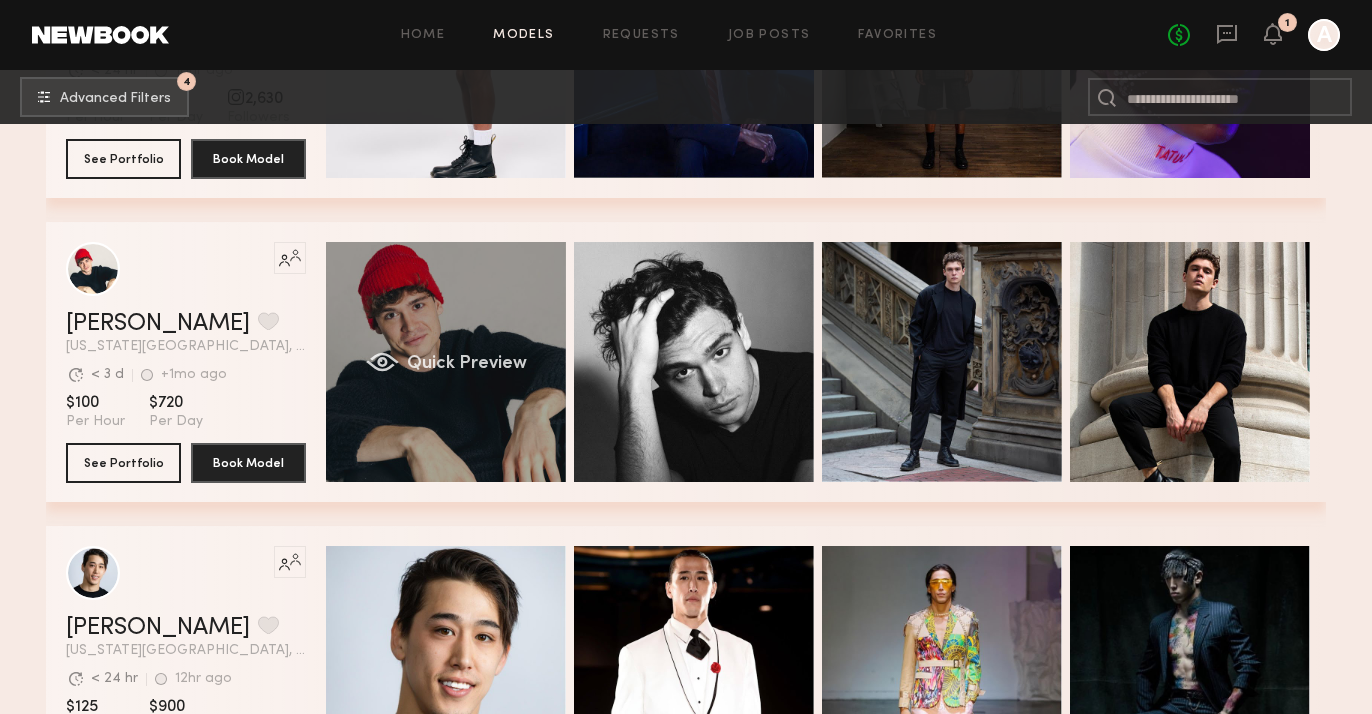 click on "Quick Preview" 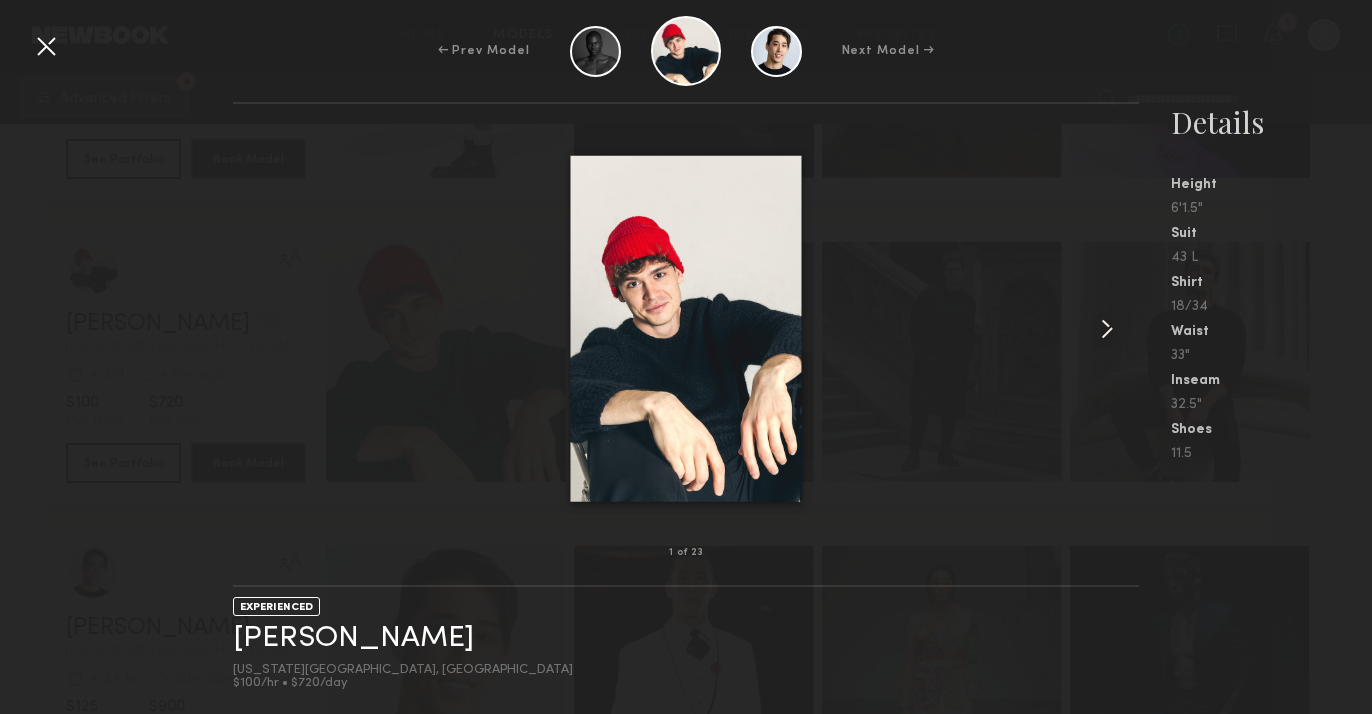 click at bounding box center (1107, 329) 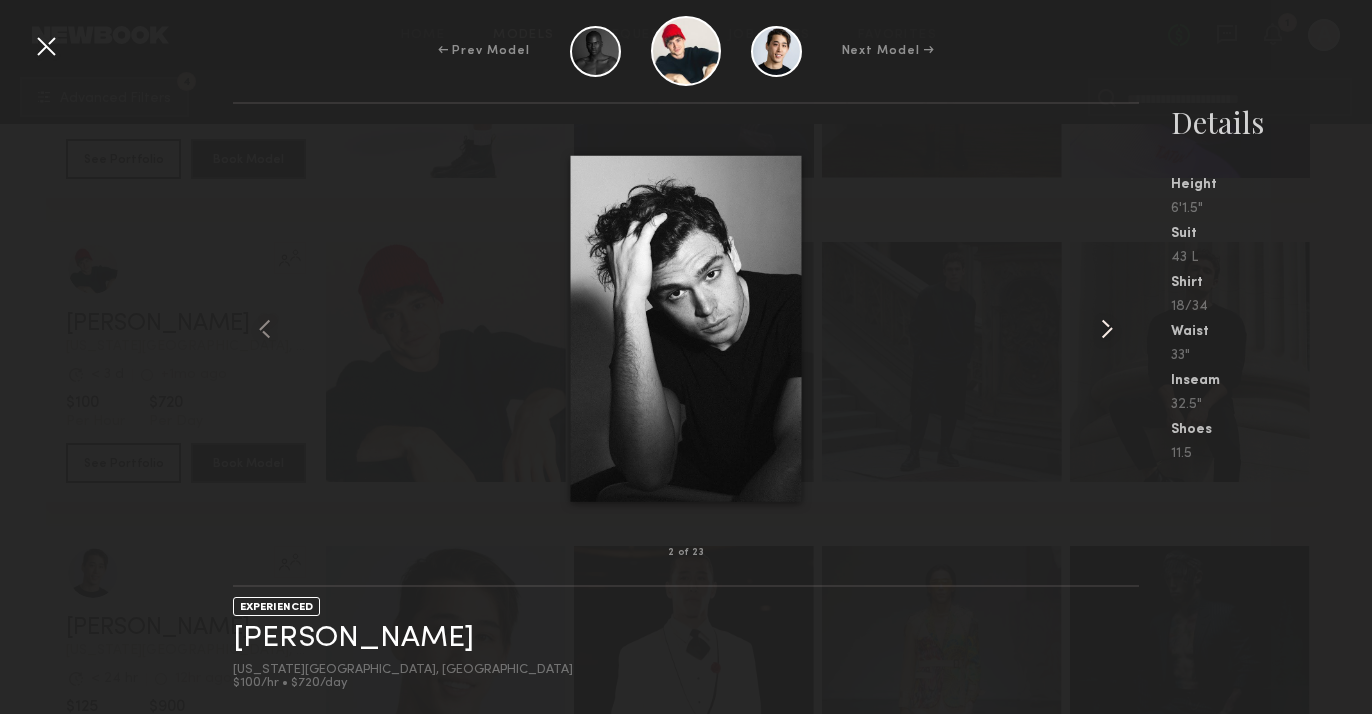 click at bounding box center (1107, 329) 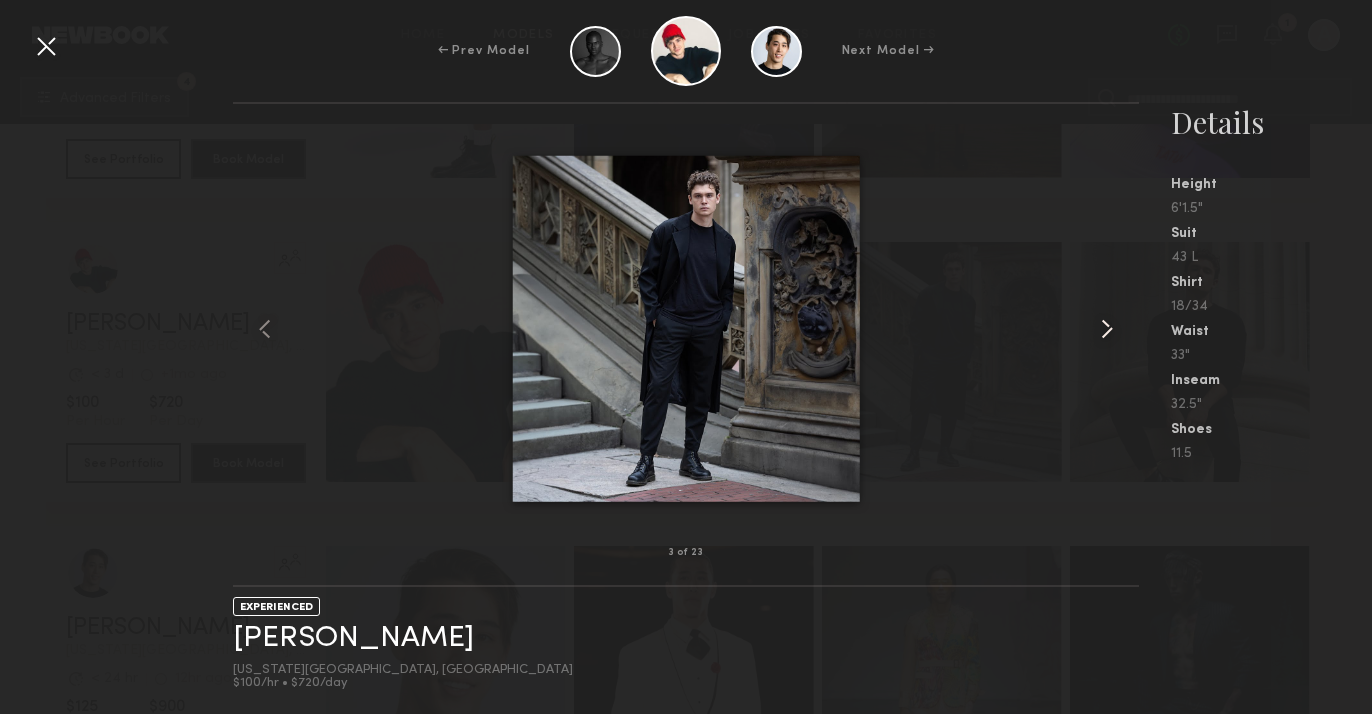 click at bounding box center (1107, 329) 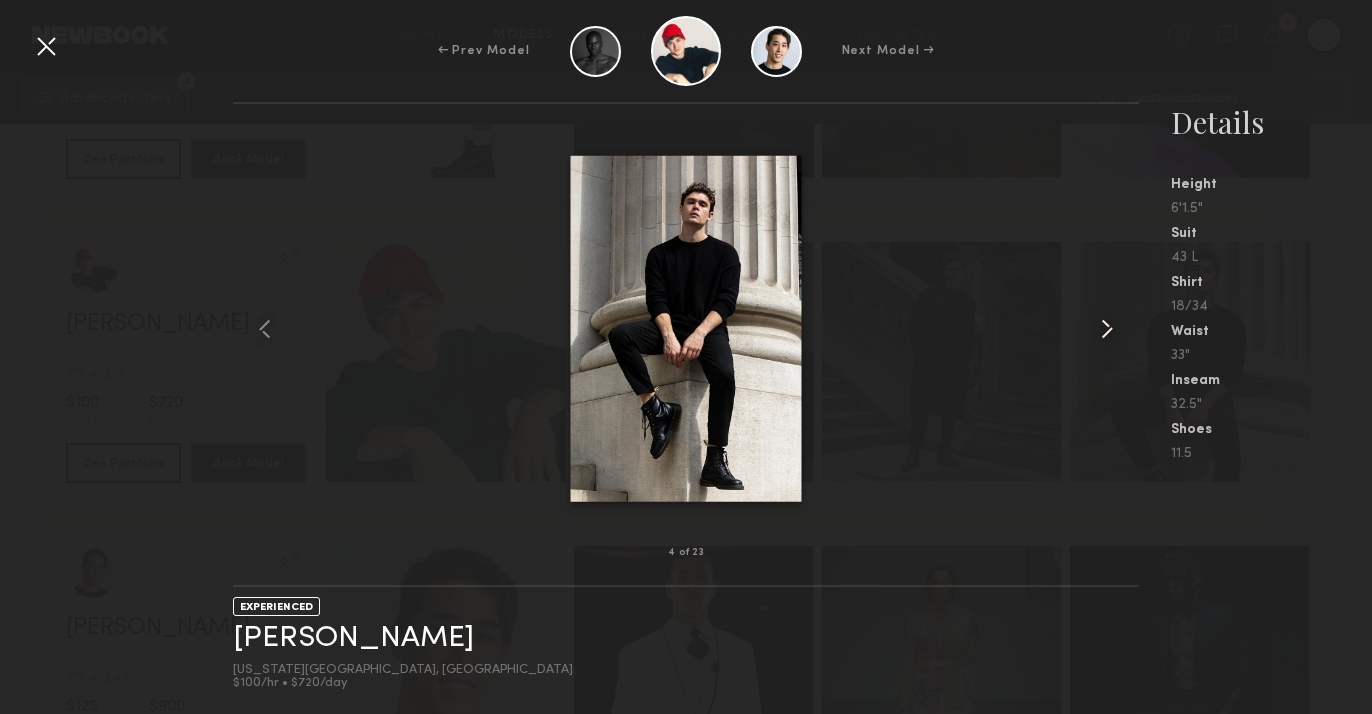 click at bounding box center [1107, 329] 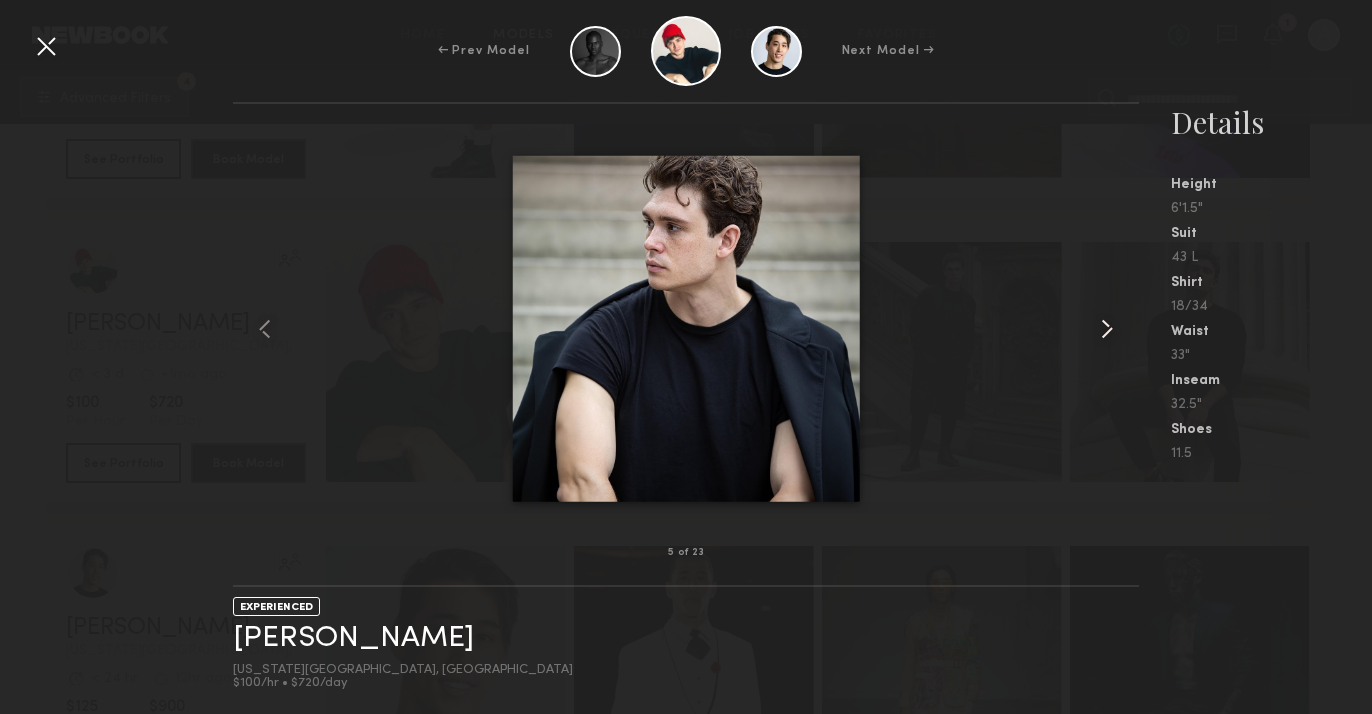click at bounding box center (1107, 329) 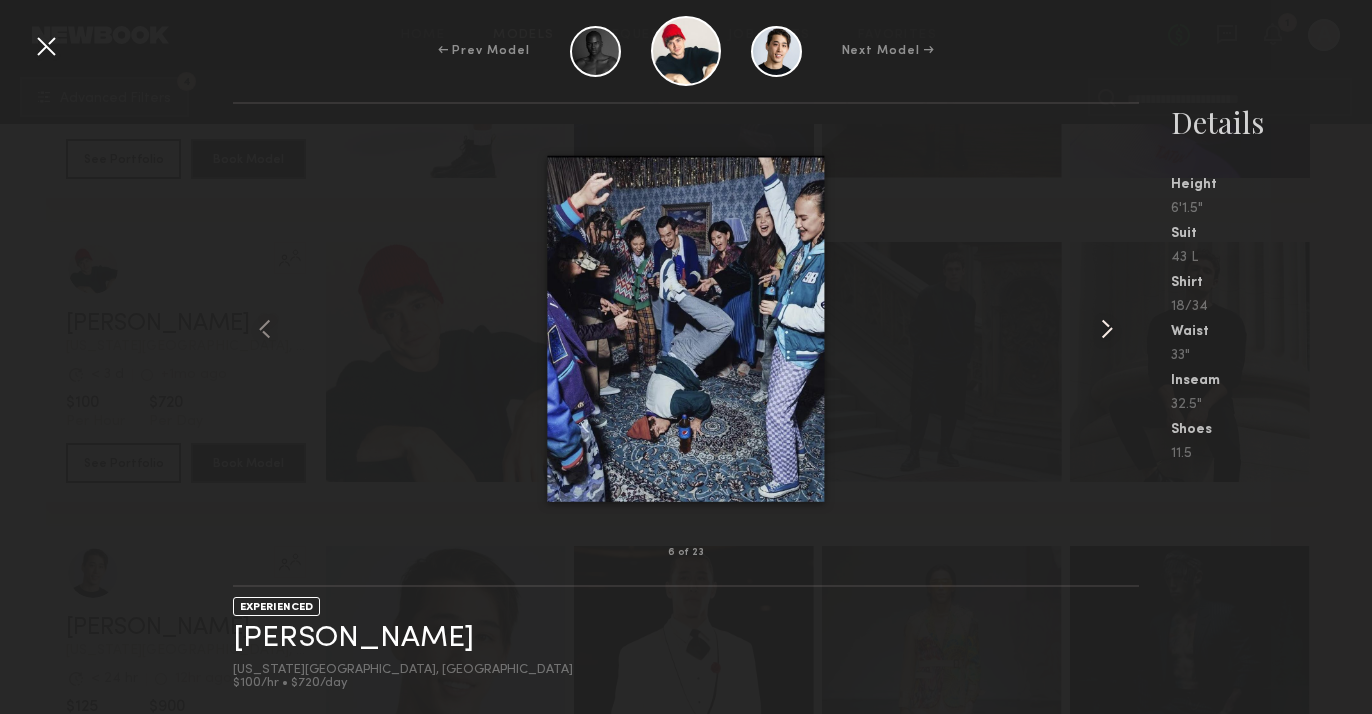 click at bounding box center (1107, 329) 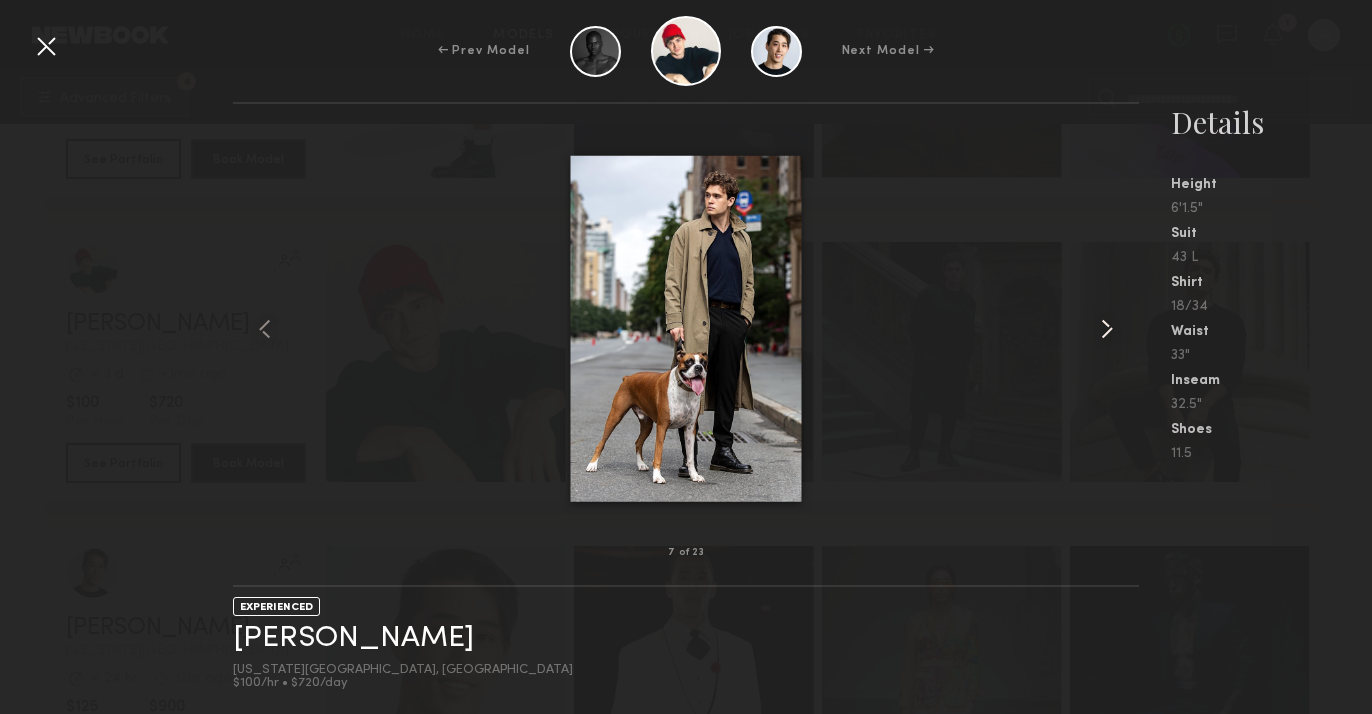 click at bounding box center (1107, 329) 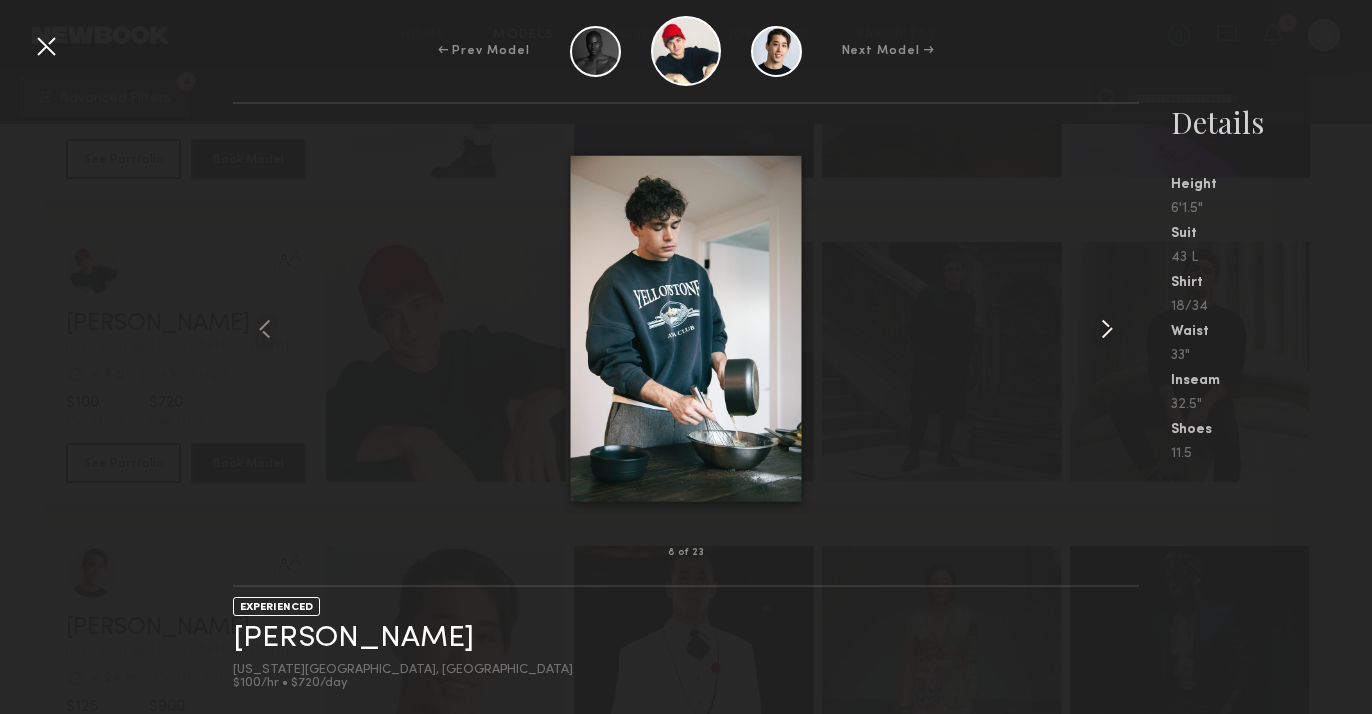 click at bounding box center [1107, 329] 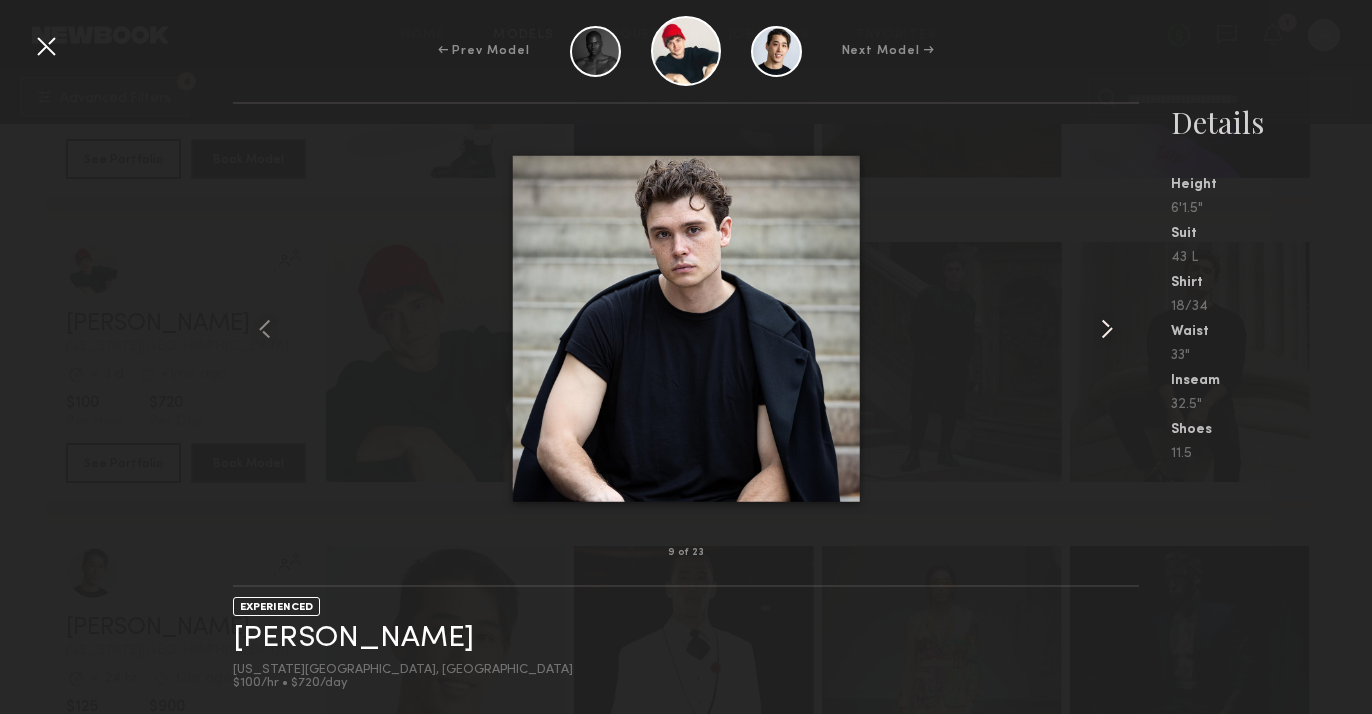 click at bounding box center (1107, 329) 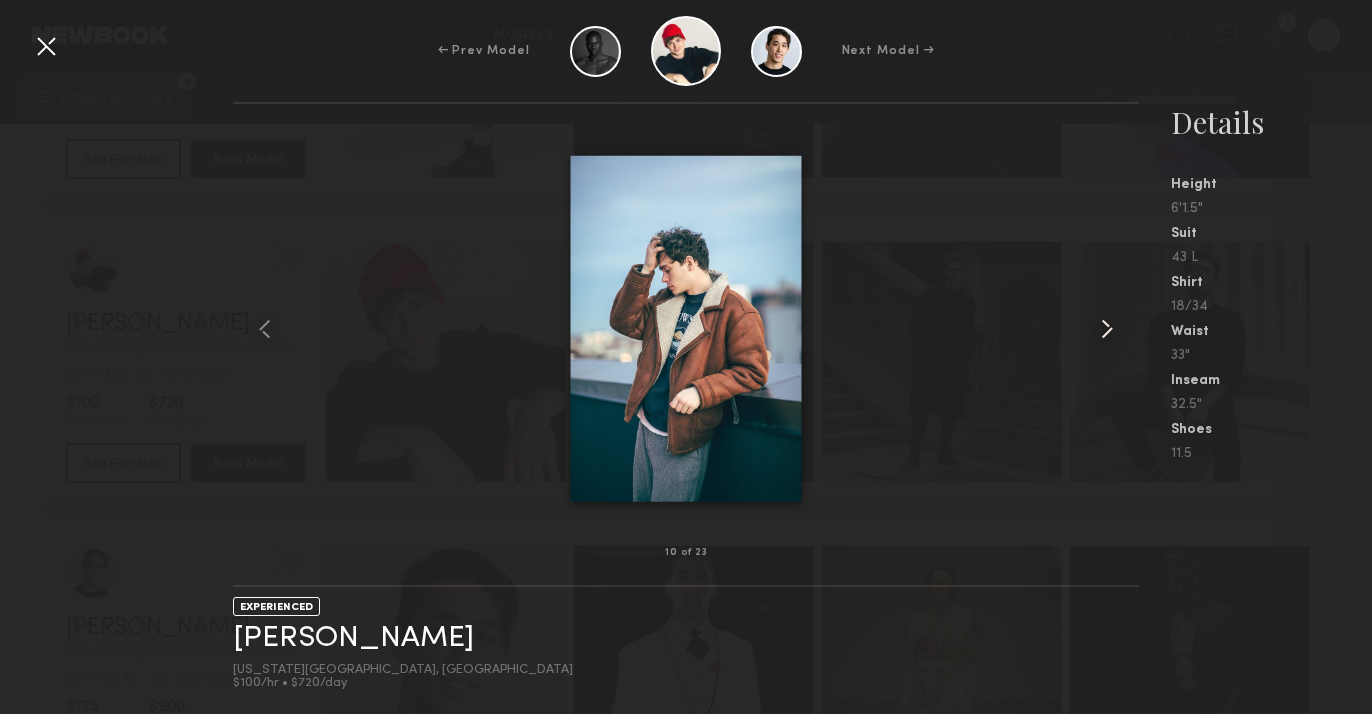 click at bounding box center (1107, 329) 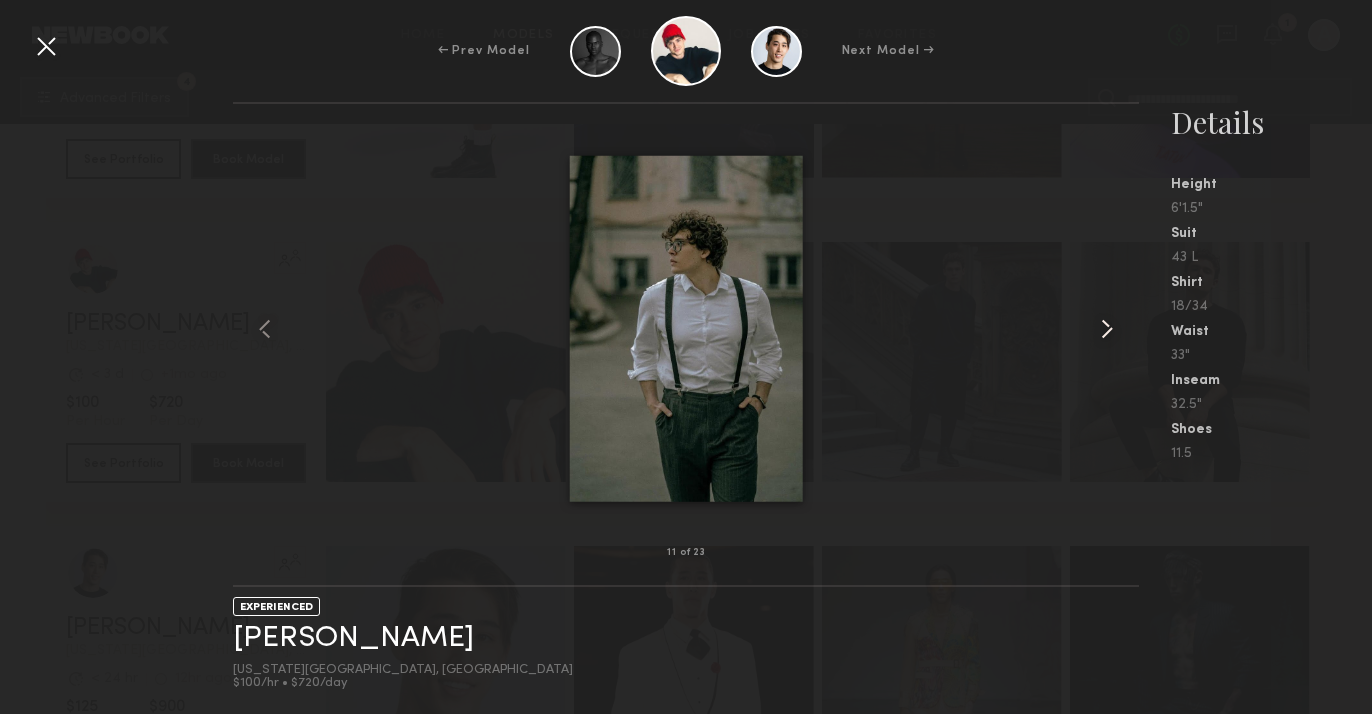 click at bounding box center (1107, 329) 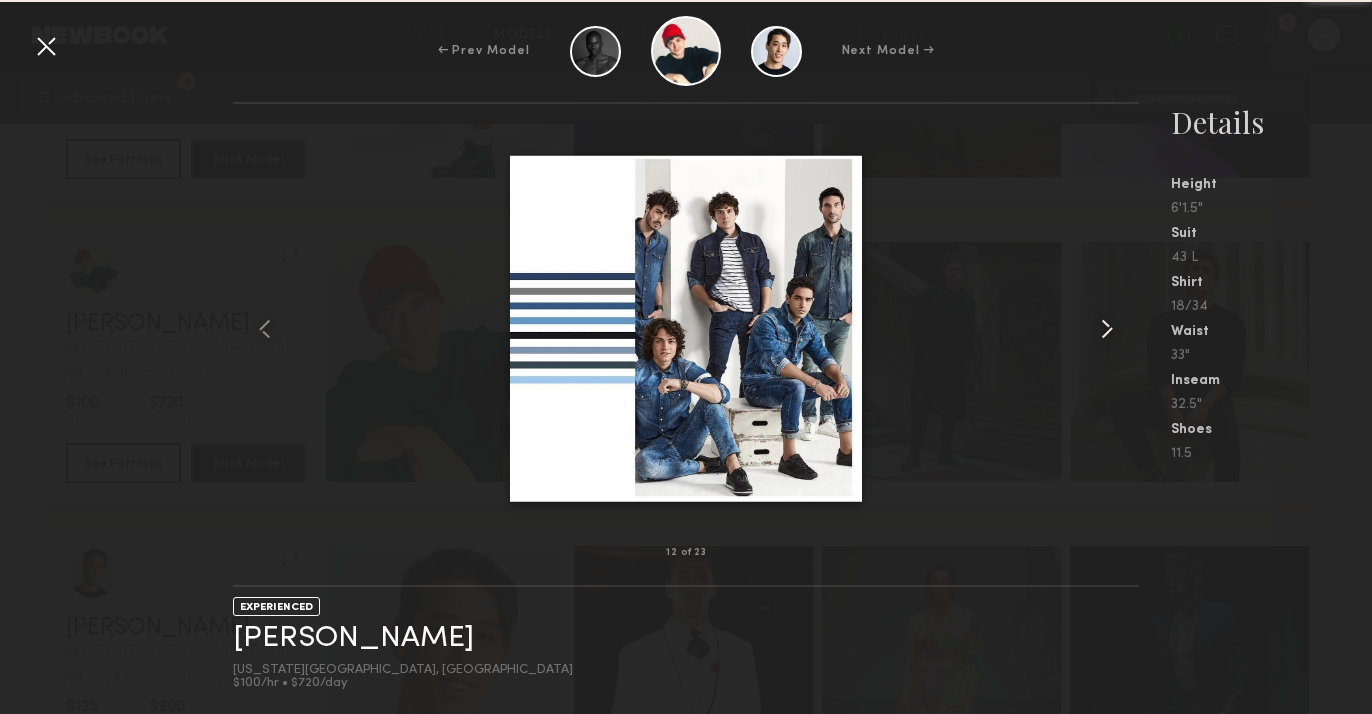 click at bounding box center [1107, 329] 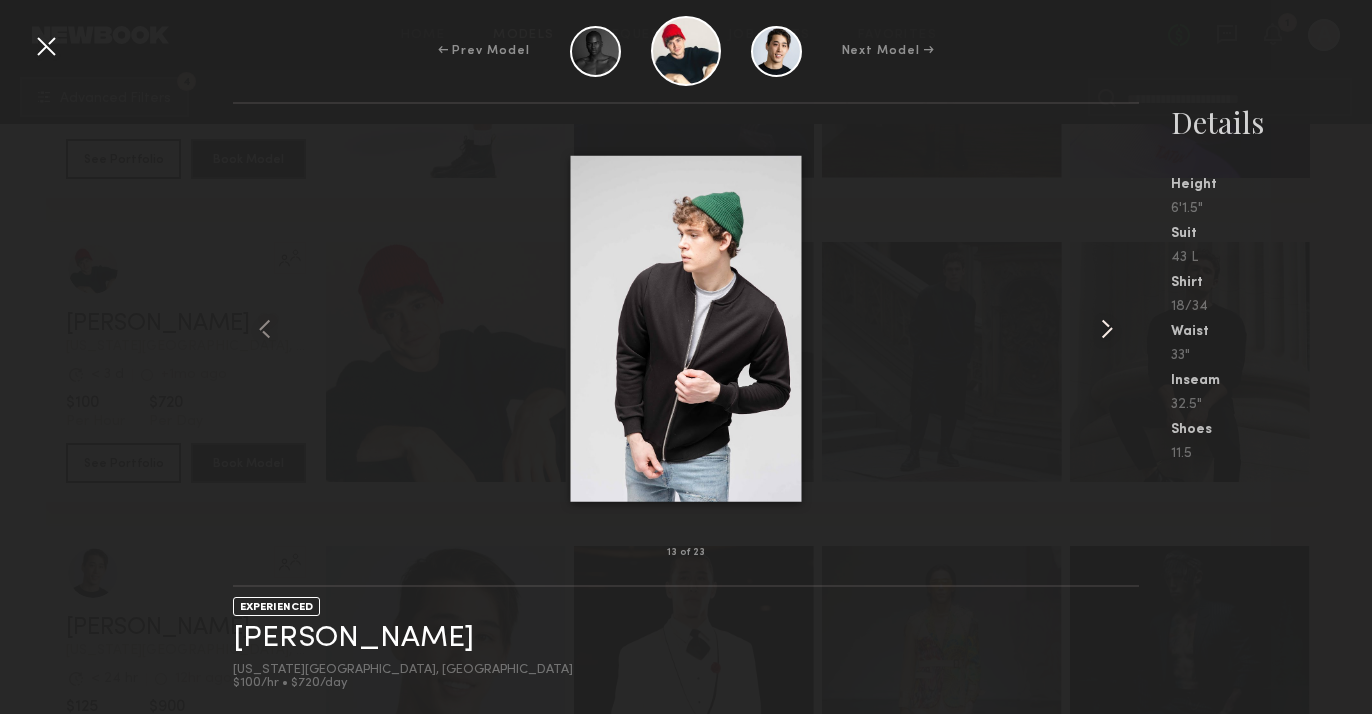 click at bounding box center [1107, 329] 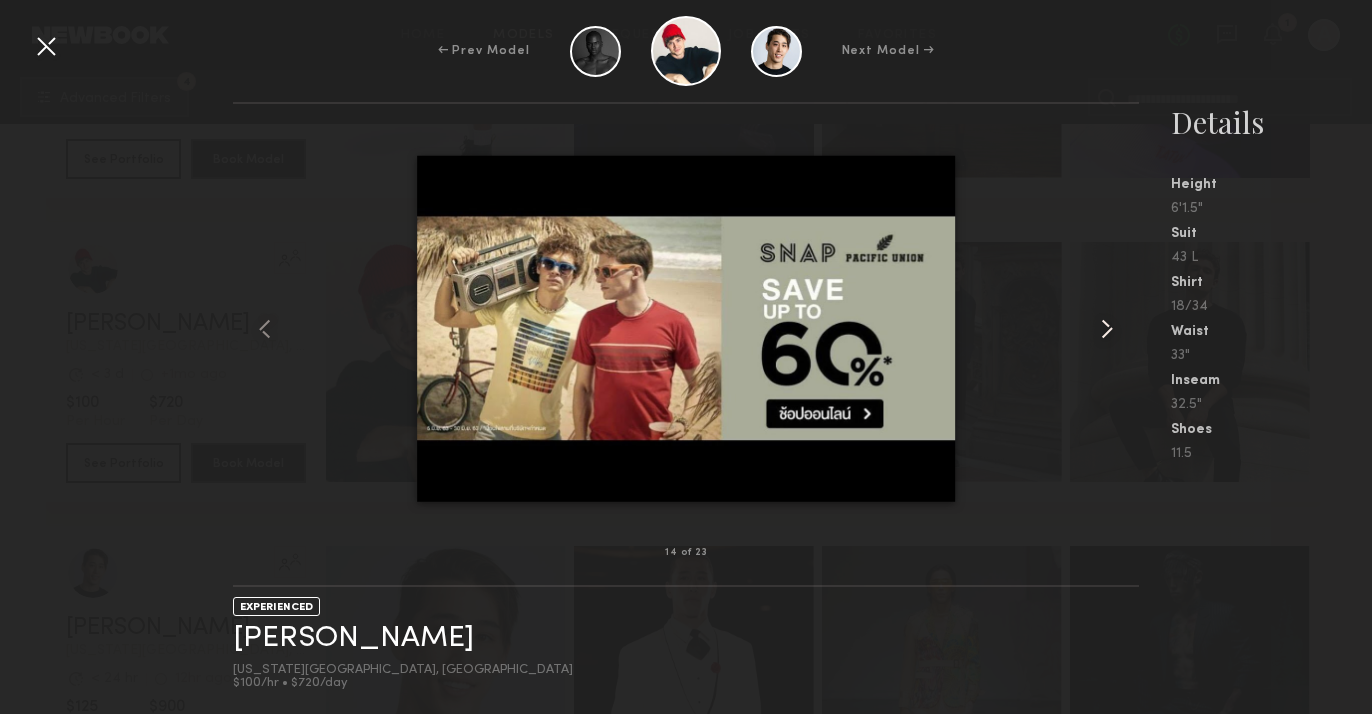 click at bounding box center [1107, 329] 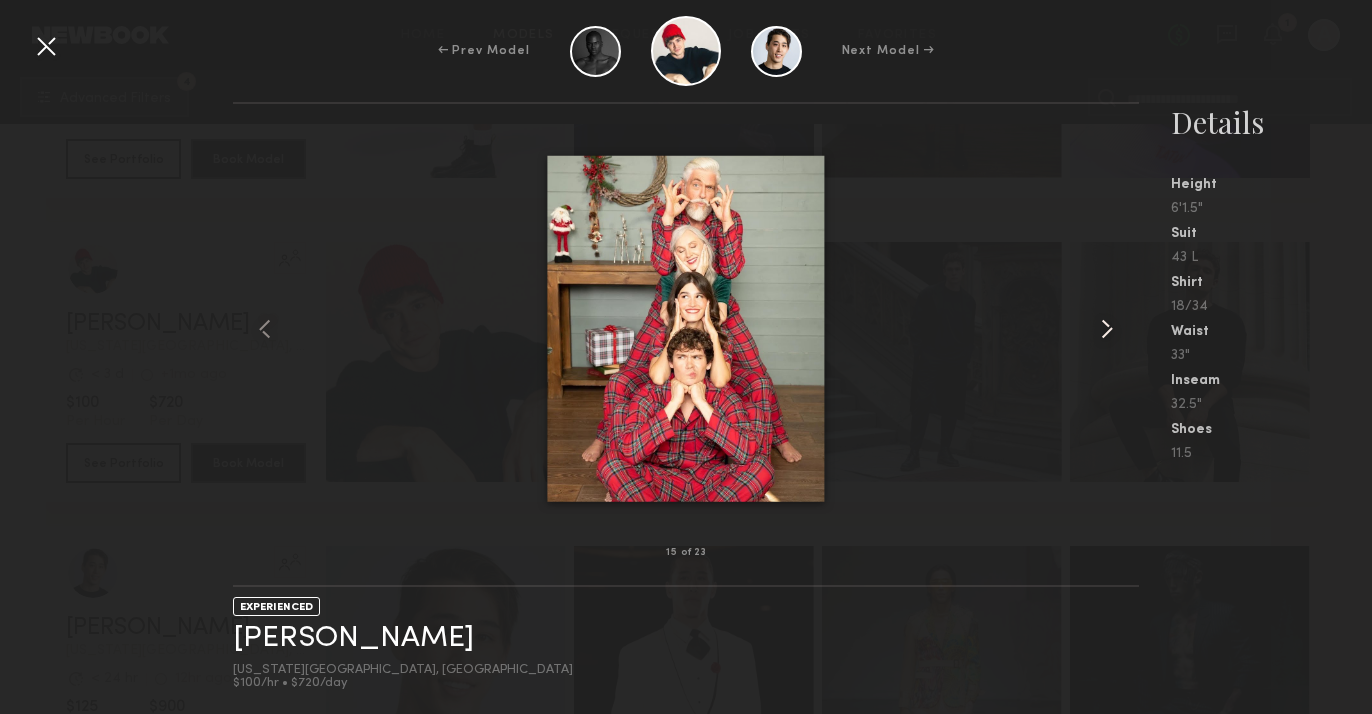 click at bounding box center [1107, 329] 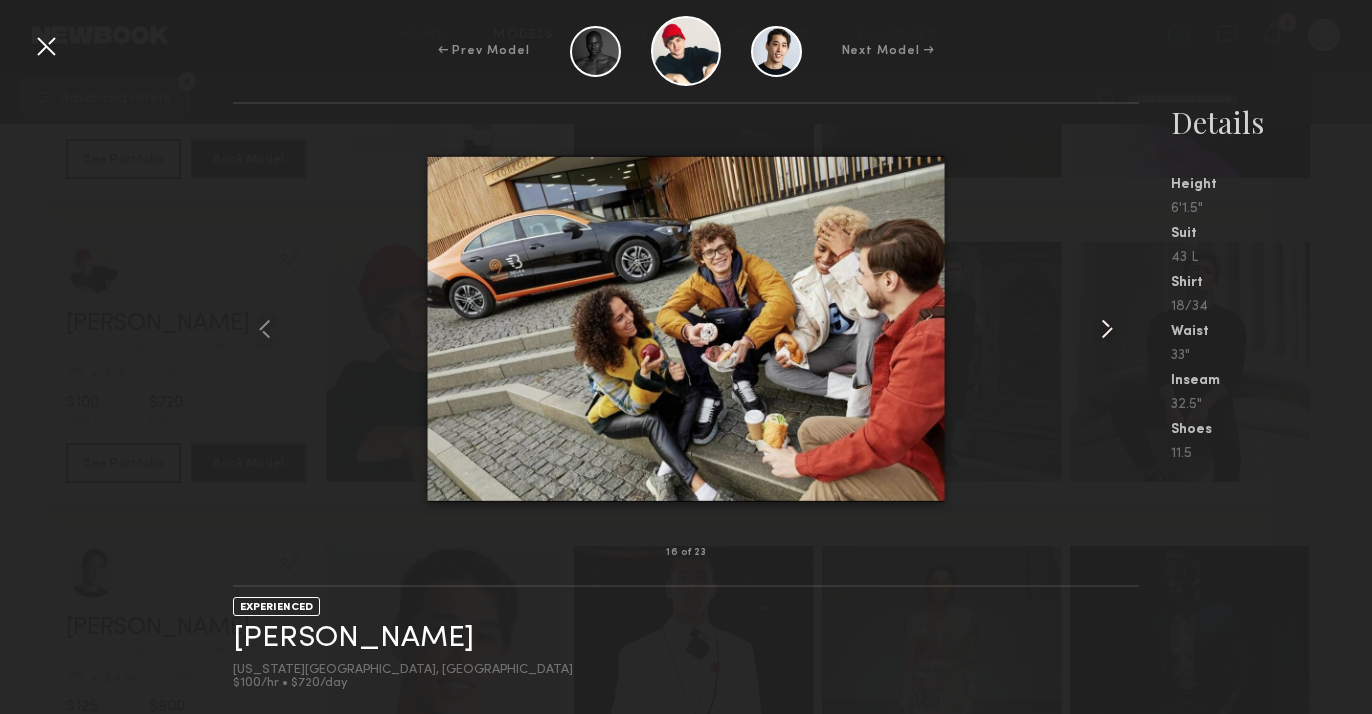 click at bounding box center (1107, 329) 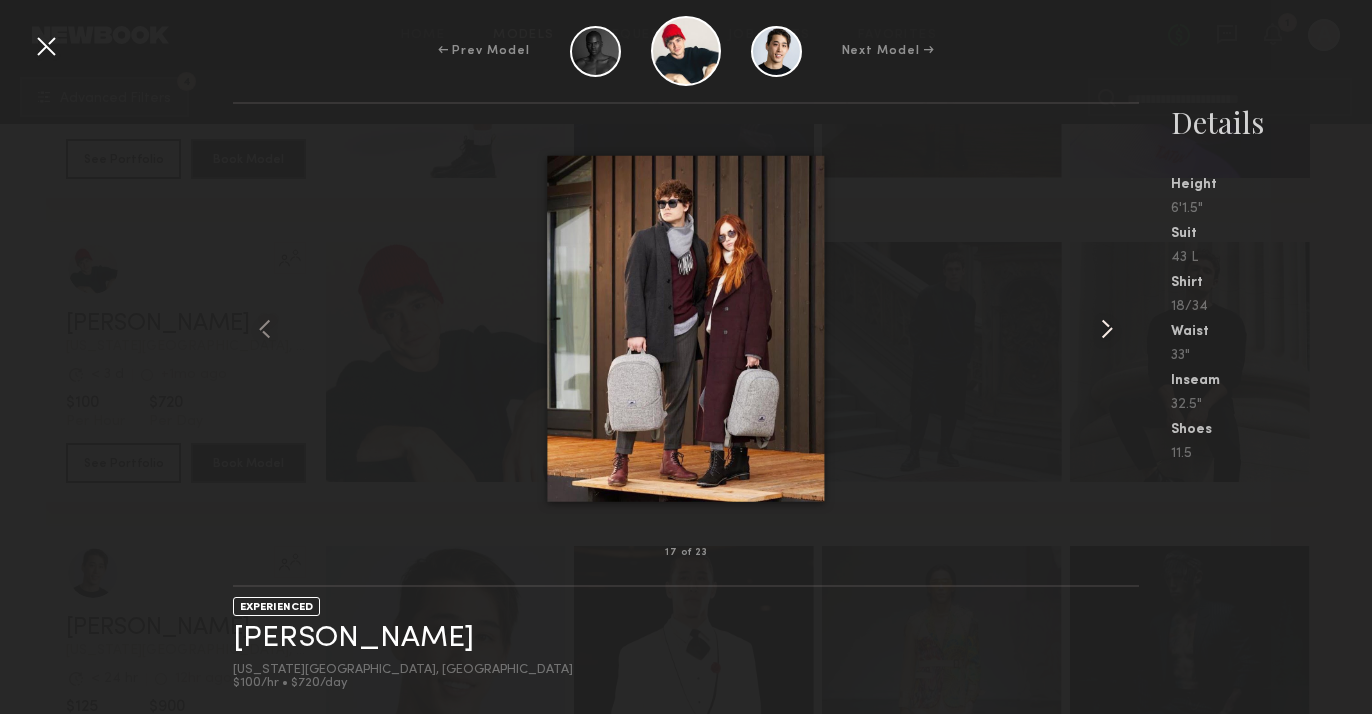 click at bounding box center (1107, 329) 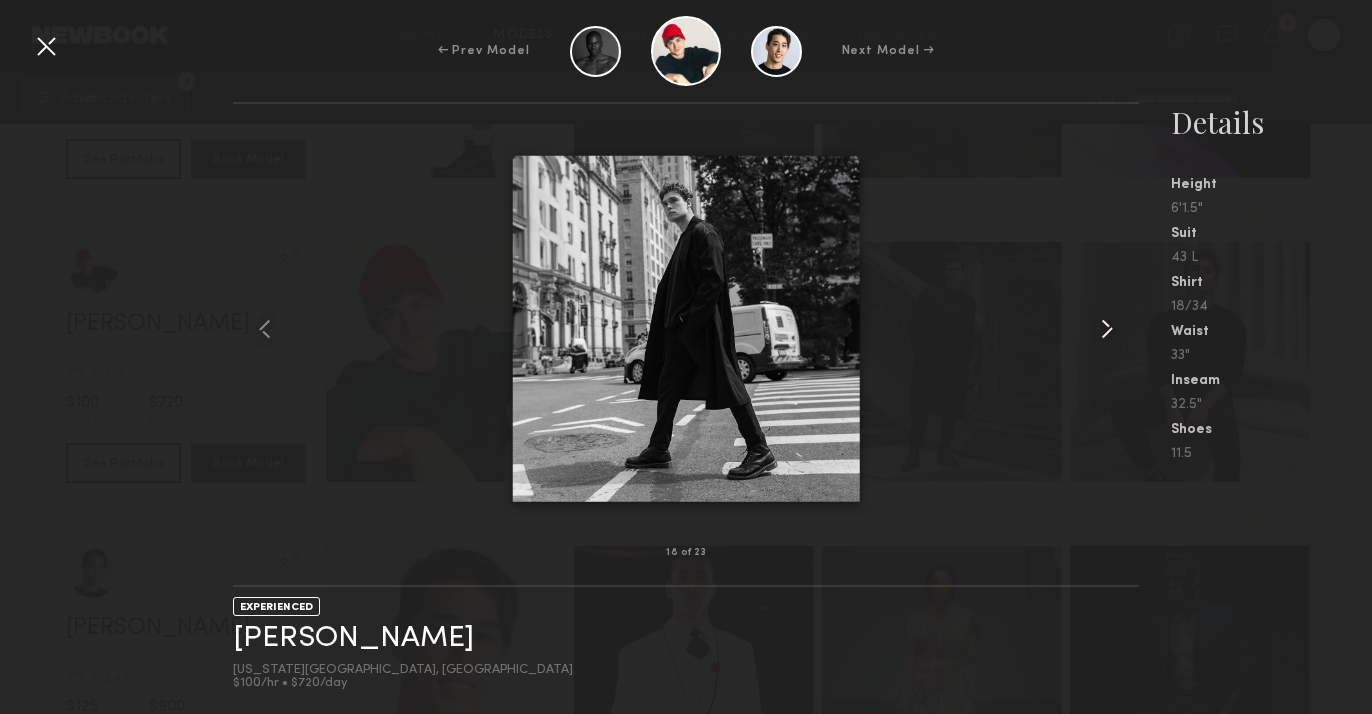 click at bounding box center [1107, 329] 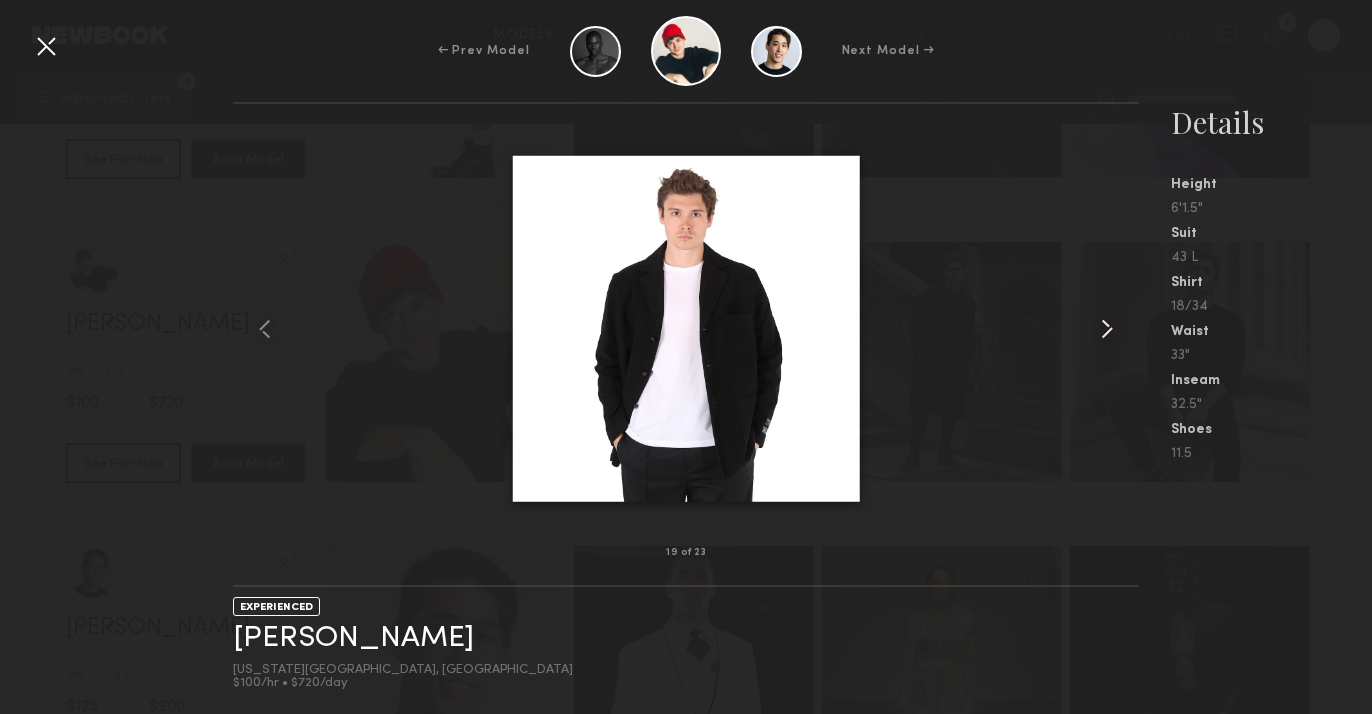 click at bounding box center (1107, 329) 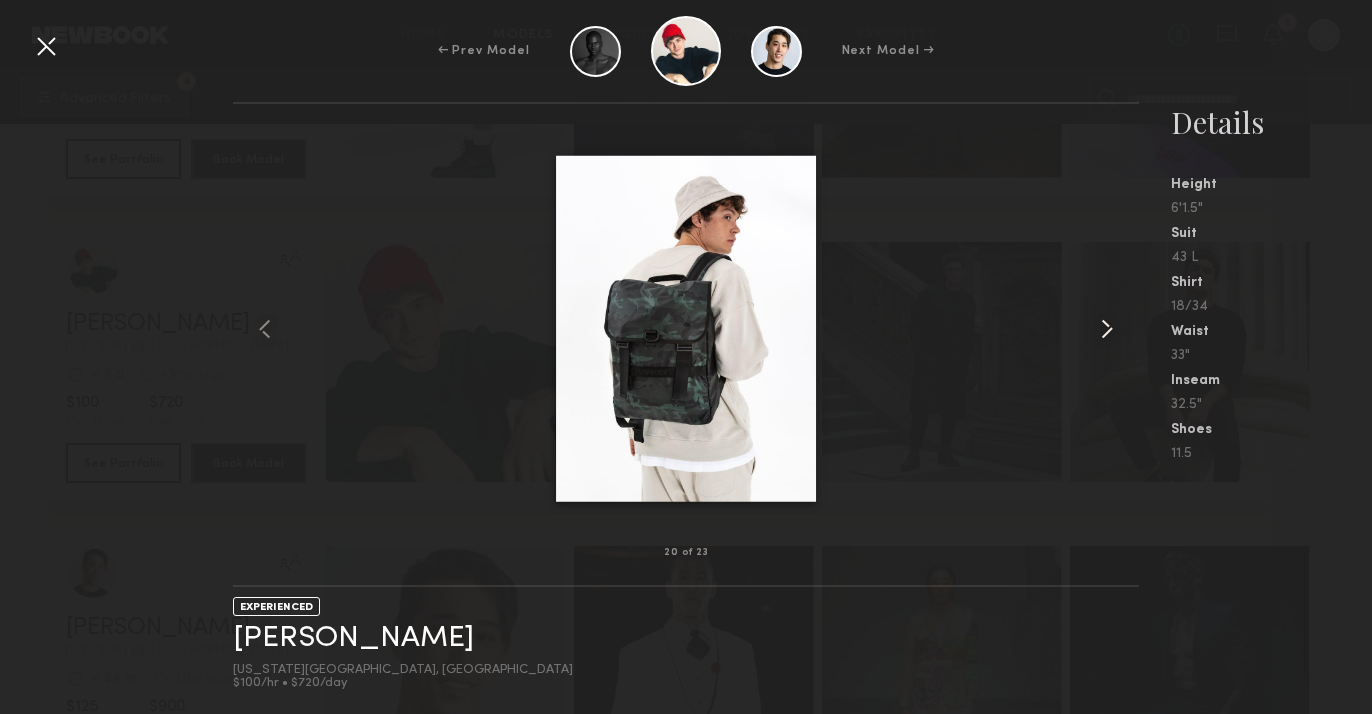 click at bounding box center [1107, 329] 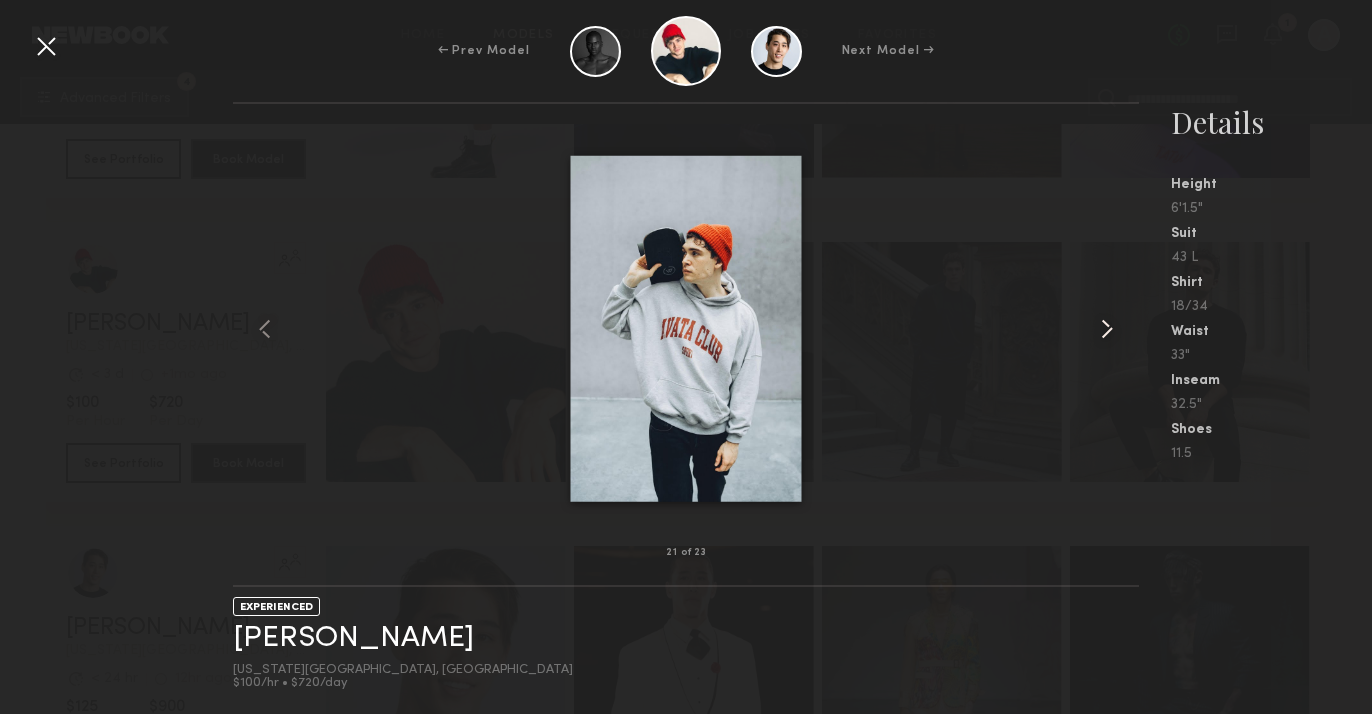 click at bounding box center [1107, 329] 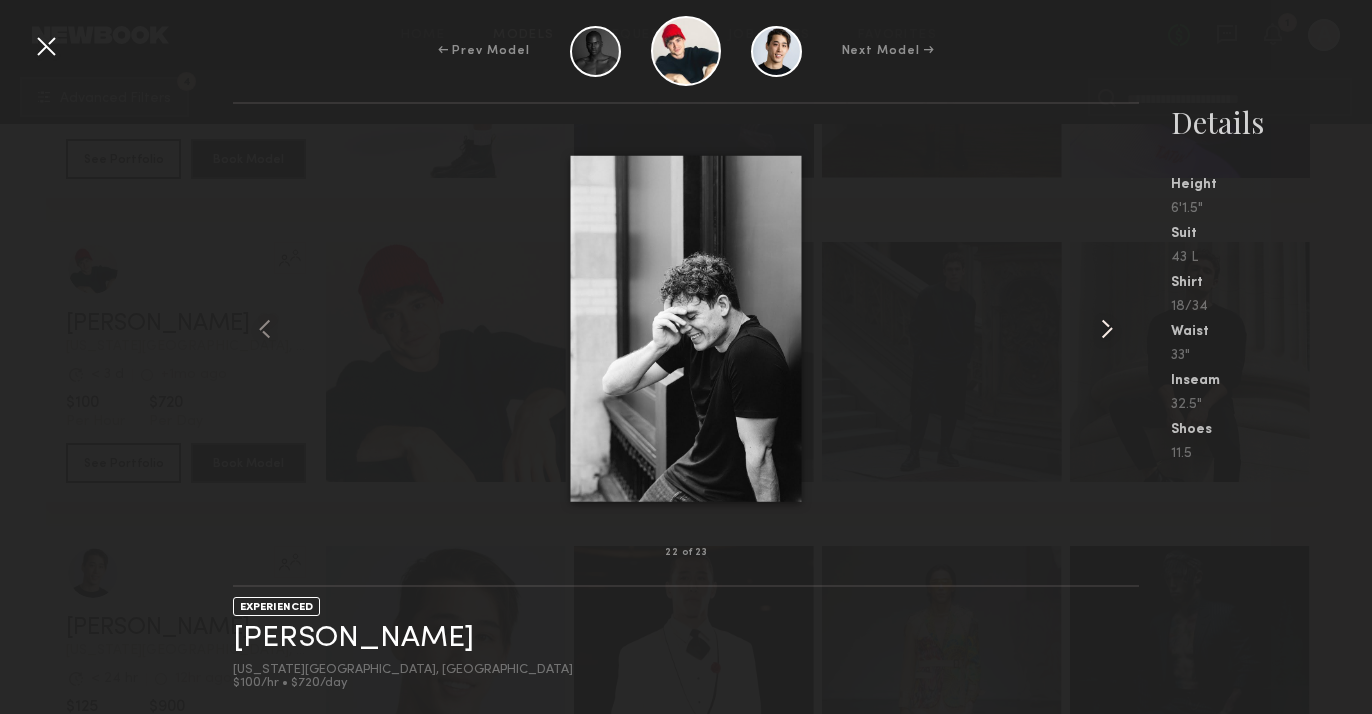 click at bounding box center [1107, 329] 